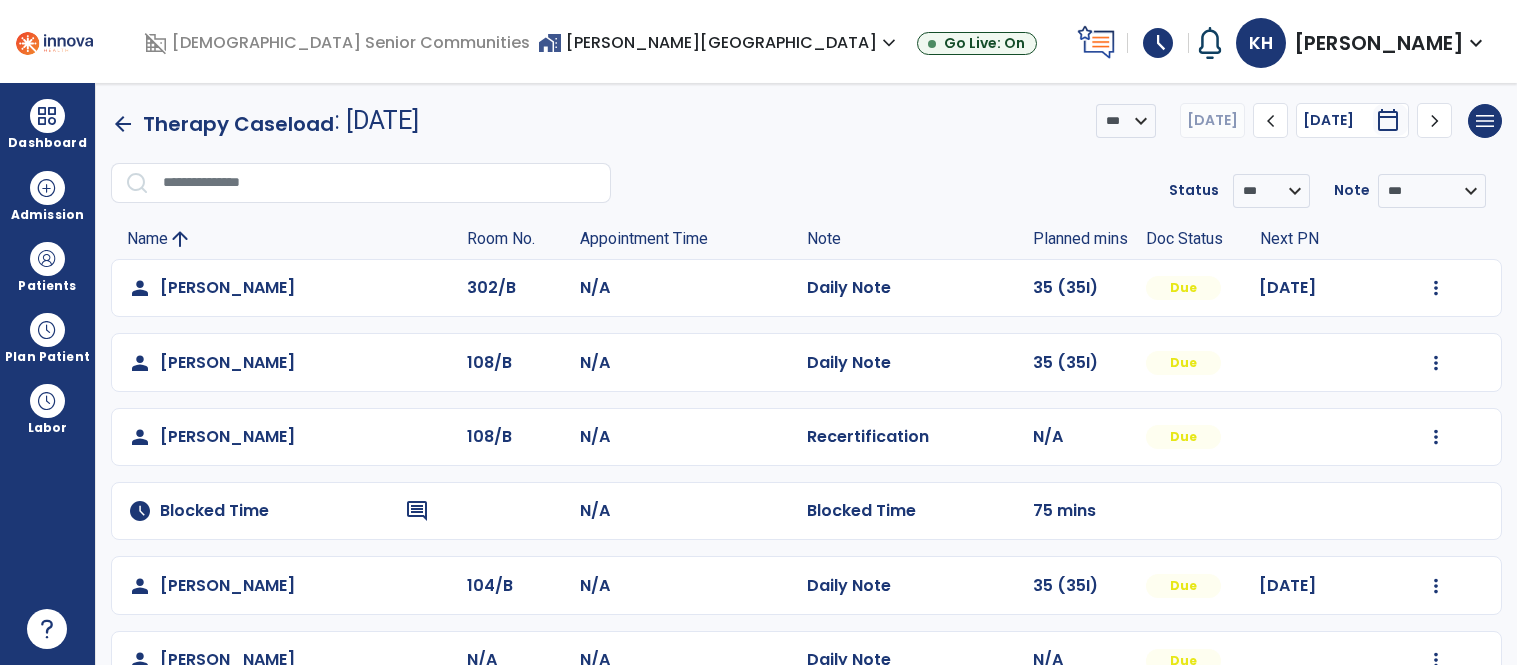 scroll, scrollTop: 0, scrollLeft: 0, axis: both 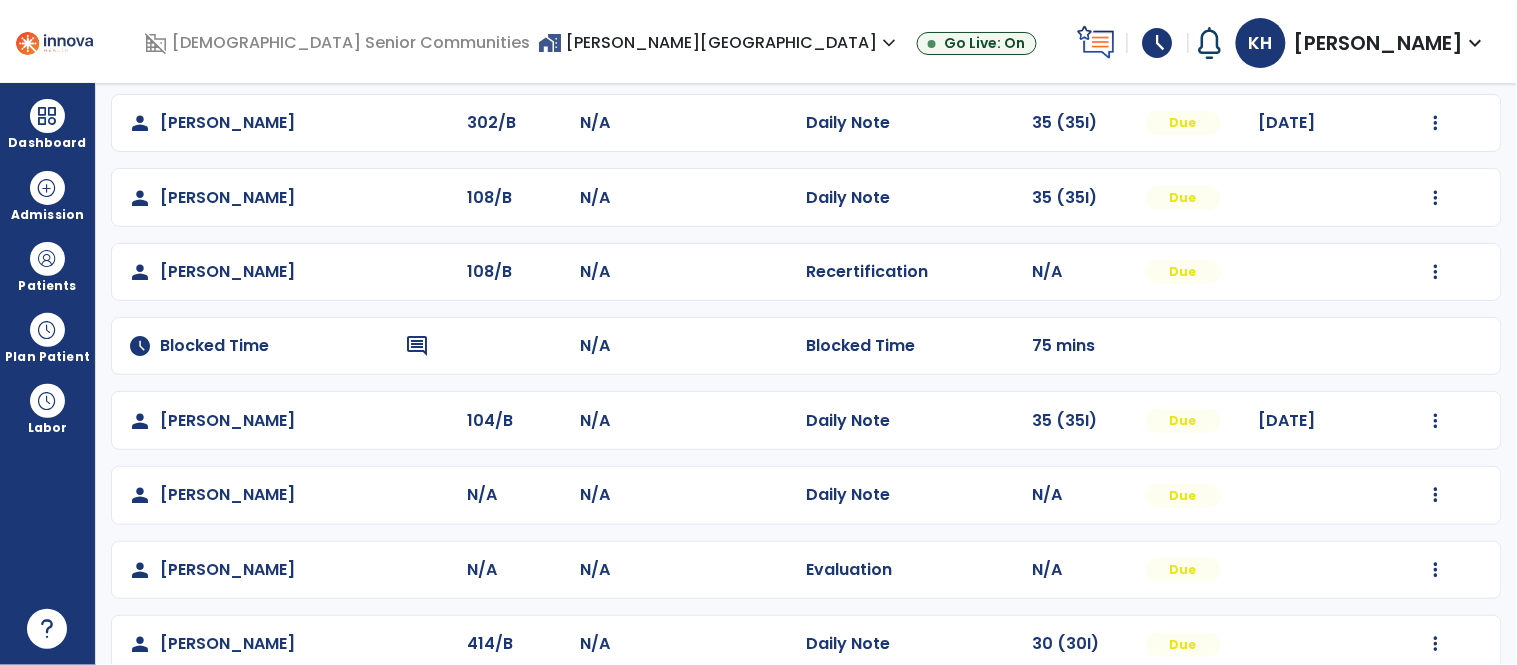 click on "Mark Visit As Complete   Reset Note   Open Document   G + C Mins" 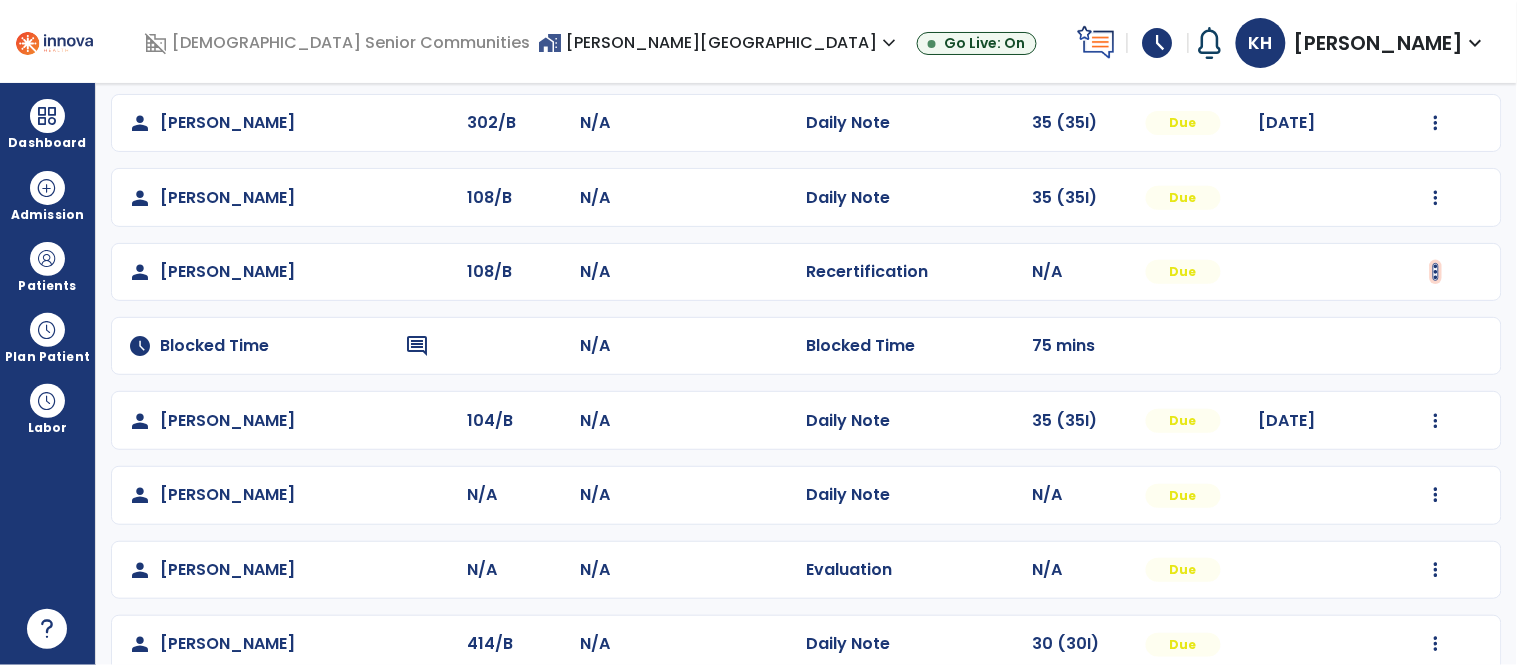 click at bounding box center [1436, 123] 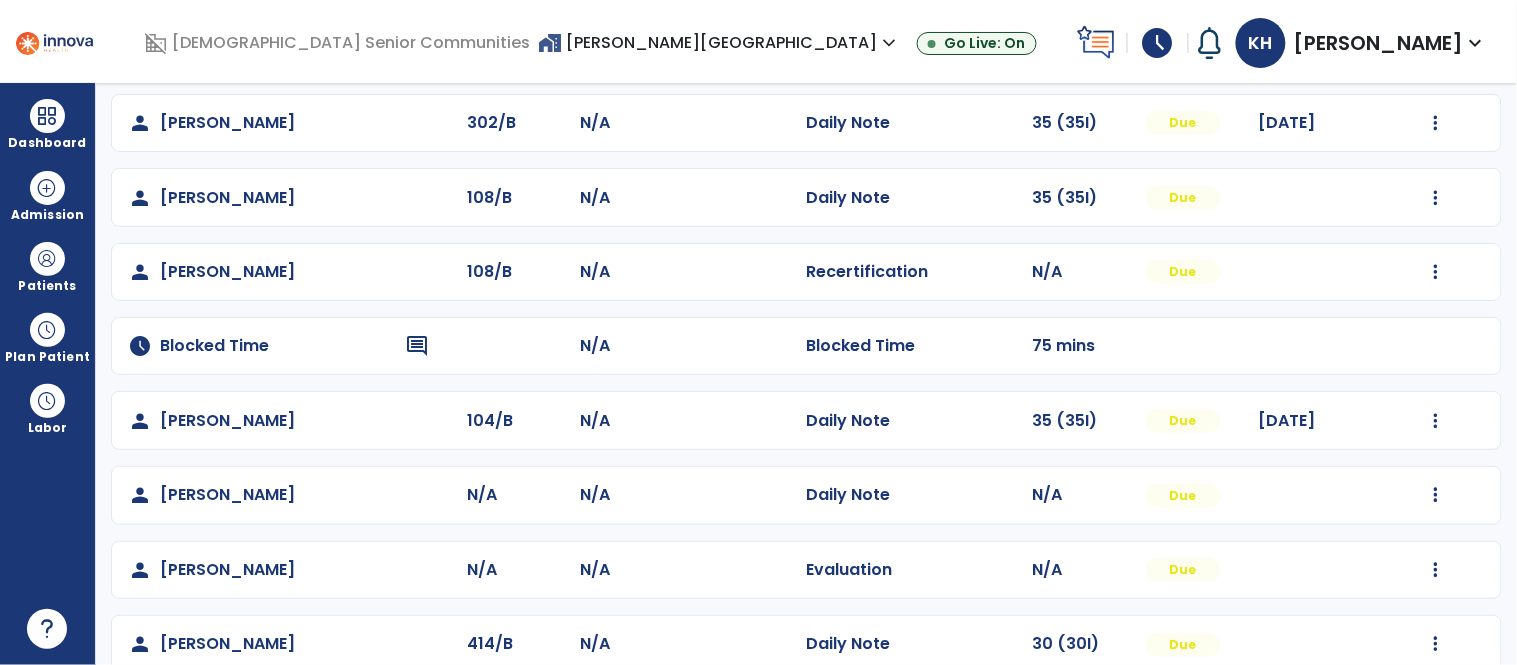 select on "**" 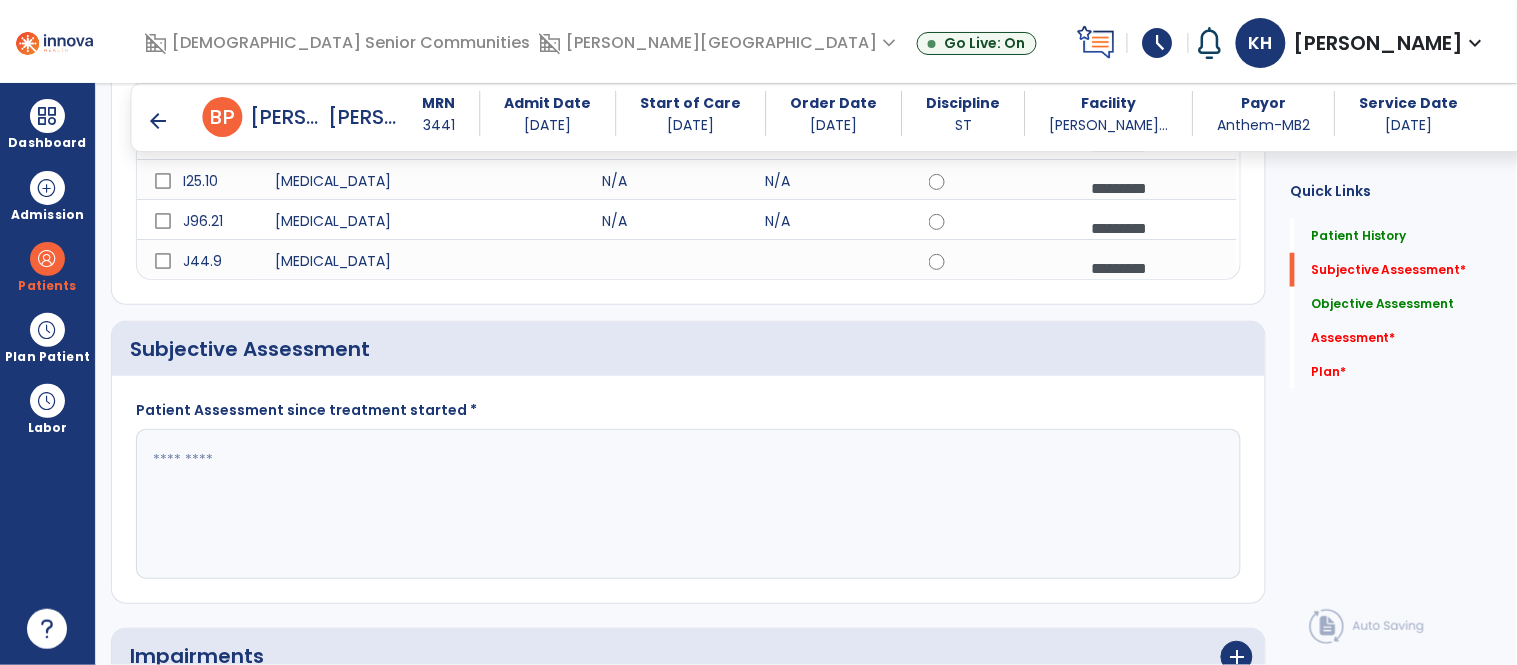 scroll, scrollTop: 415, scrollLeft: 0, axis: vertical 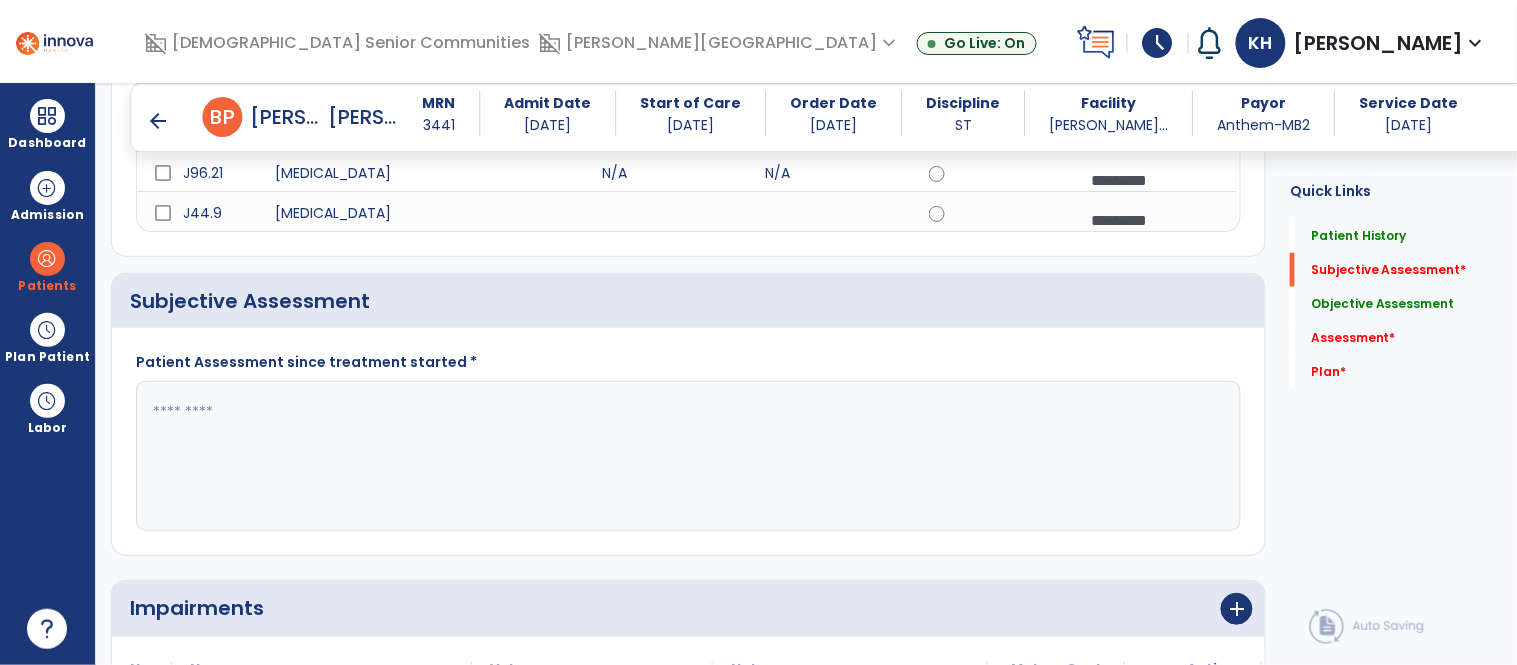 click 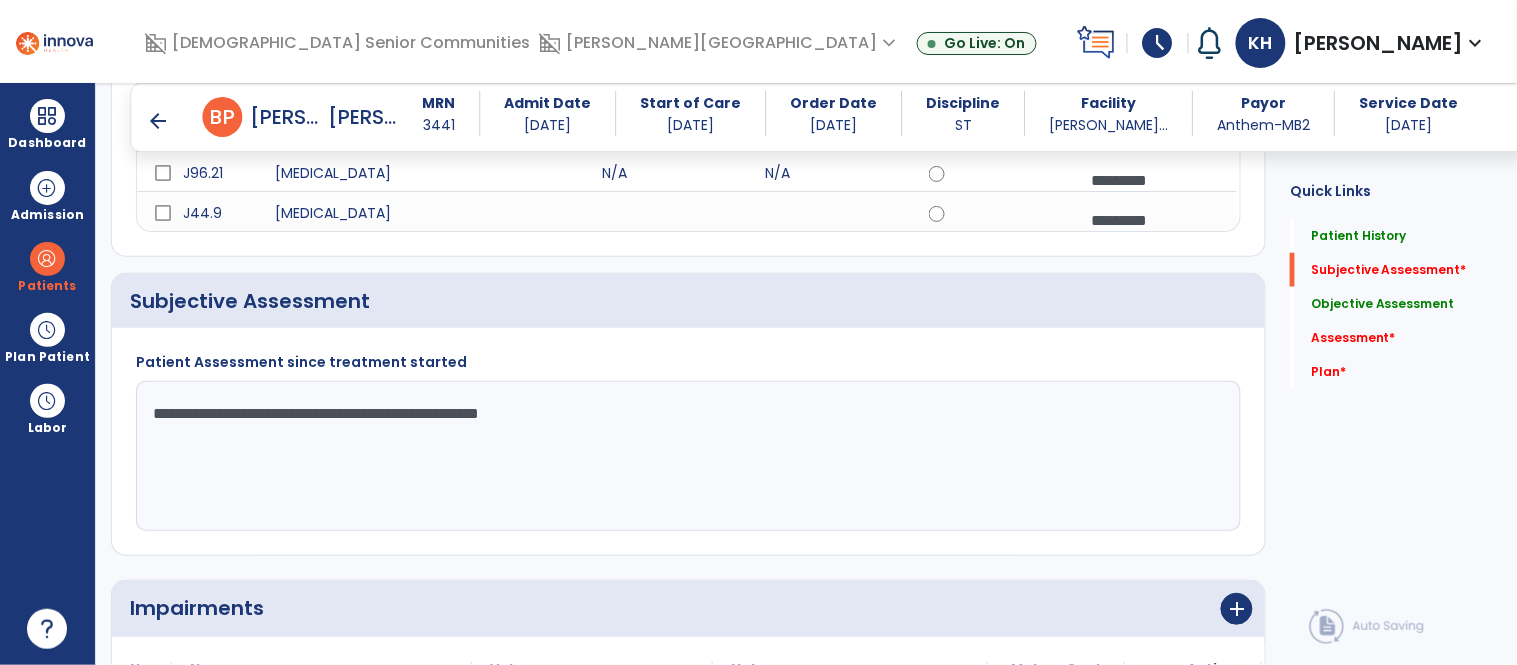 type on "**********" 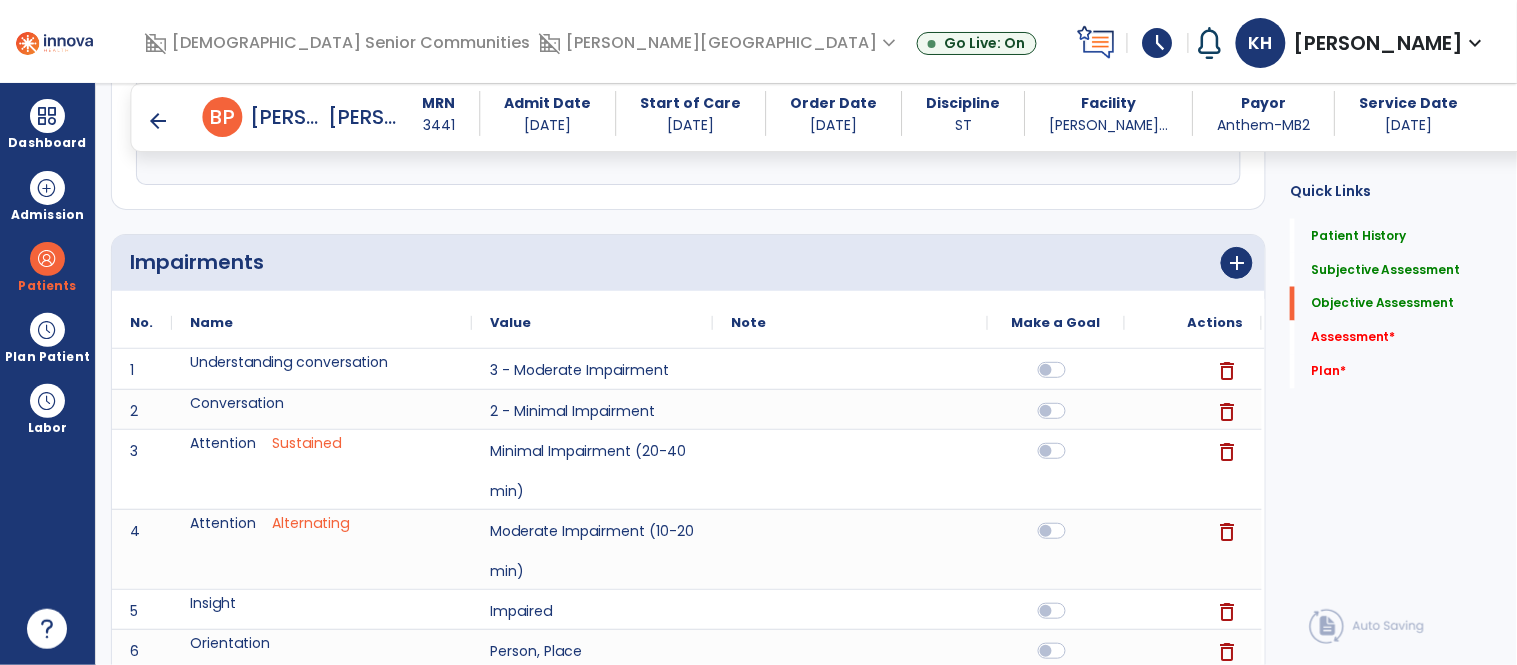 scroll, scrollTop: 773, scrollLeft: 0, axis: vertical 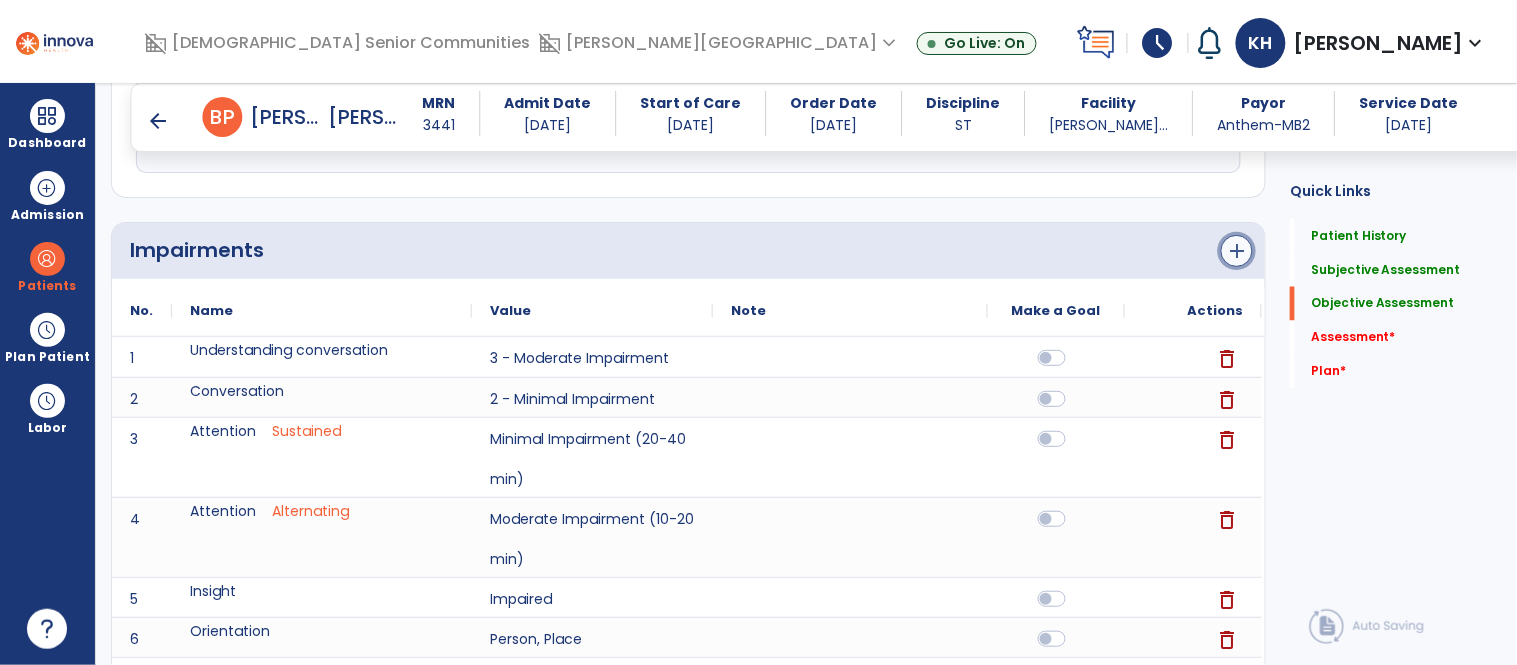 click on "add" 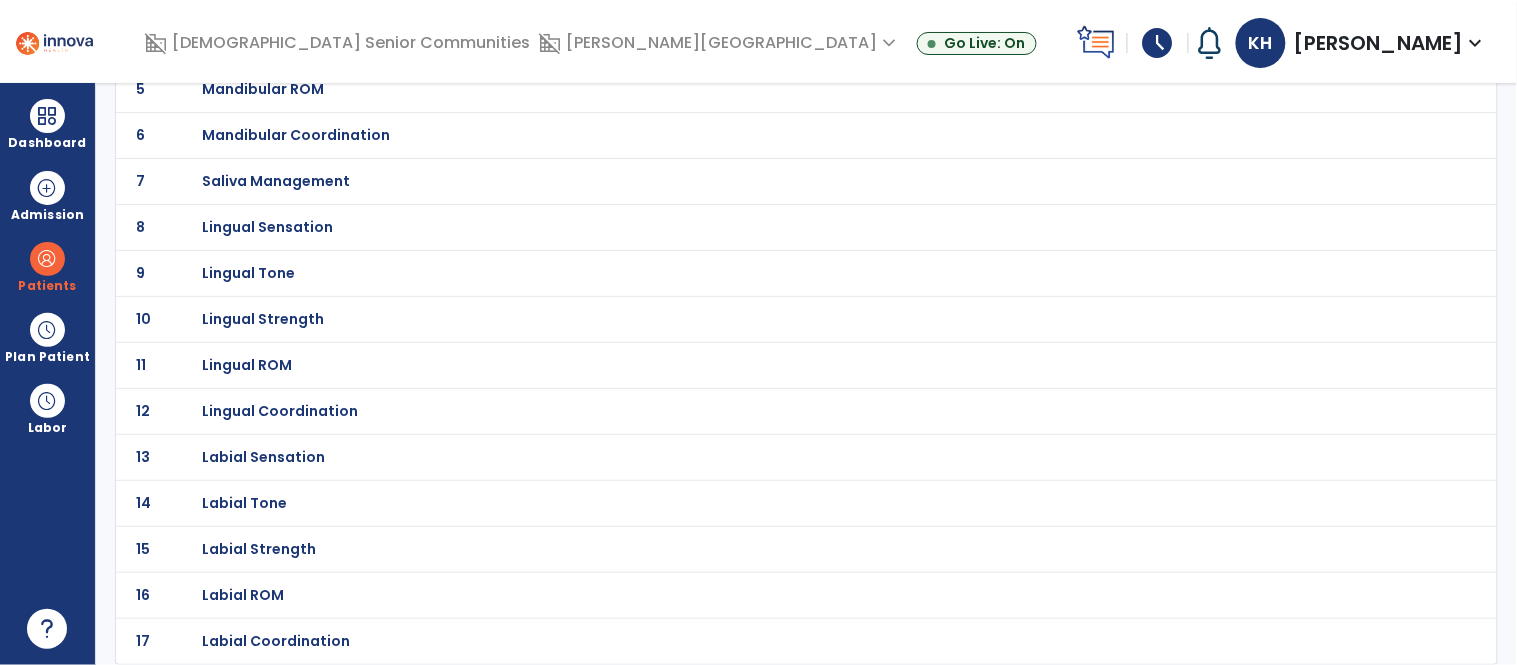 scroll, scrollTop: 0, scrollLeft: 0, axis: both 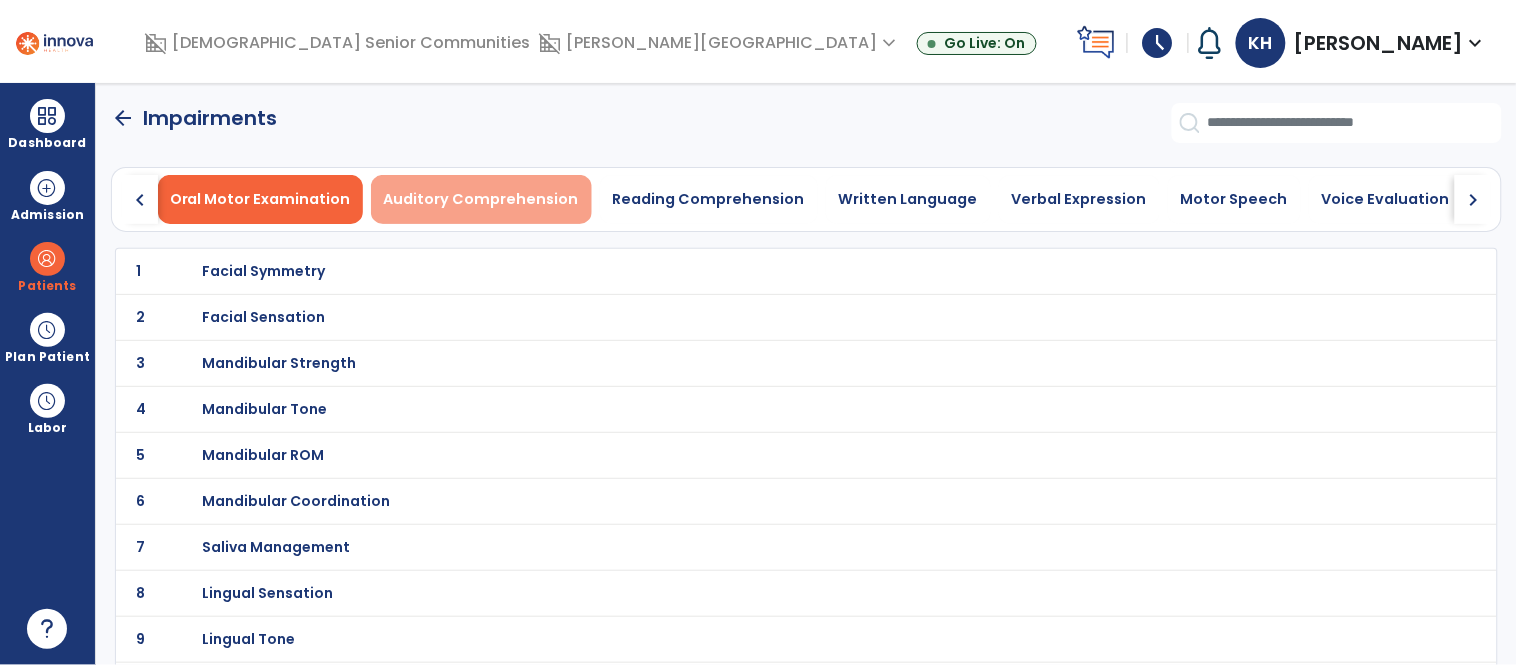 click on "Auditory Comprehension" at bounding box center (481, 199) 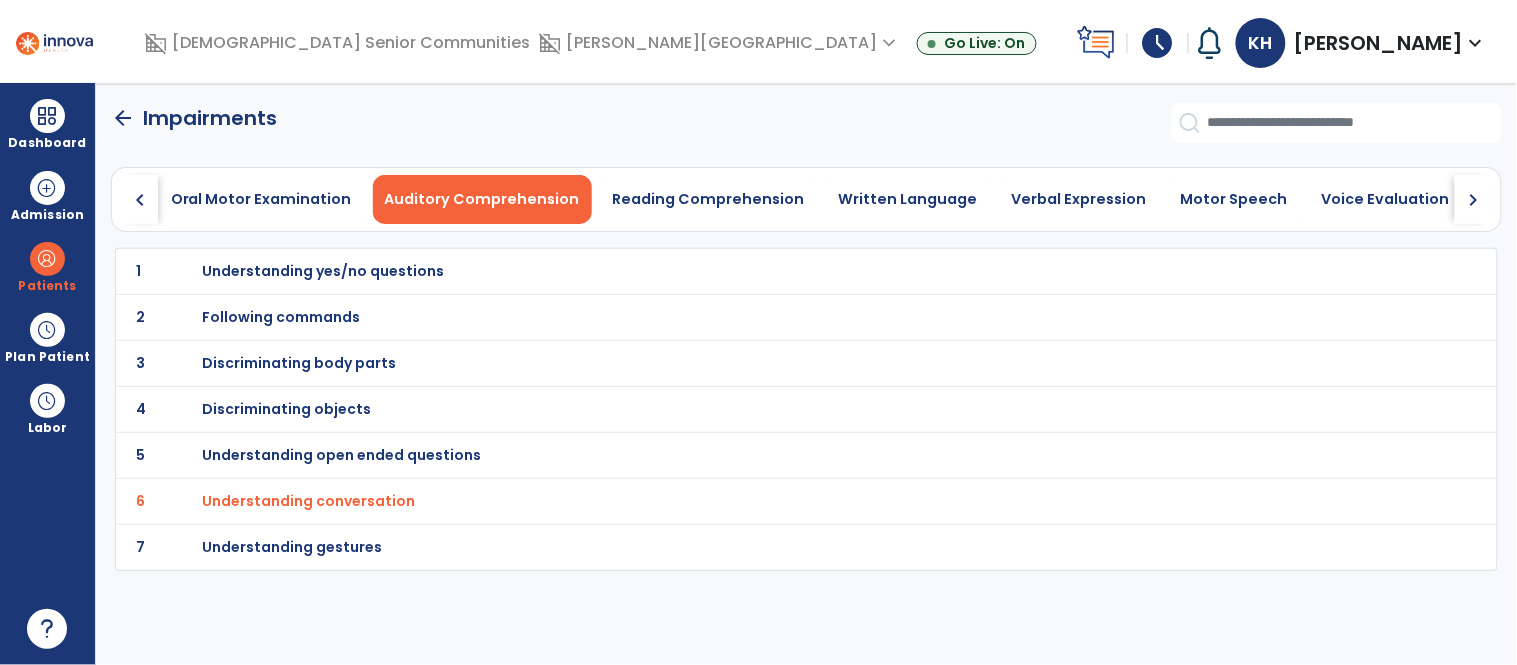 click on "Understanding conversation" at bounding box center [308, 501] 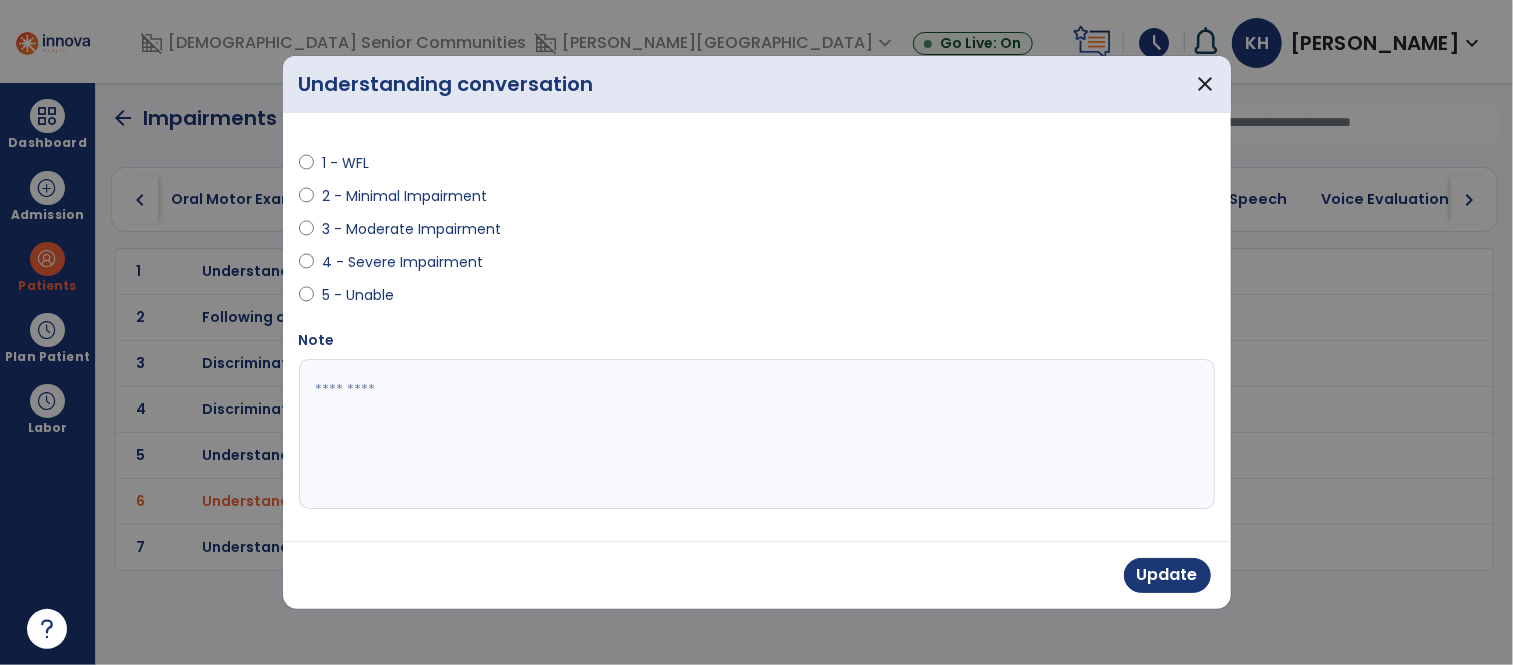 click at bounding box center [307, 167] 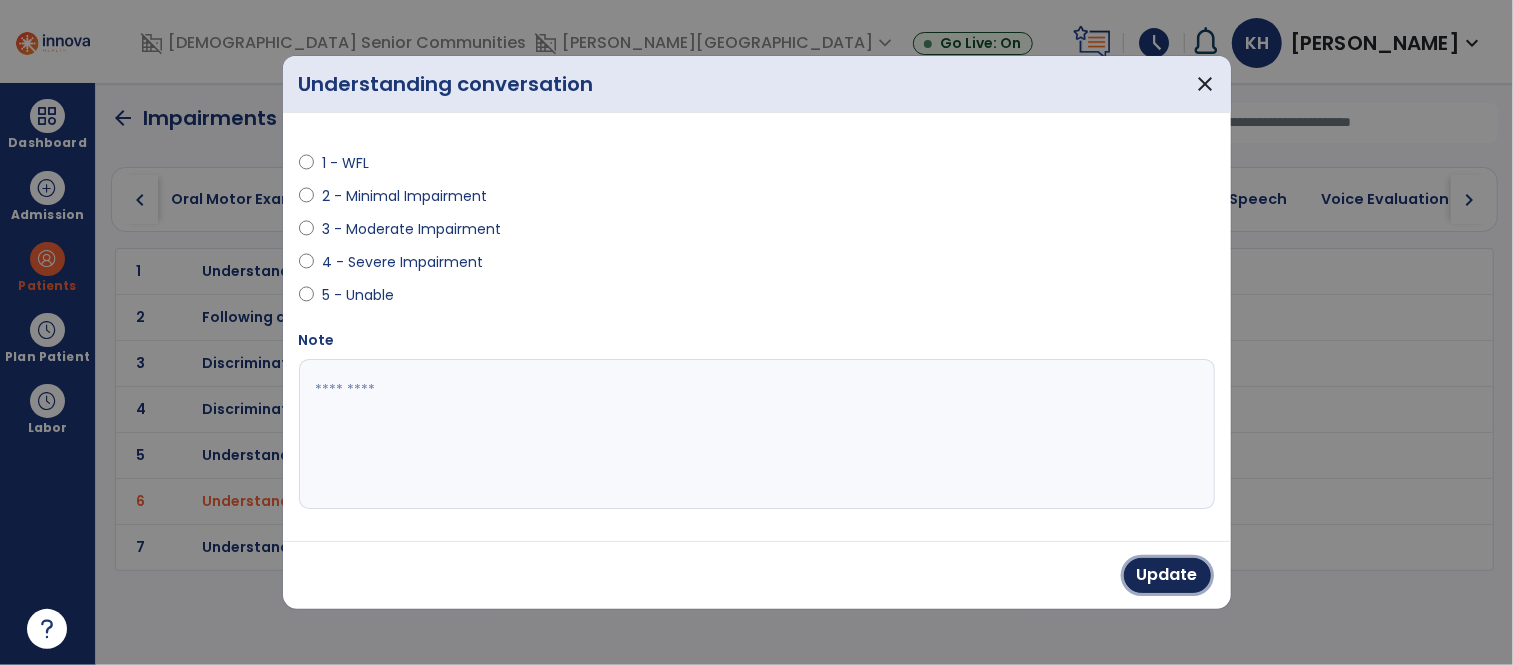 click on "Update" at bounding box center [1167, 575] 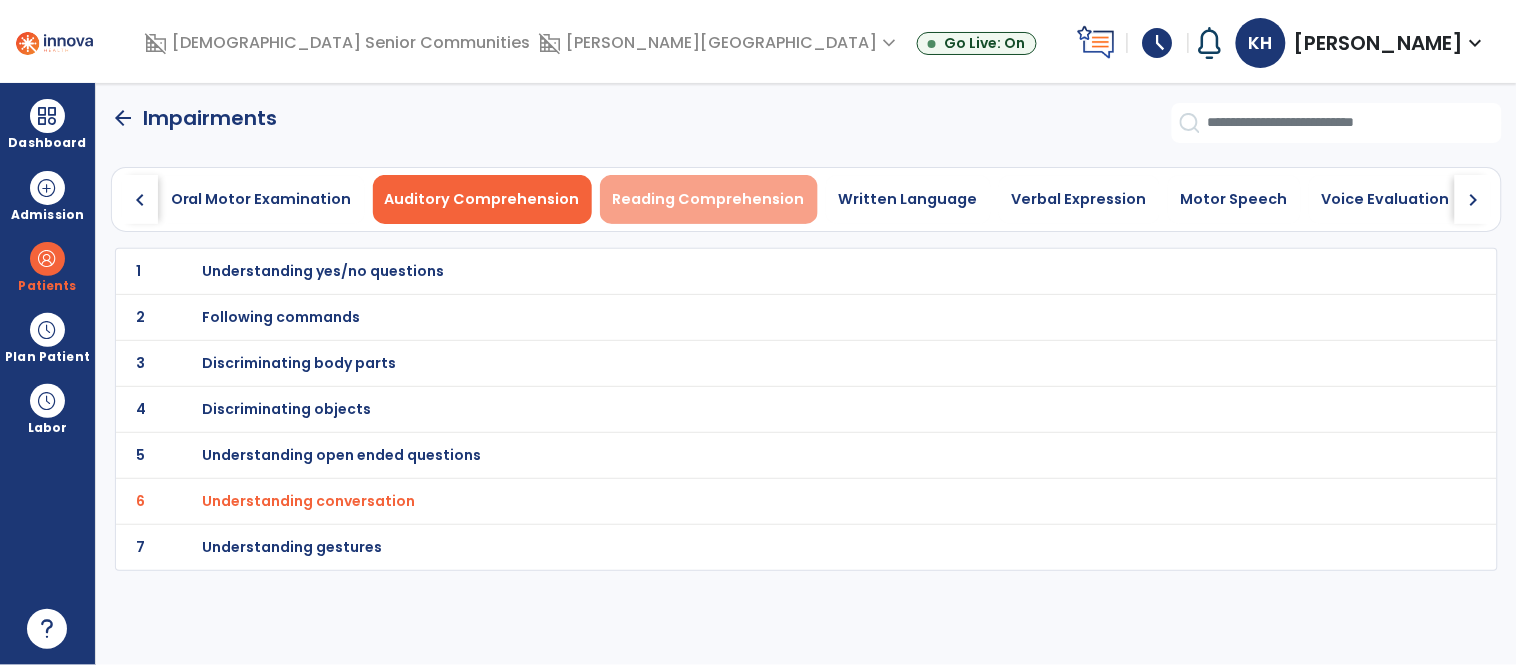 click on "Reading Comprehension" at bounding box center [709, 199] 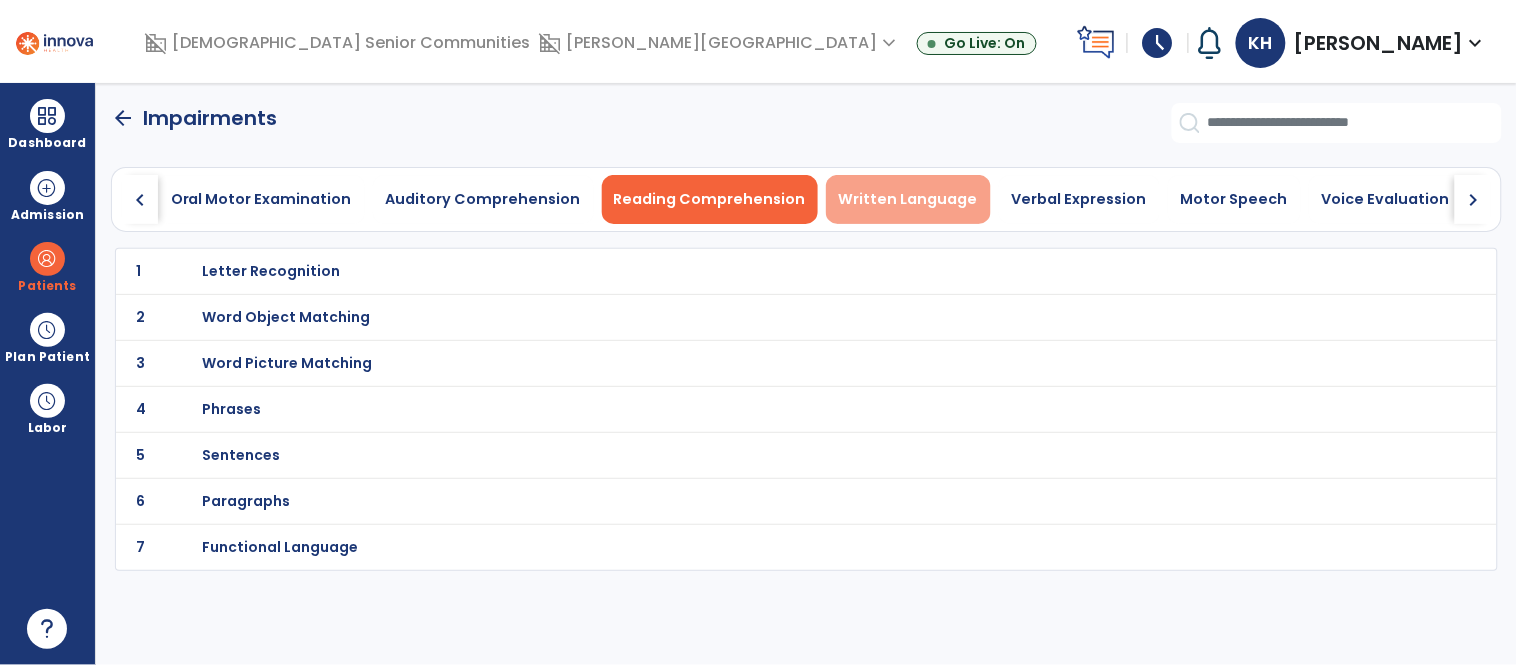 click on "Written Language" at bounding box center (908, 199) 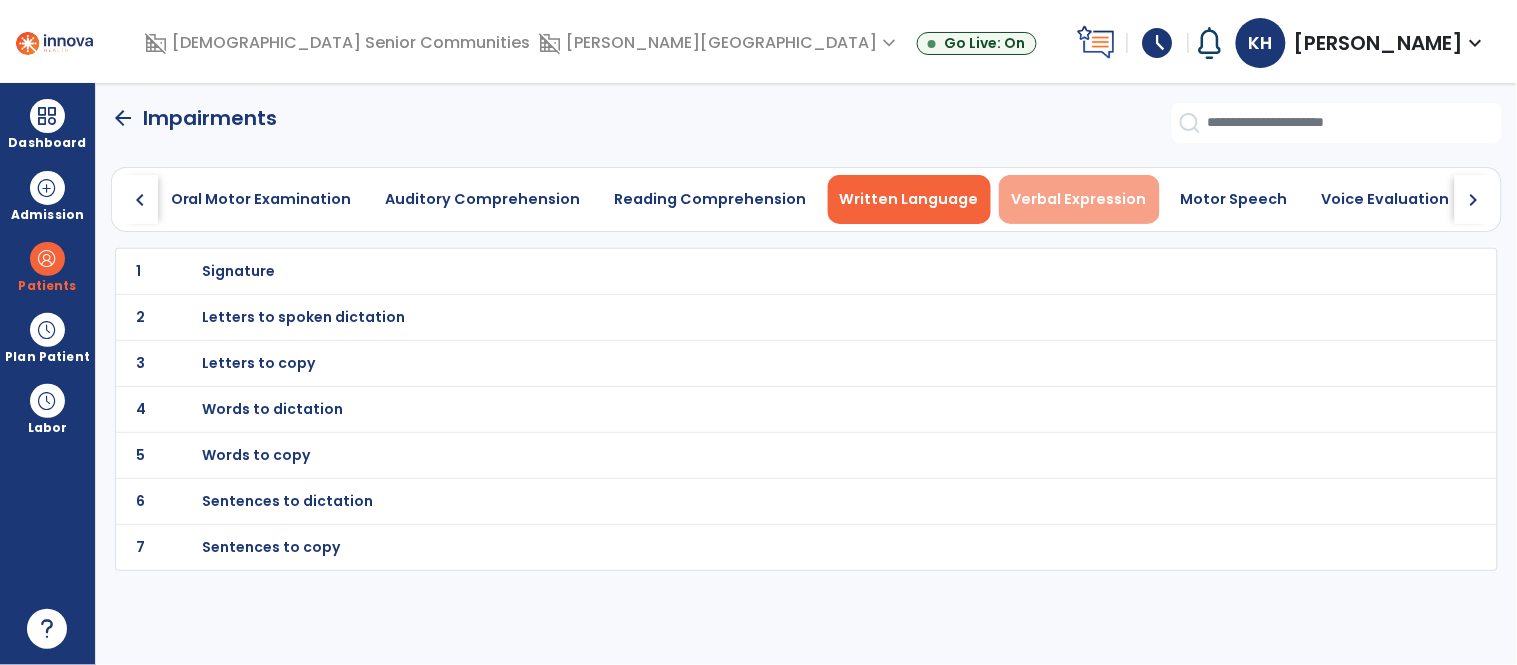 click on "Verbal Expression" at bounding box center [1079, 199] 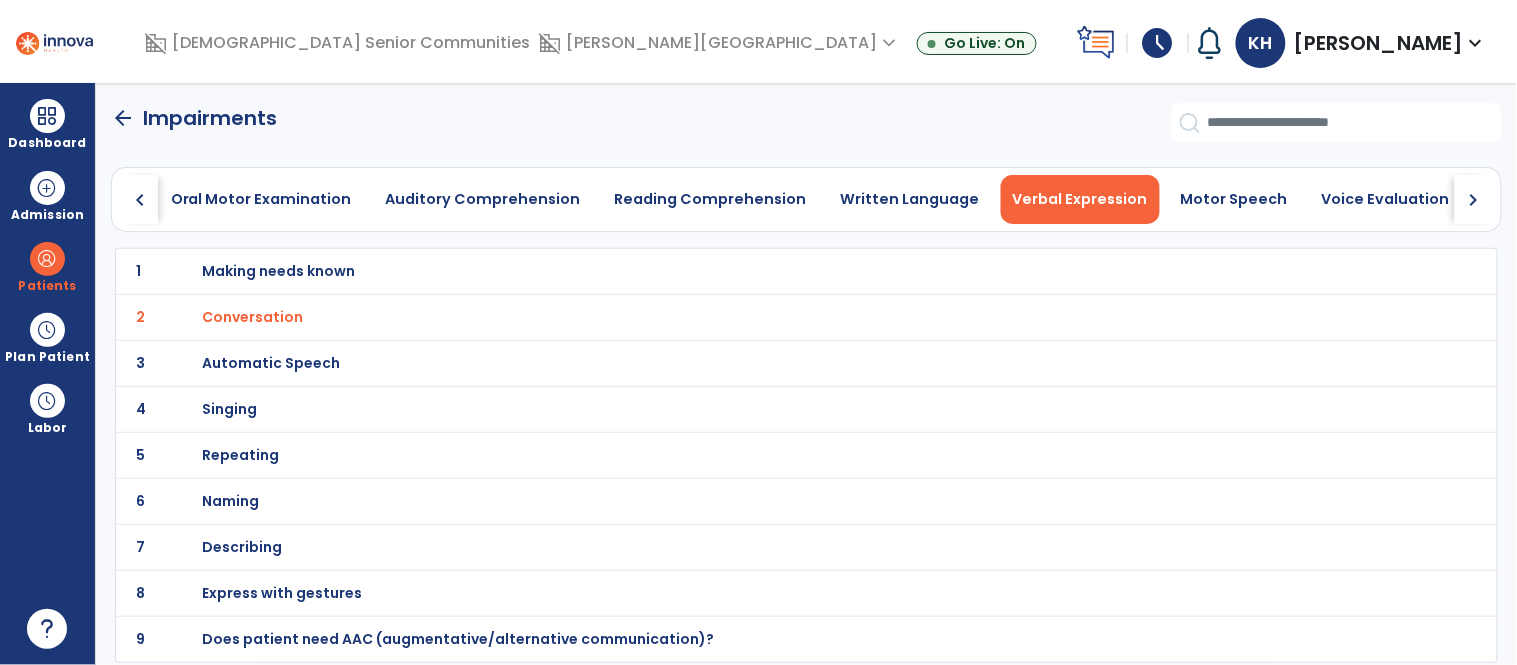 click on "Conversation" at bounding box center [252, 317] 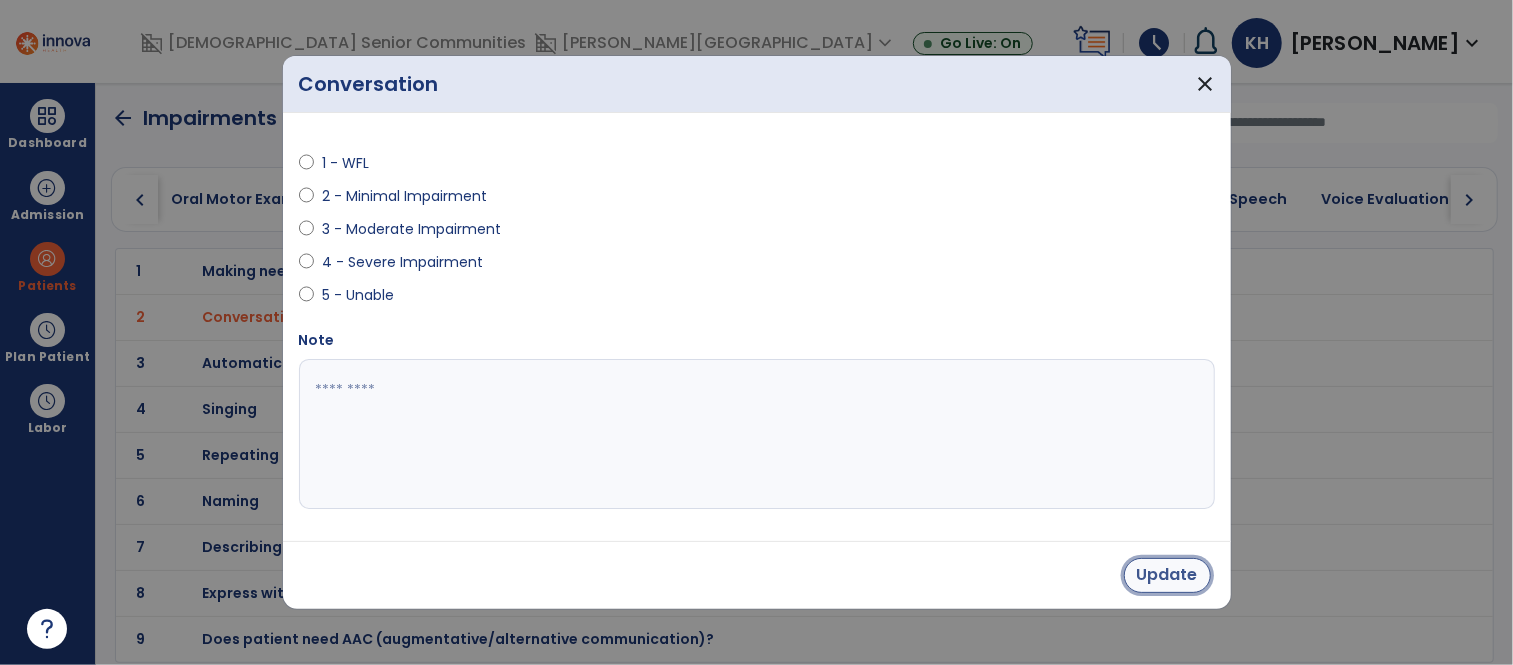 click on "Update" at bounding box center [1167, 575] 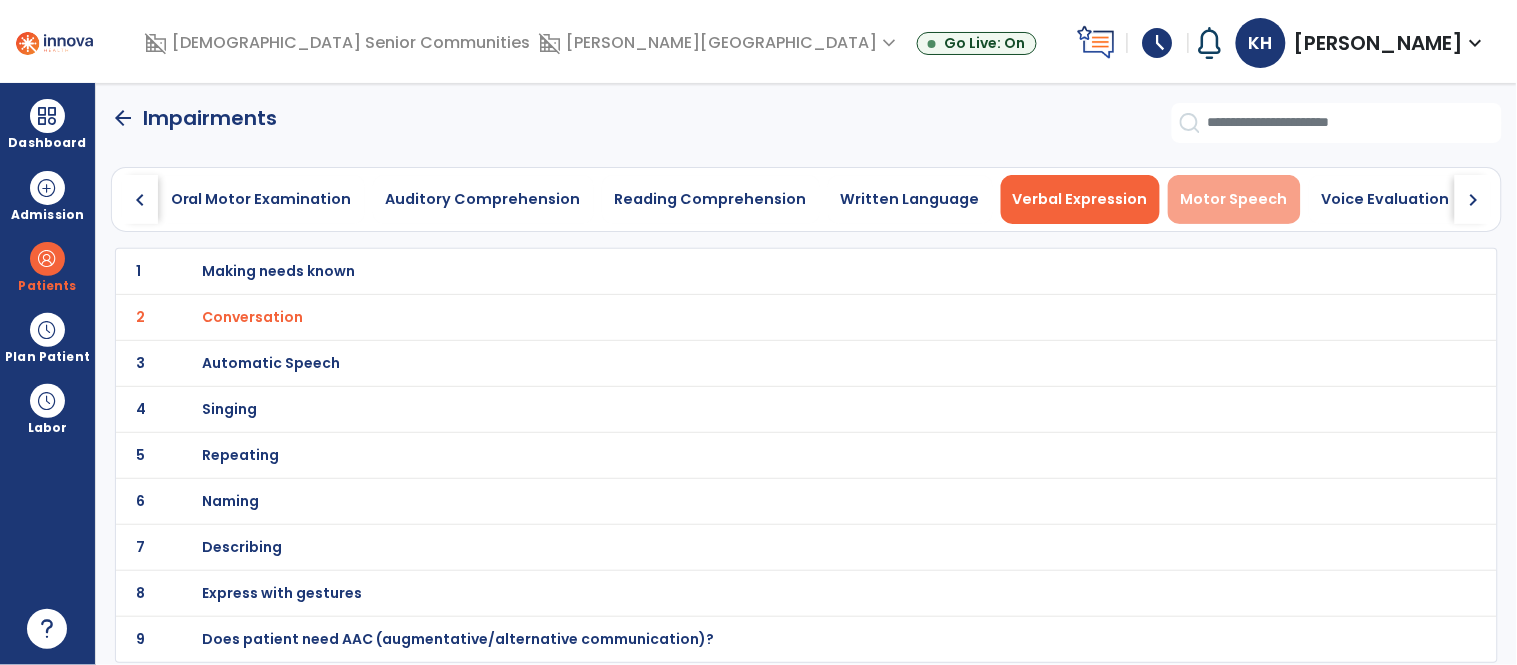 click on "Motor Speech" at bounding box center [1234, 199] 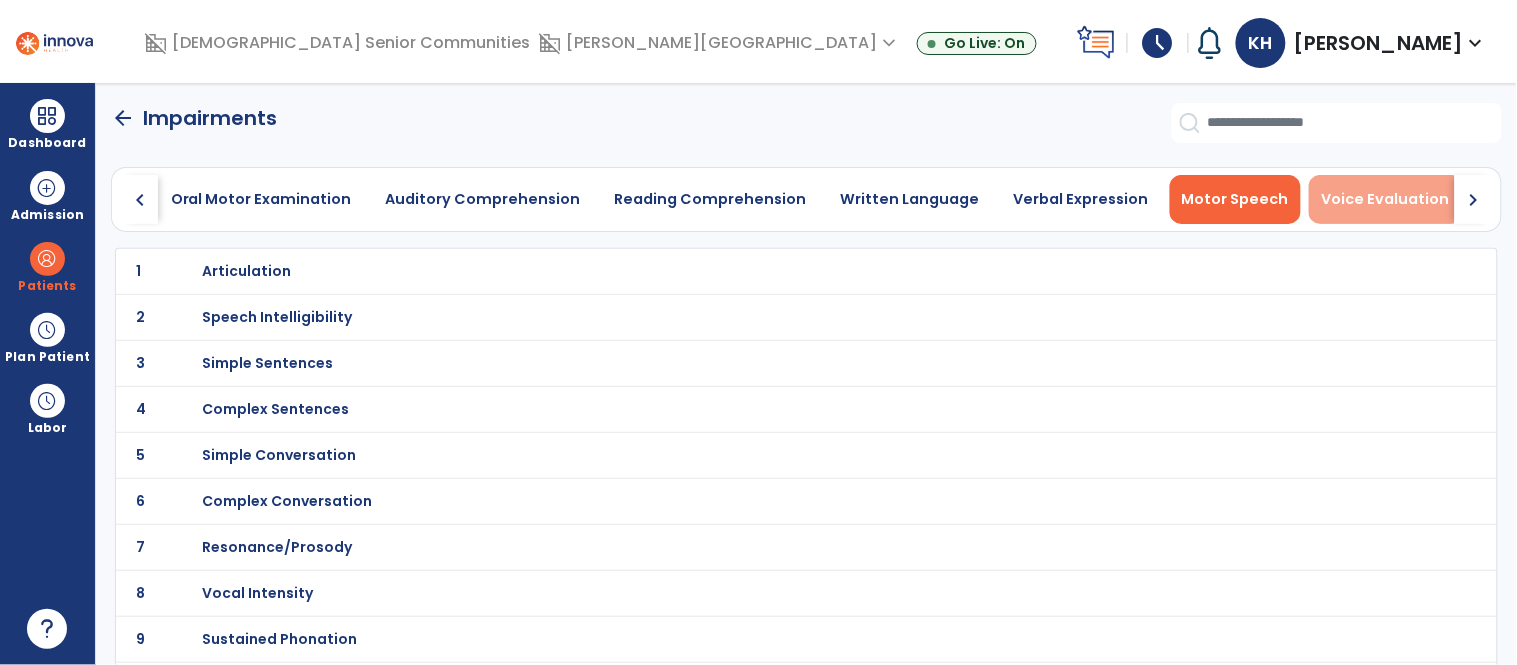 click on "Voice Evaluation" at bounding box center (1386, 199) 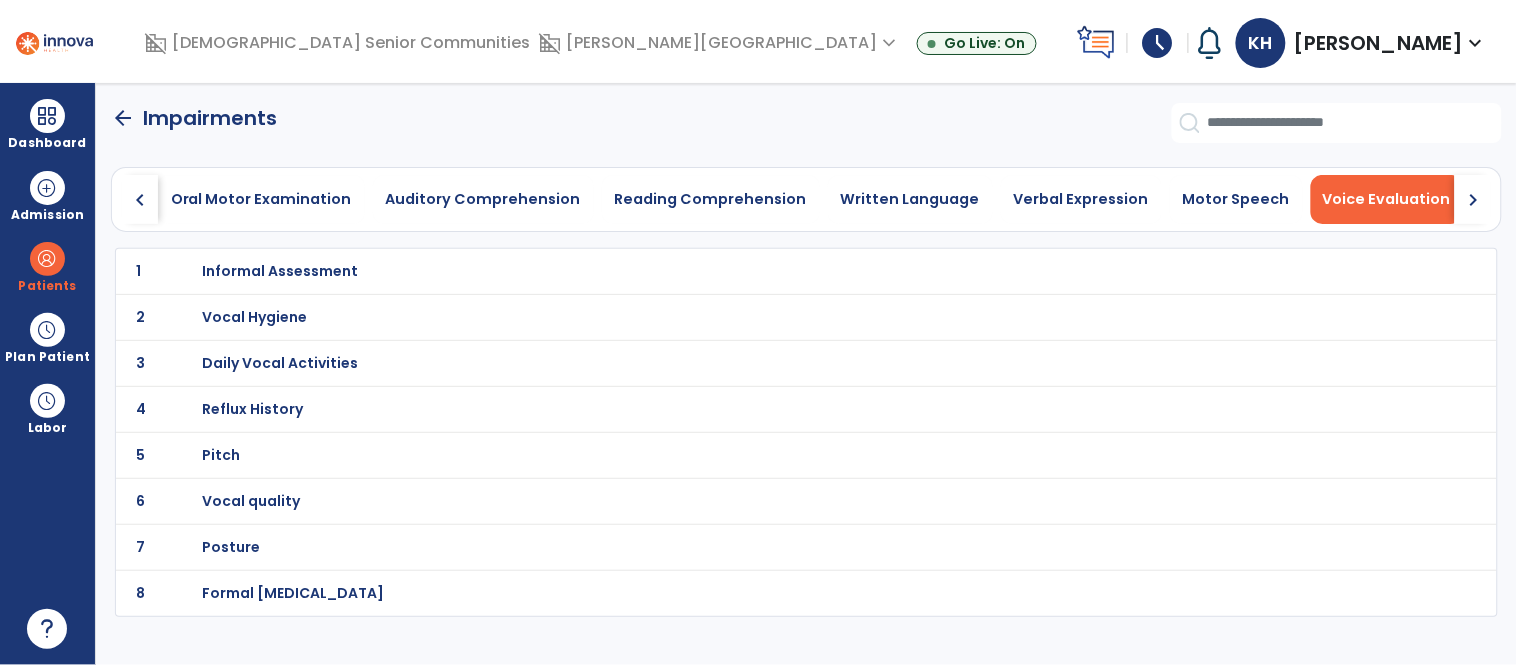 click on "chevron_right" 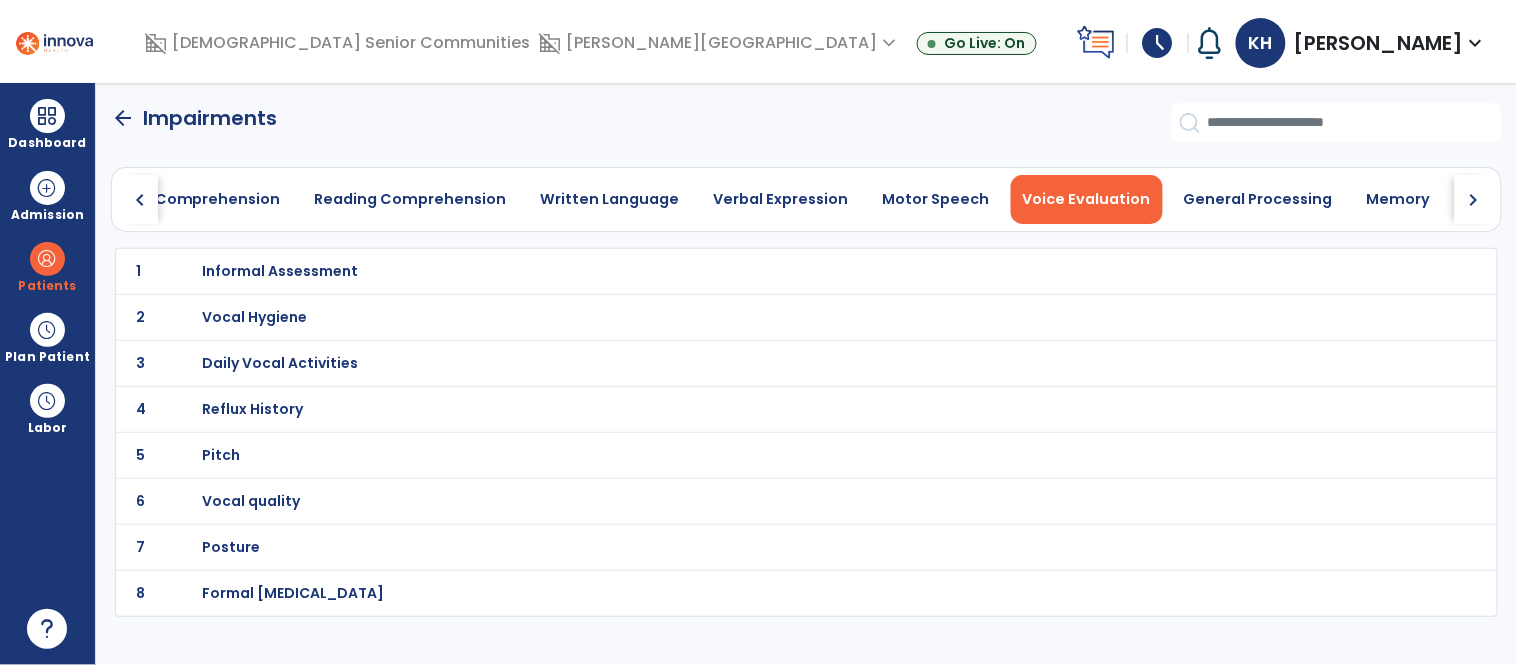 click on "chevron_right" 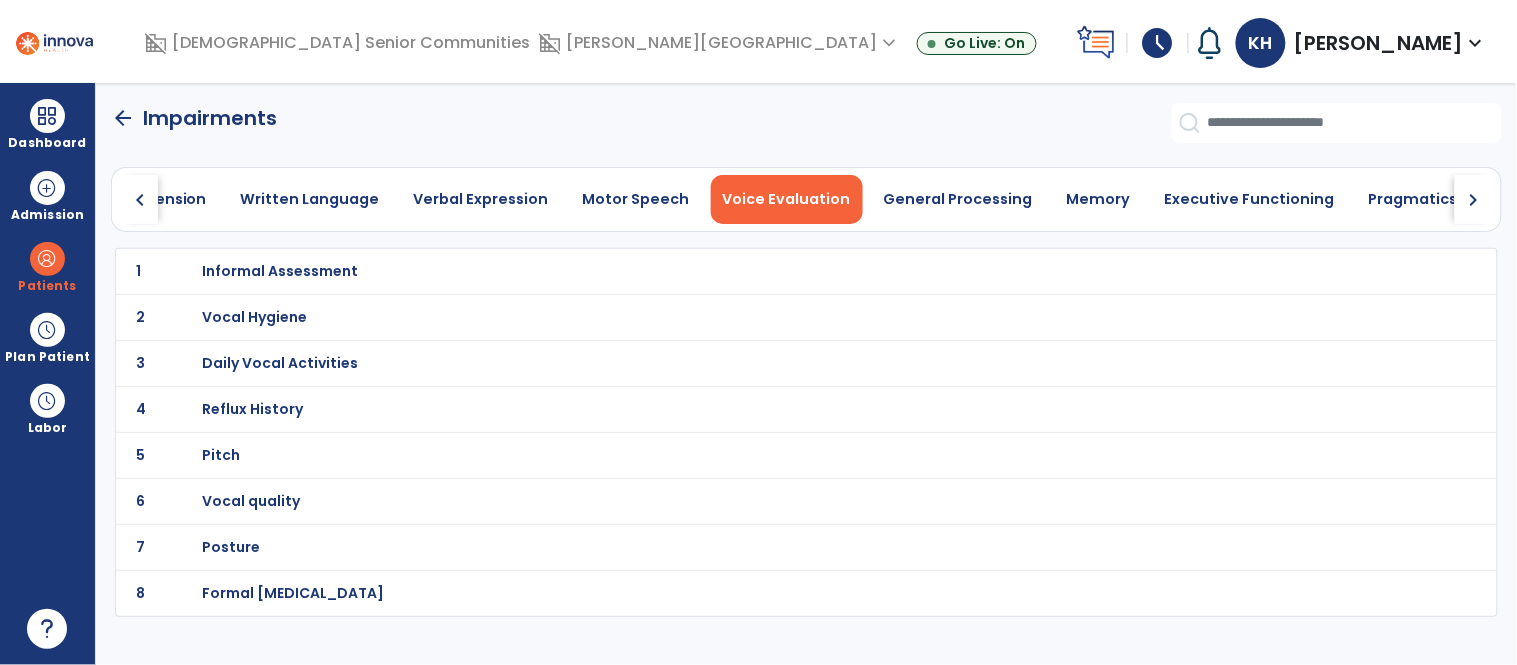 click on "chevron_right" 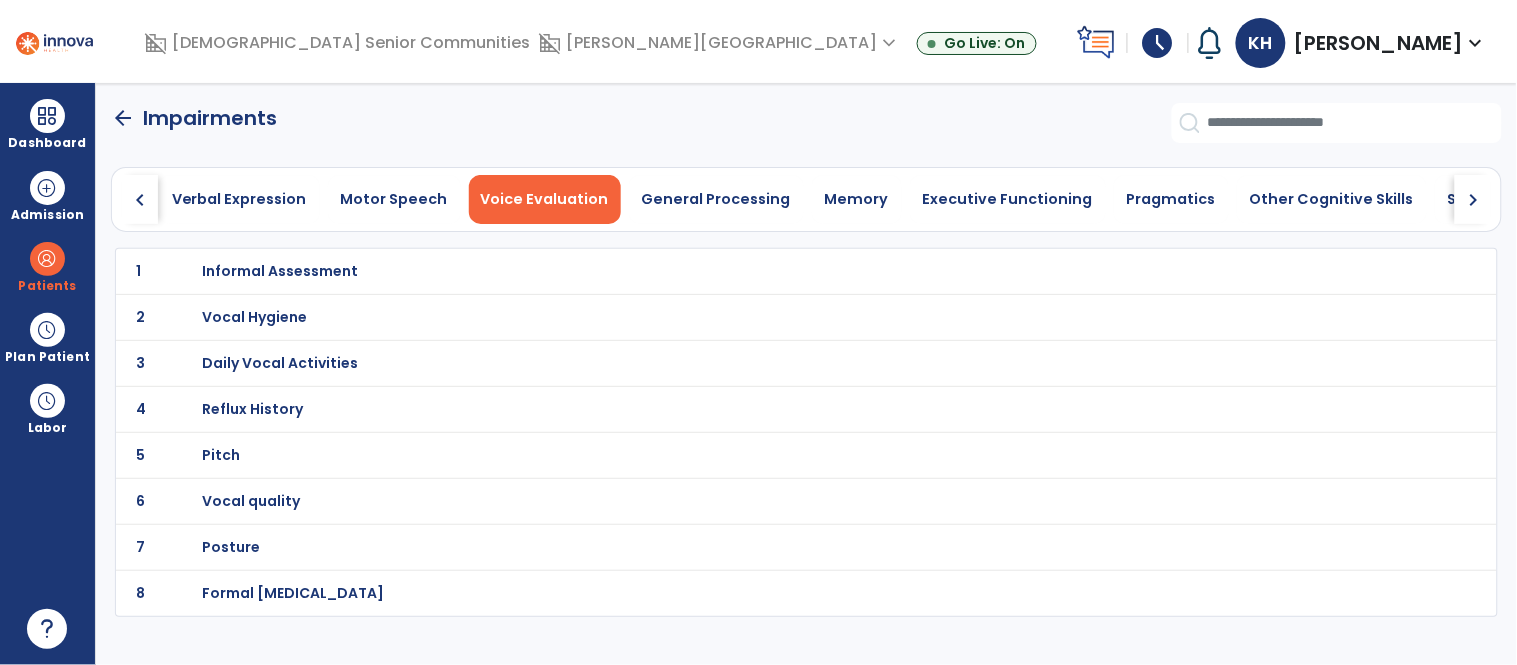 click on "chevron_right" 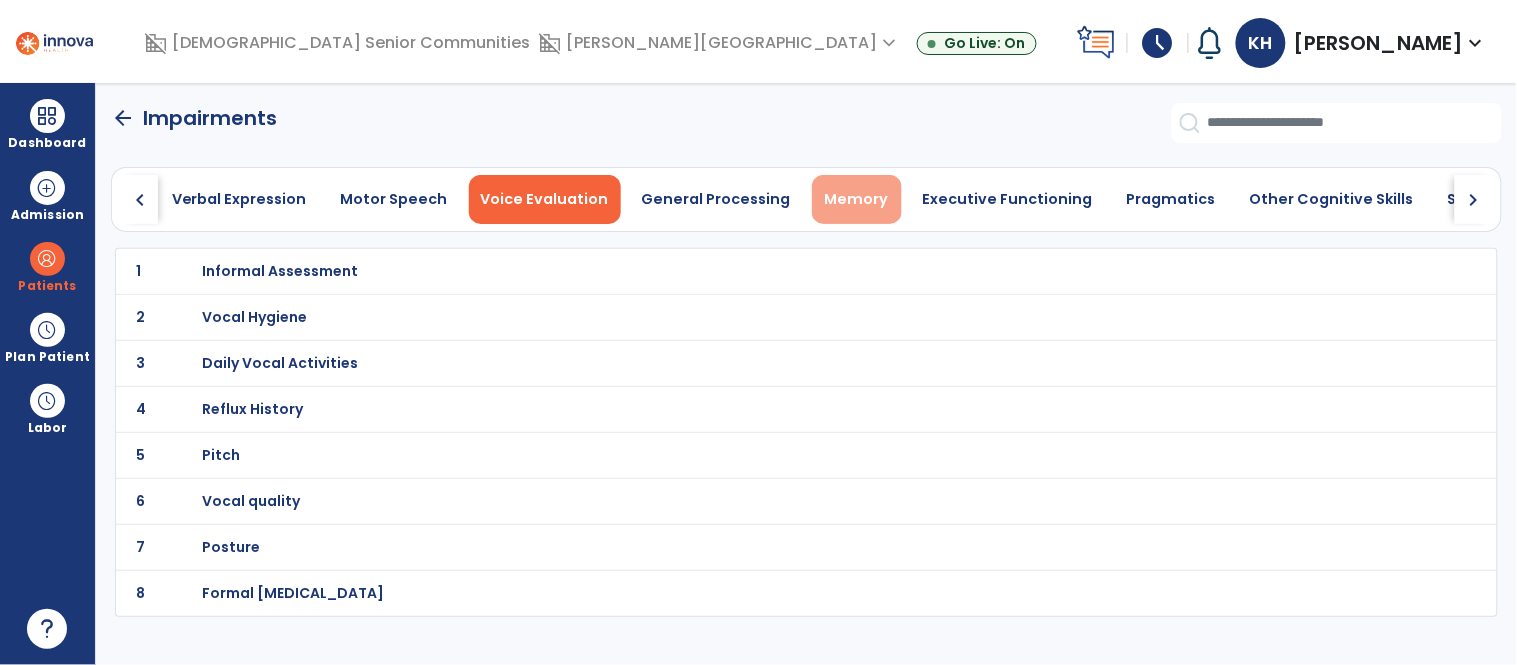 click on "Memory" at bounding box center (857, 199) 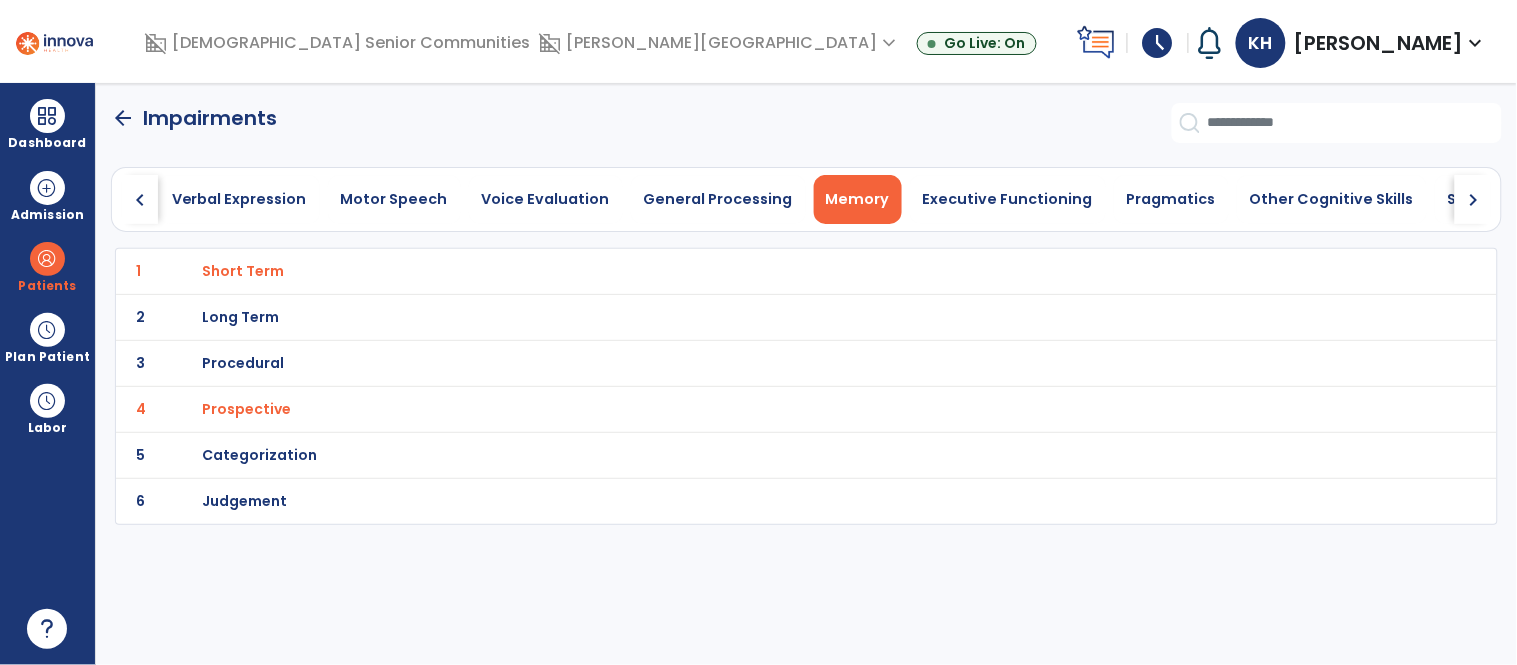 scroll, scrollTop: 0, scrollLeft: 840, axis: horizontal 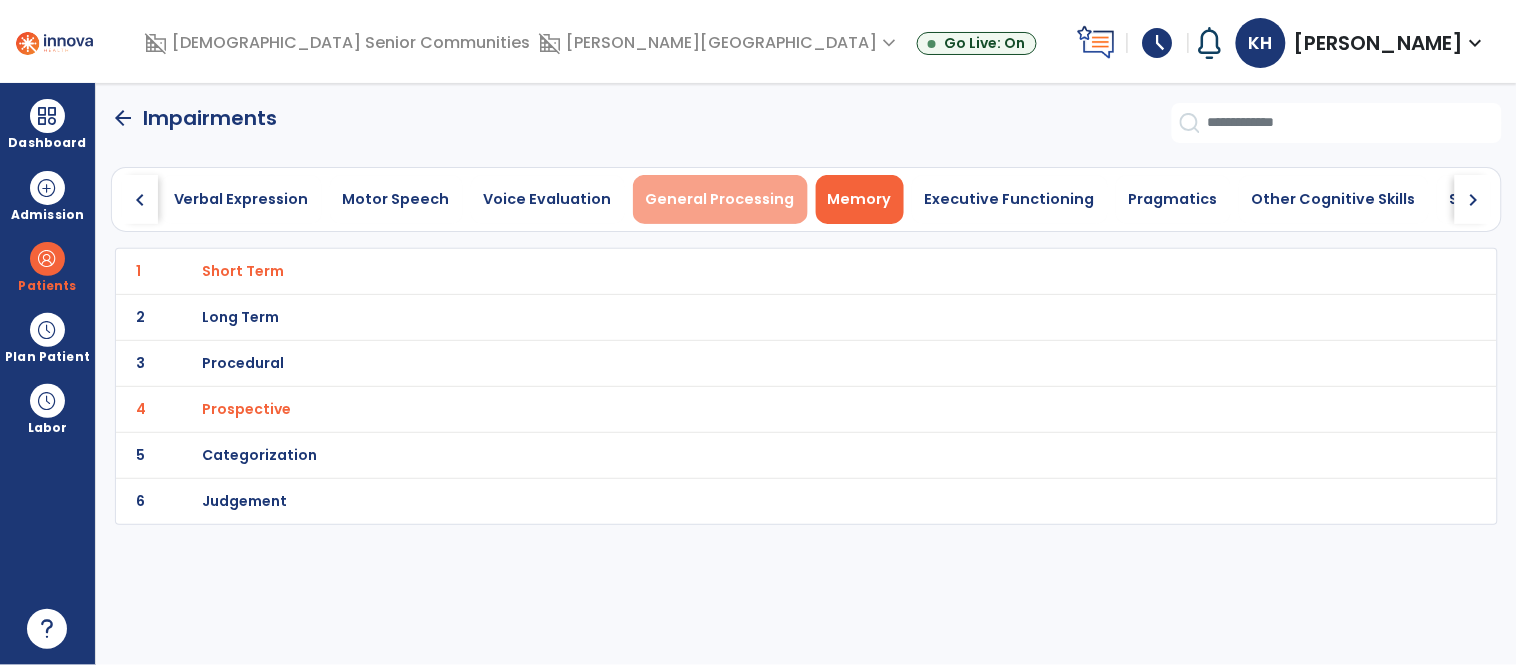 click on "General Processing" at bounding box center (720, 199) 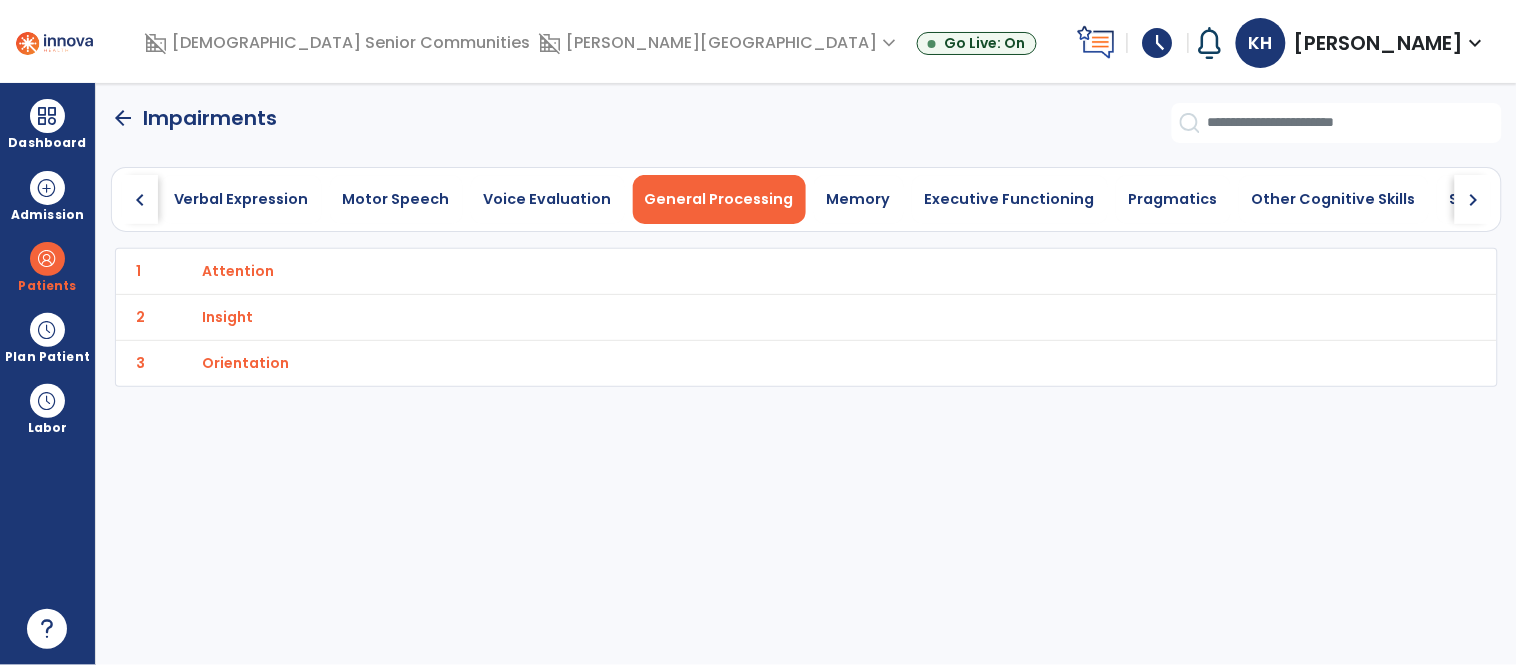 click on "Attention" at bounding box center (238, 271) 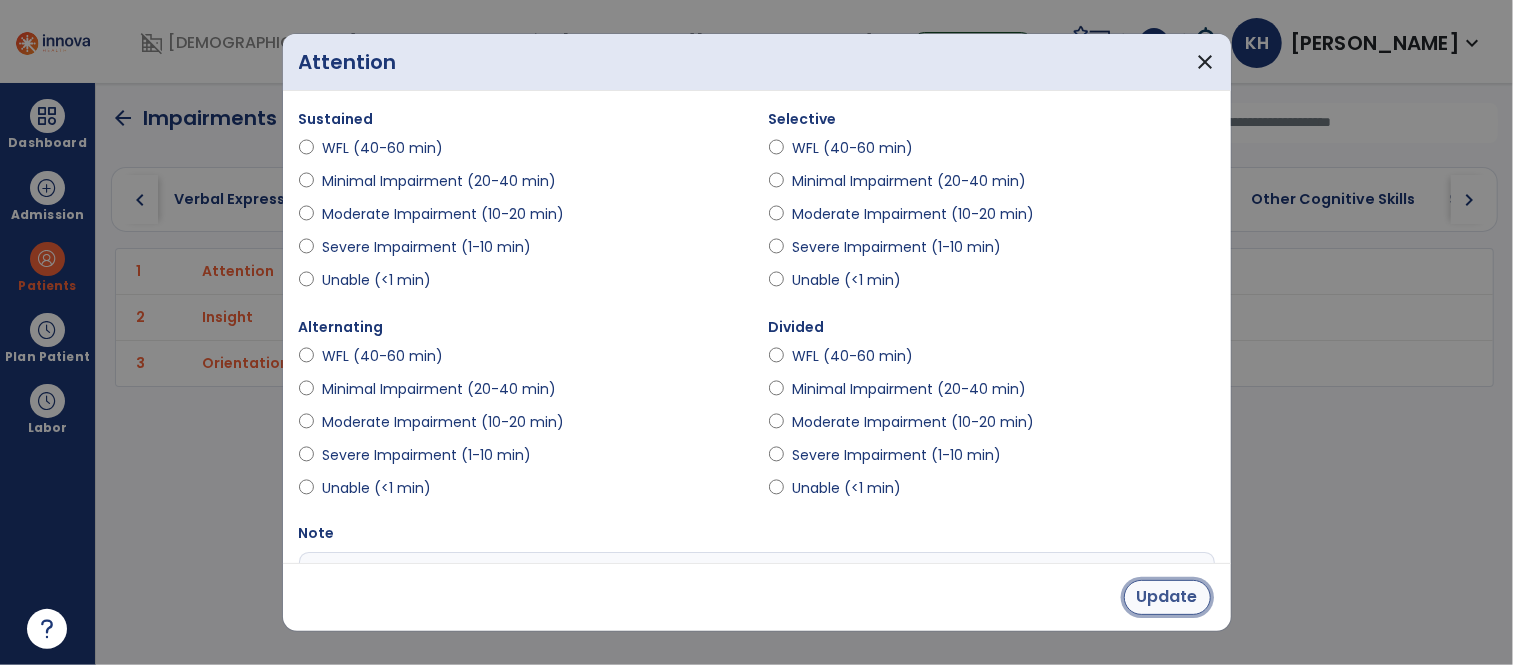 click on "Update" at bounding box center (1167, 597) 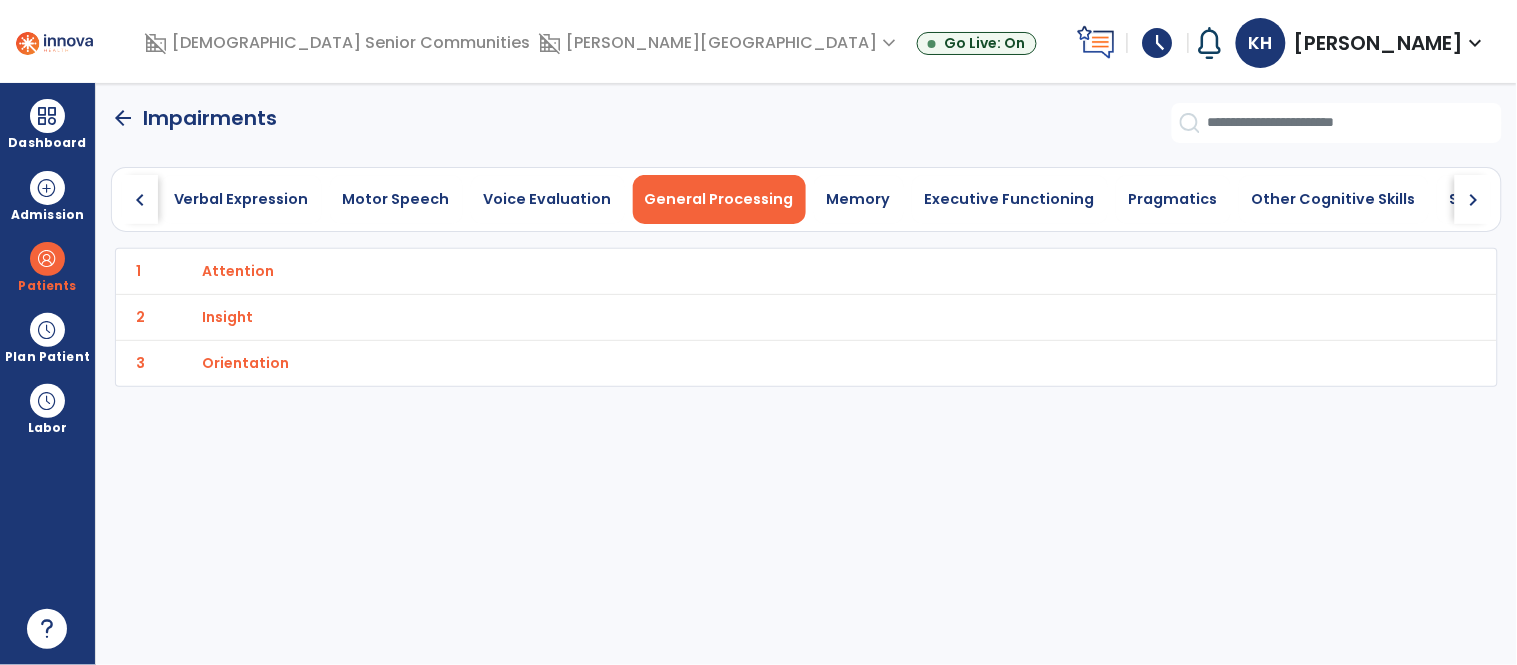 click on "Insight" at bounding box center (238, 271) 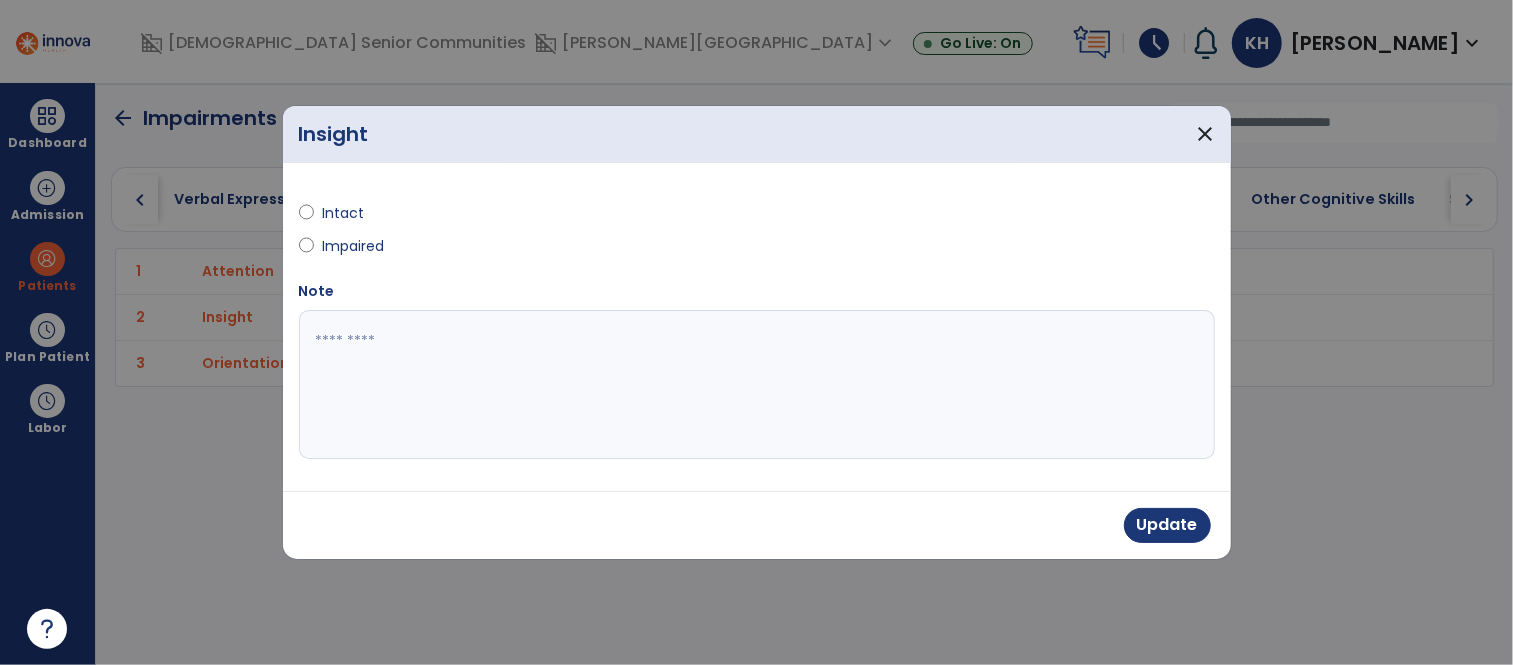 click at bounding box center (757, 385) 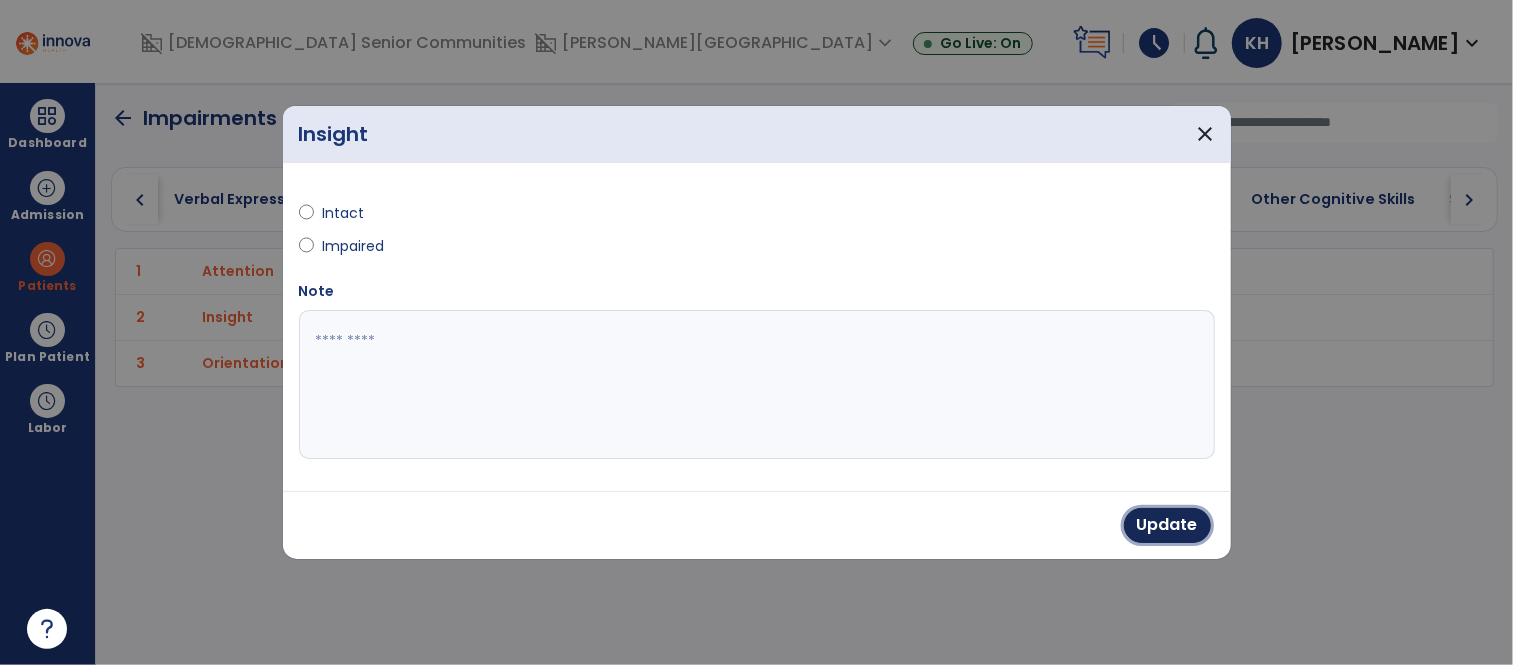 drag, startPoint x: 1193, startPoint y: 533, endPoint x: 1168, endPoint y: 535, distance: 25.079872 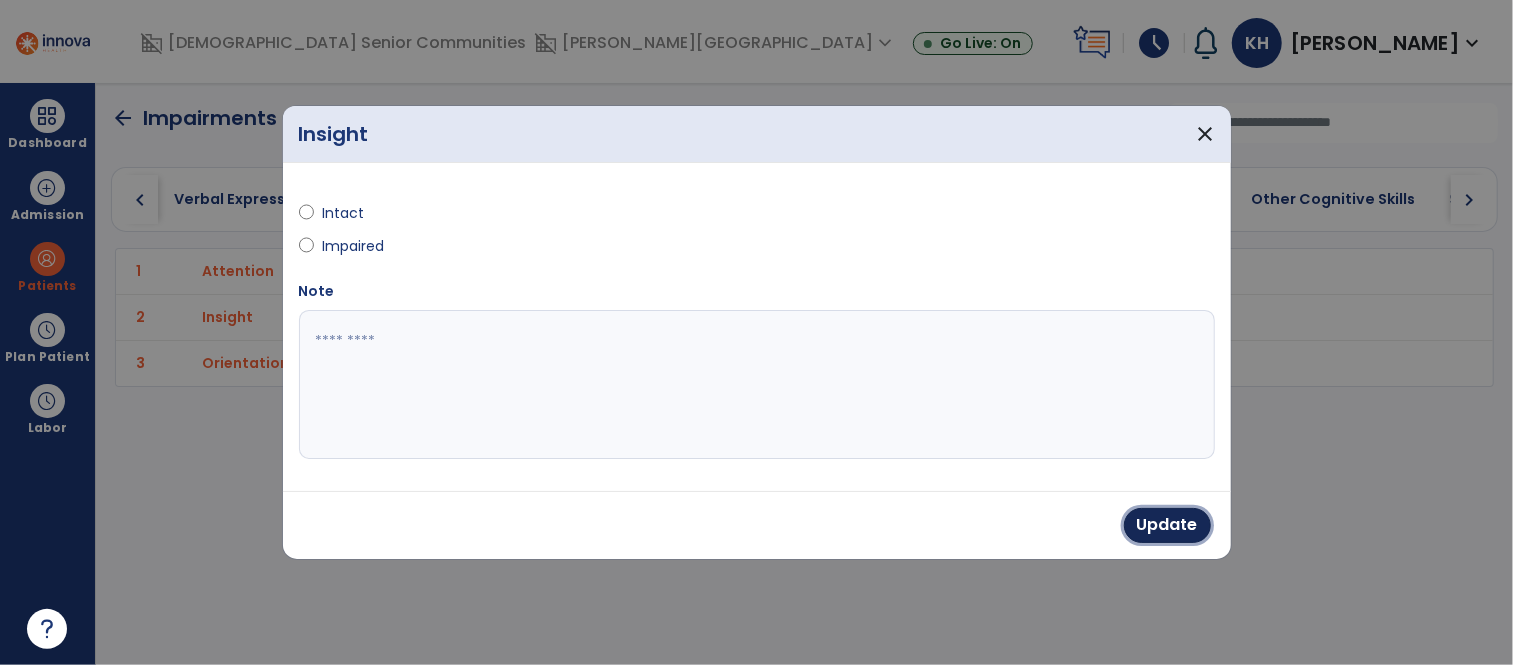 click on "Update" at bounding box center (1167, 525) 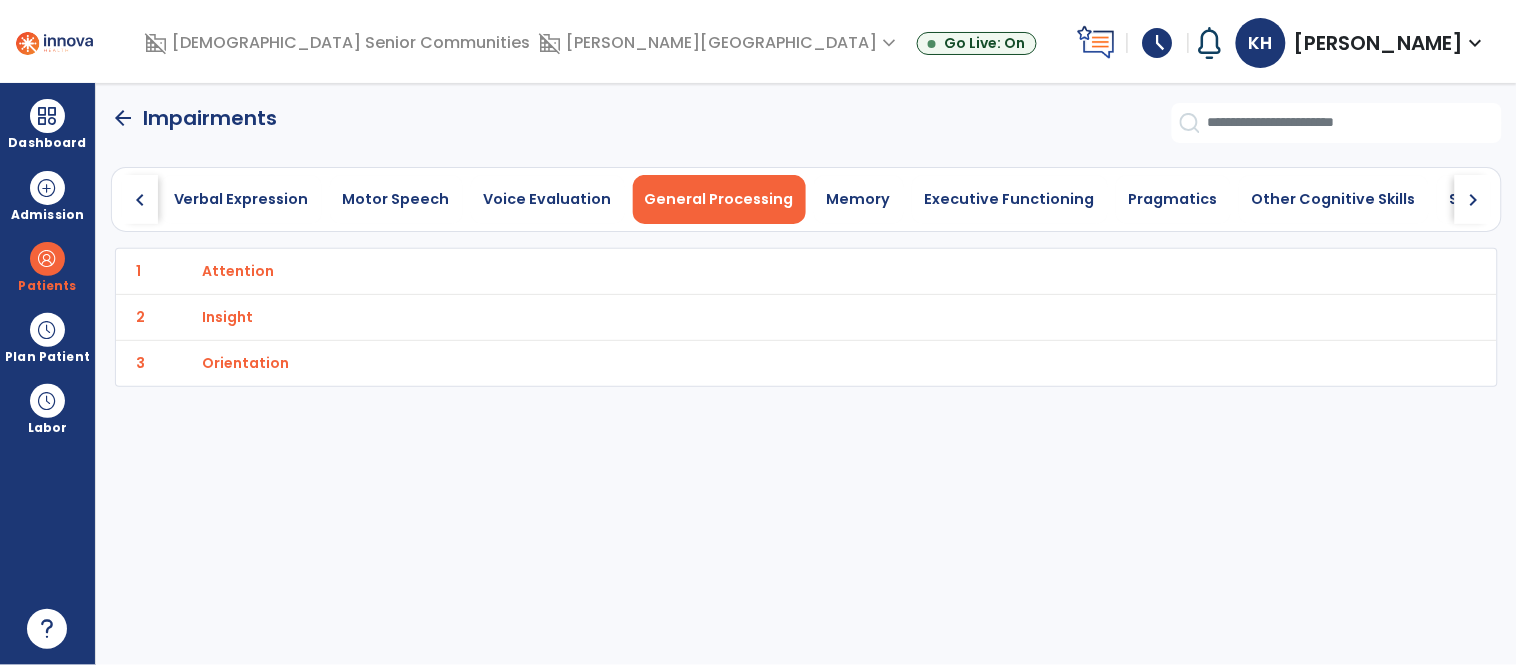 click on "Orientation" at bounding box center [238, 271] 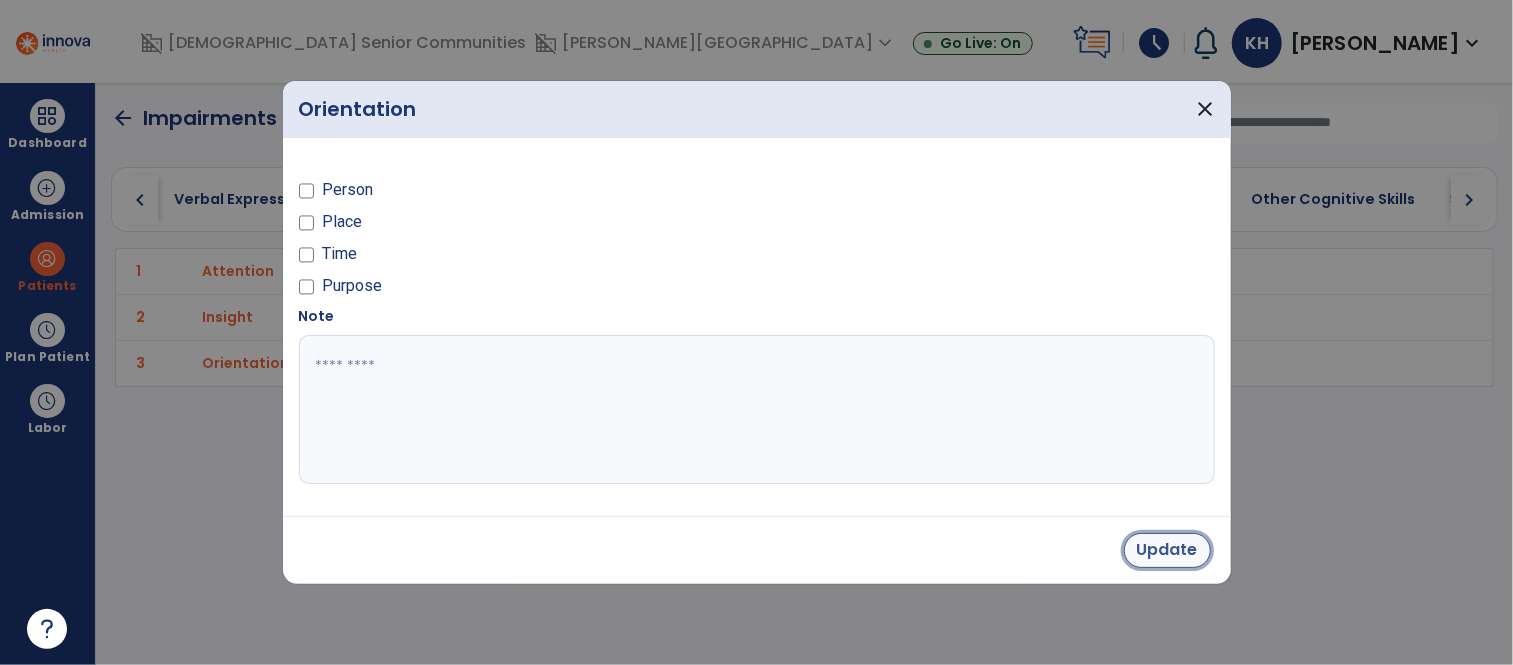 click on "Update" at bounding box center [1167, 550] 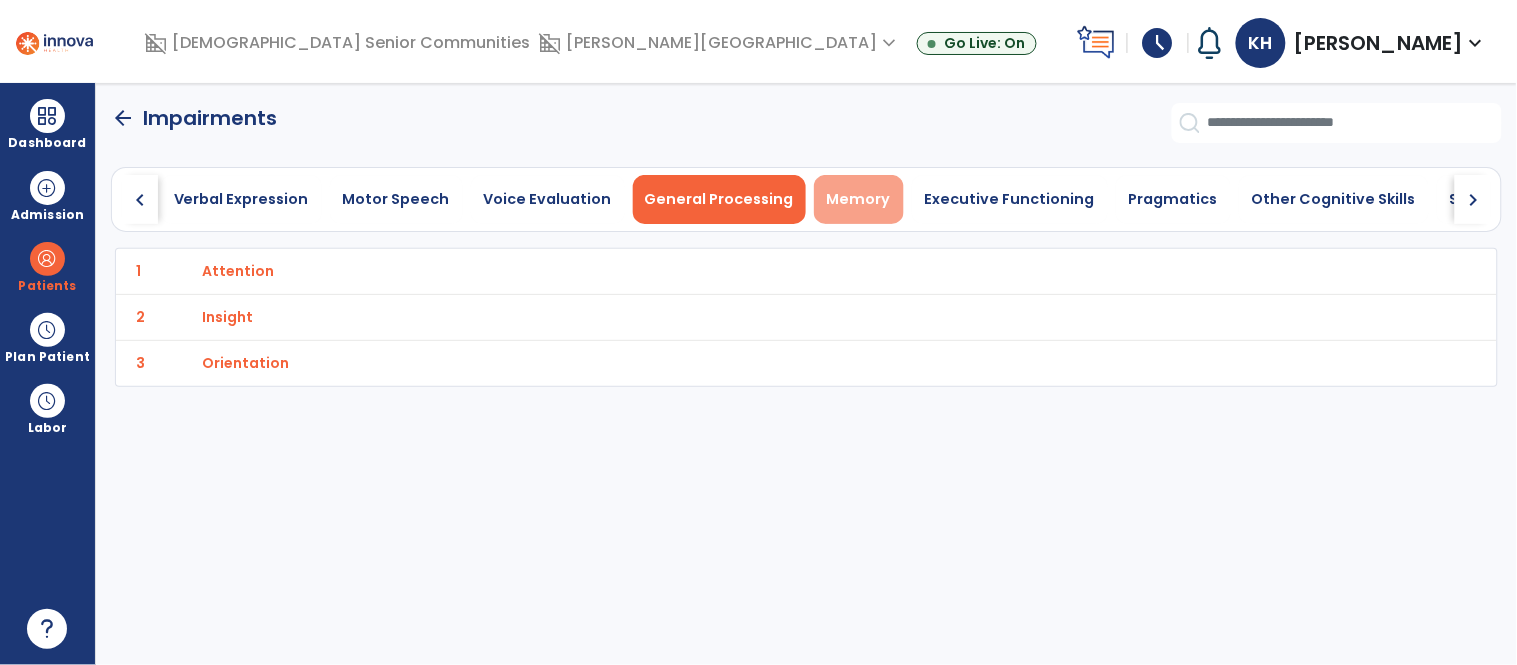 click on "Memory" at bounding box center [859, 199] 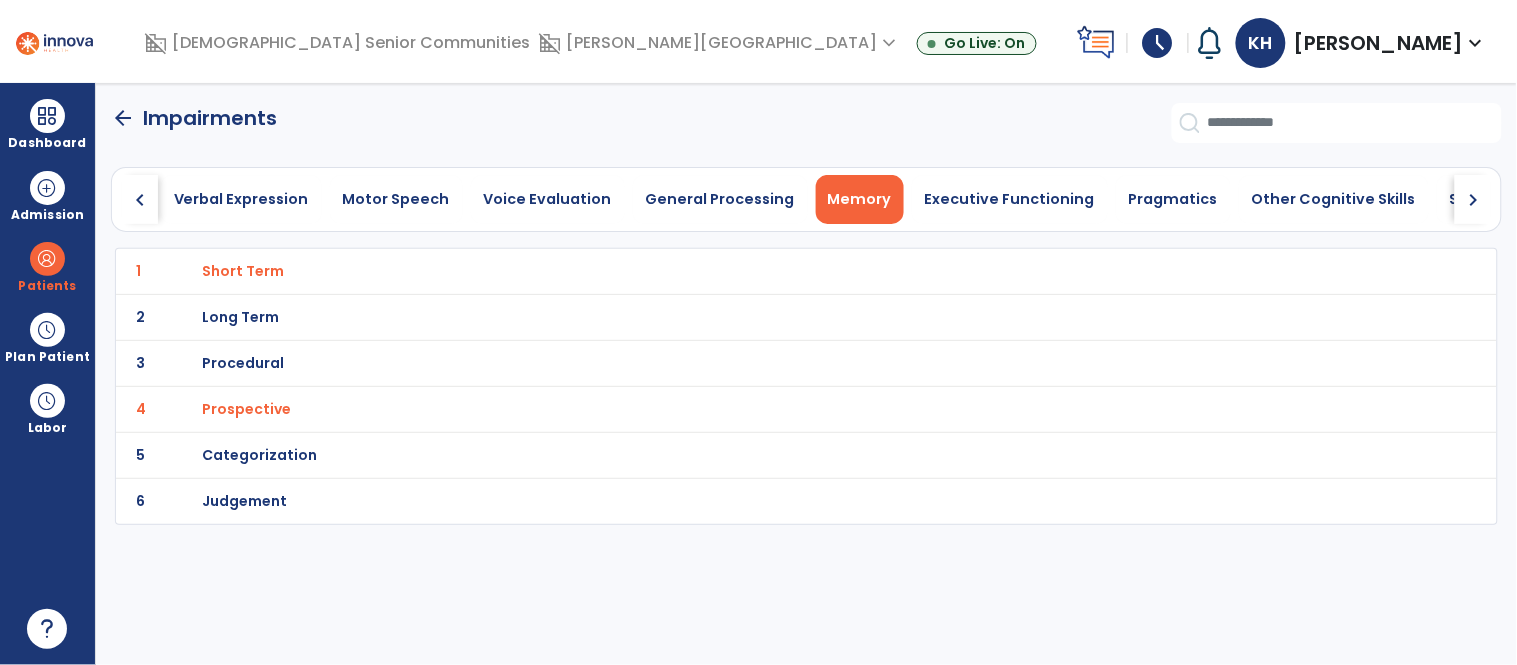 click on "Short Term" at bounding box center [243, 271] 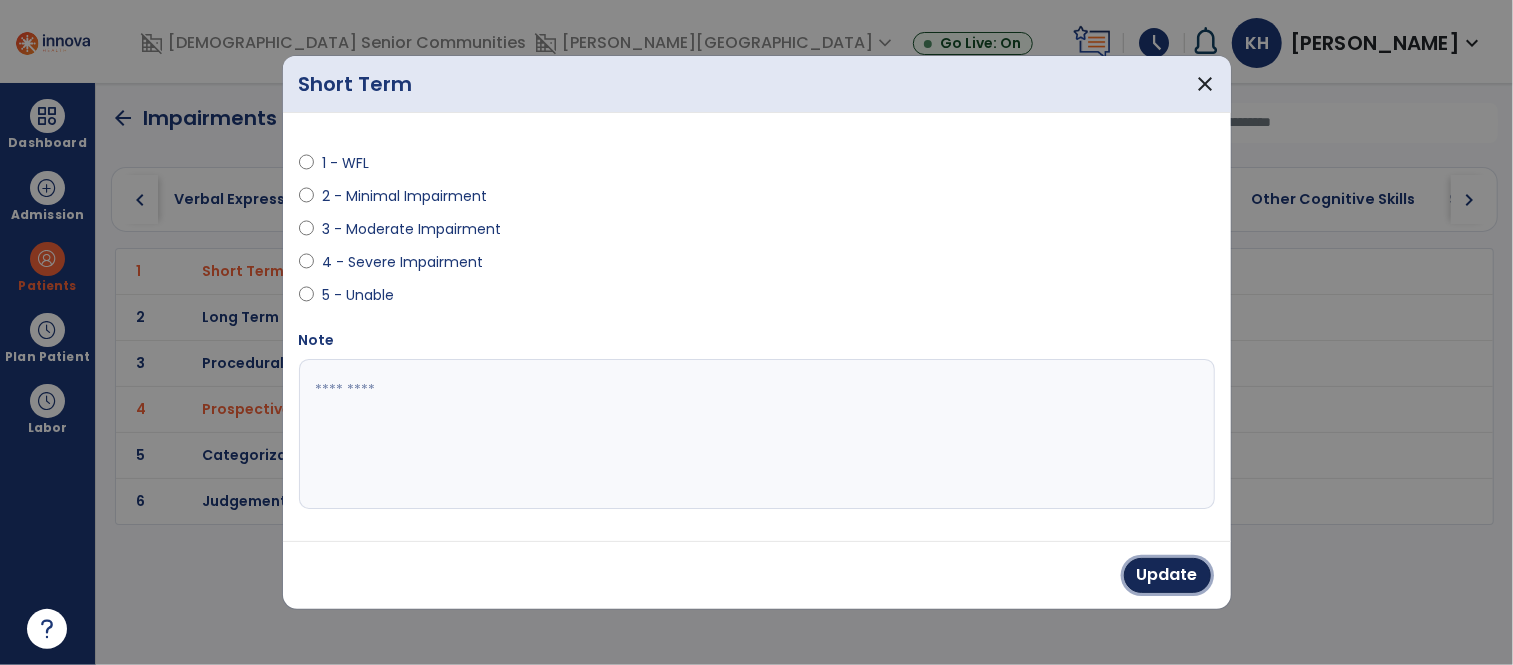 click on "Update" at bounding box center [1167, 575] 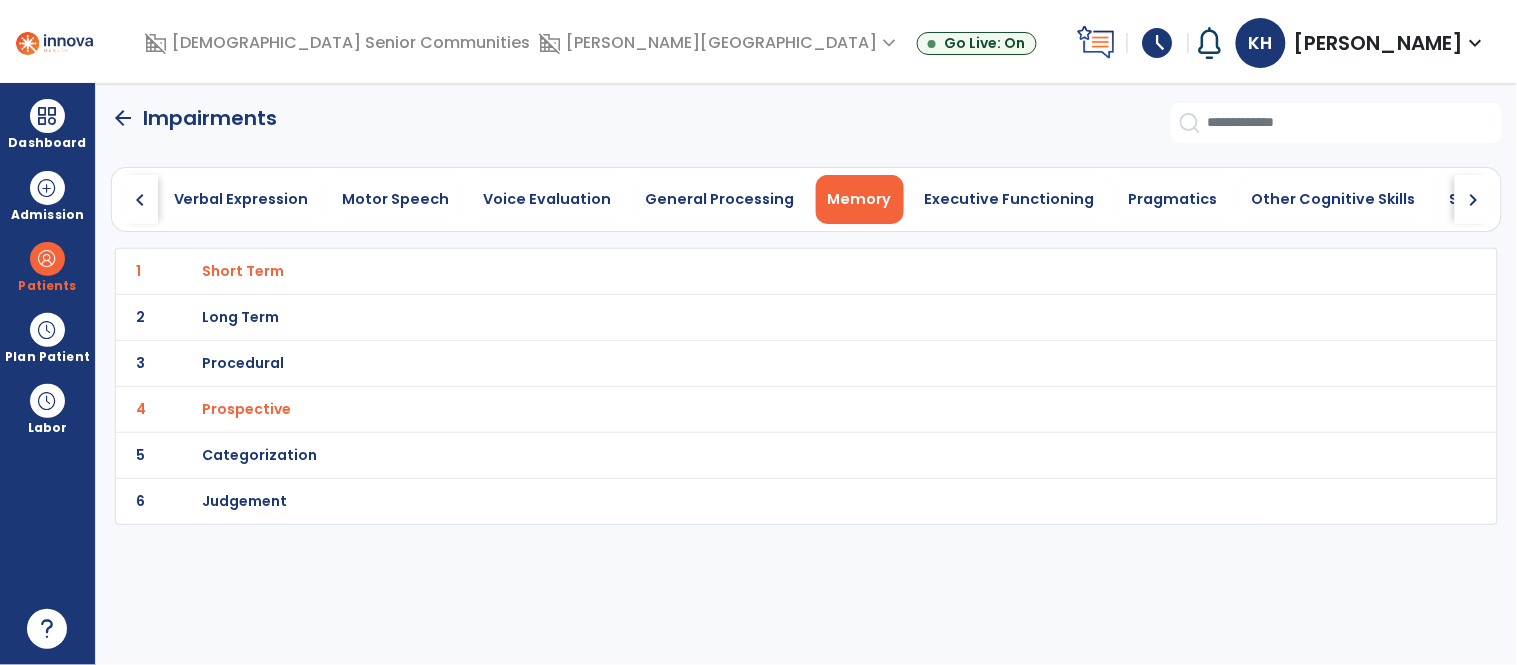 click on "Prospective" at bounding box center (243, 271) 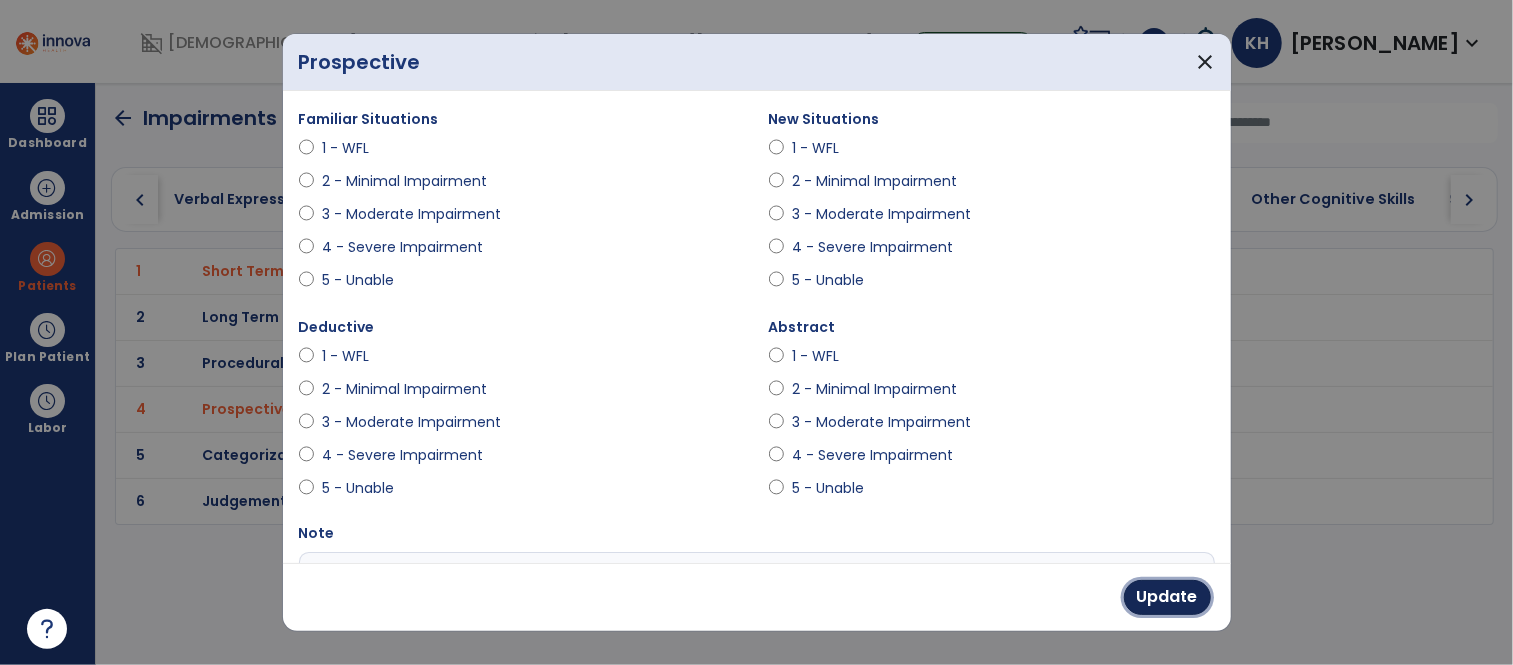 drag, startPoint x: 1148, startPoint y: 588, endPoint x: 978, endPoint y: 558, distance: 172.62677 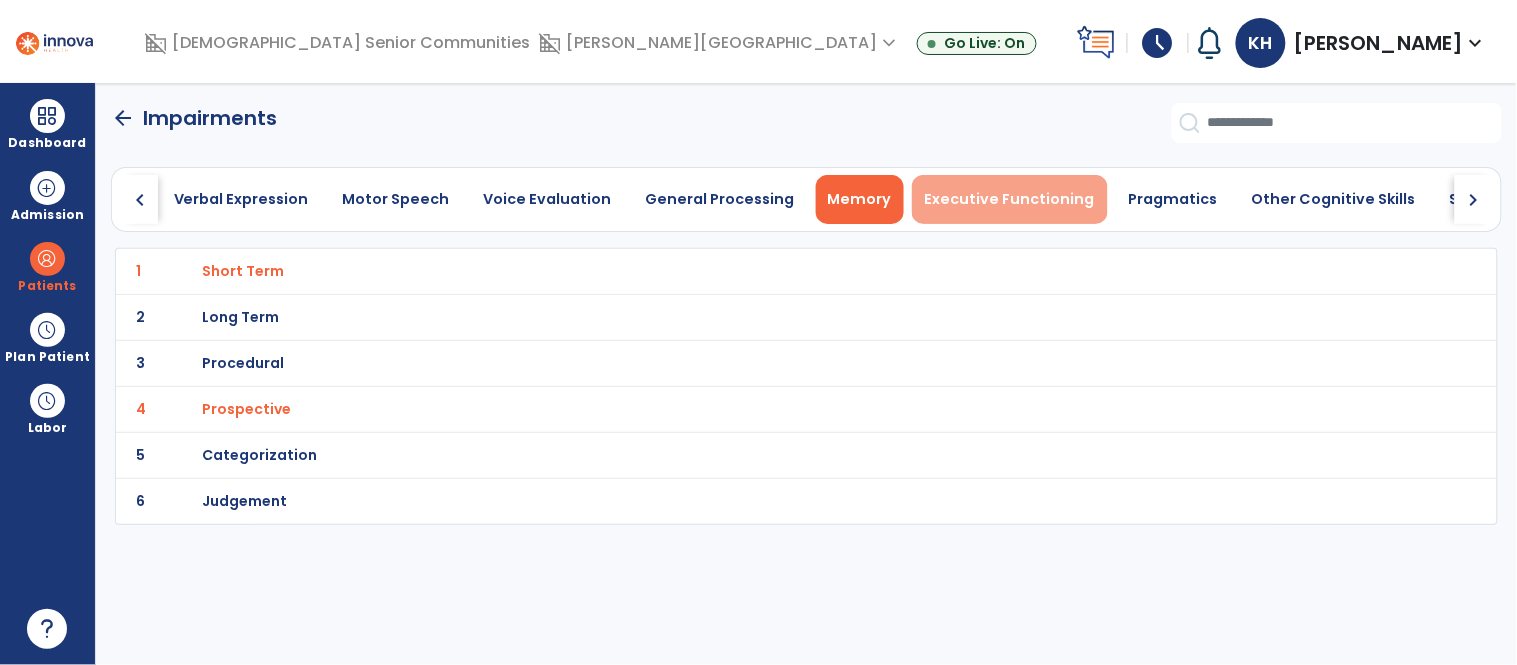 click on "Executive Functioning" at bounding box center (1010, 199) 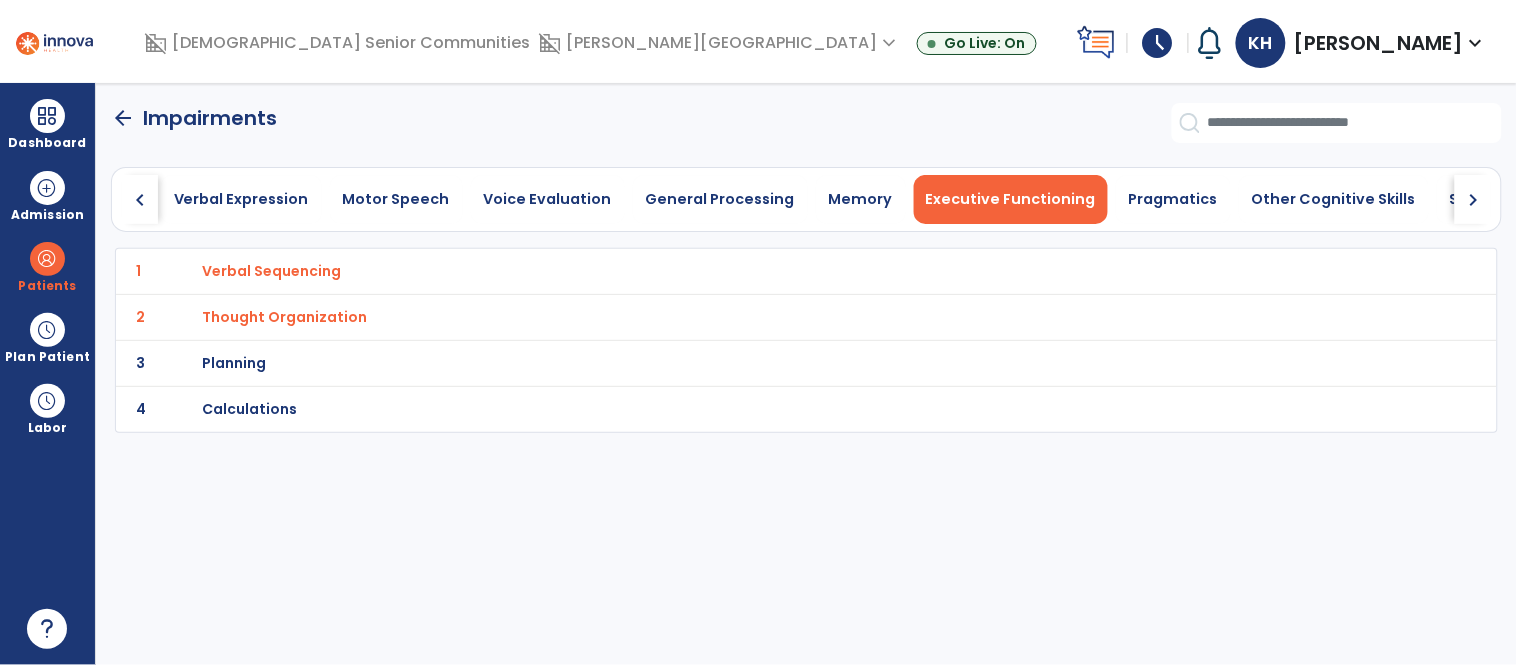 click on "Thought Organization" at bounding box center (271, 271) 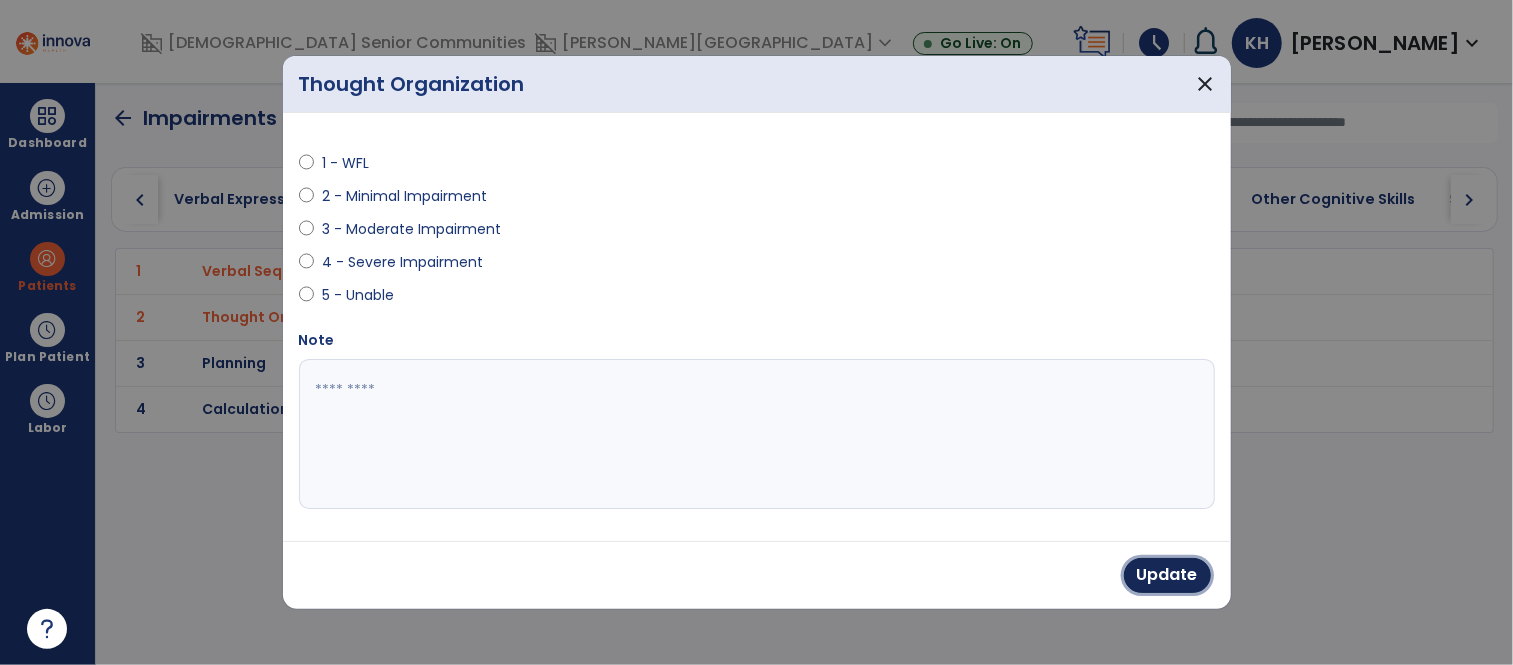 drag, startPoint x: 1185, startPoint y: 569, endPoint x: 560, endPoint y: 431, distance: 640.0539 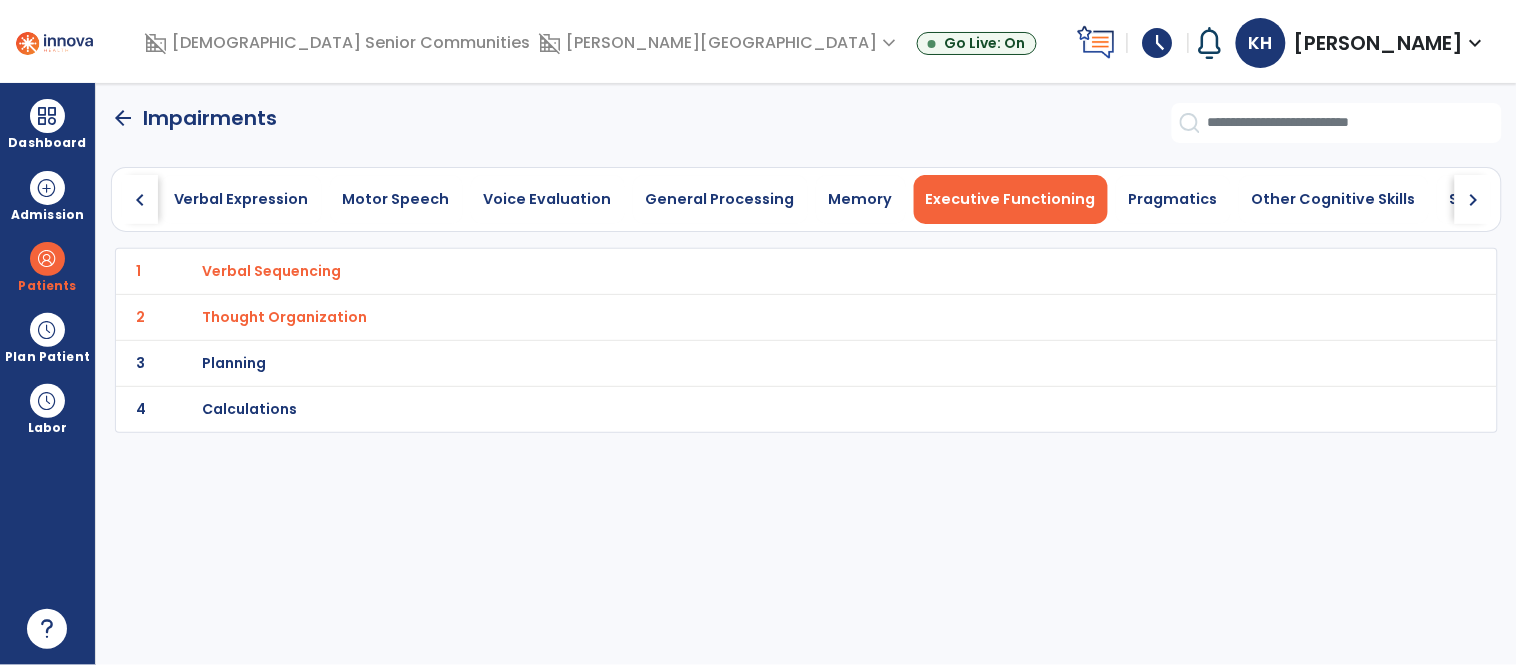 click on "Verbal Sequencing" at bounding box center [271, 271] 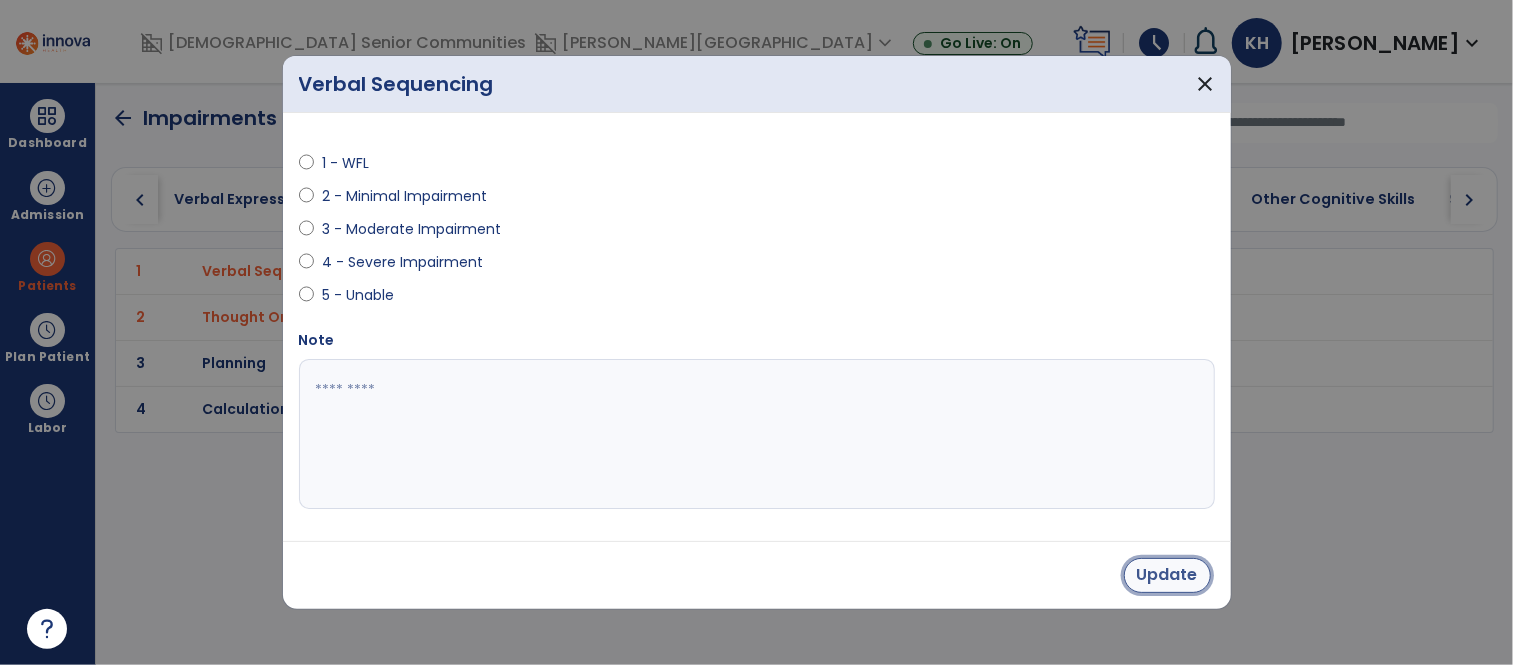 click on "Update" at bounding box center (1167, 575) 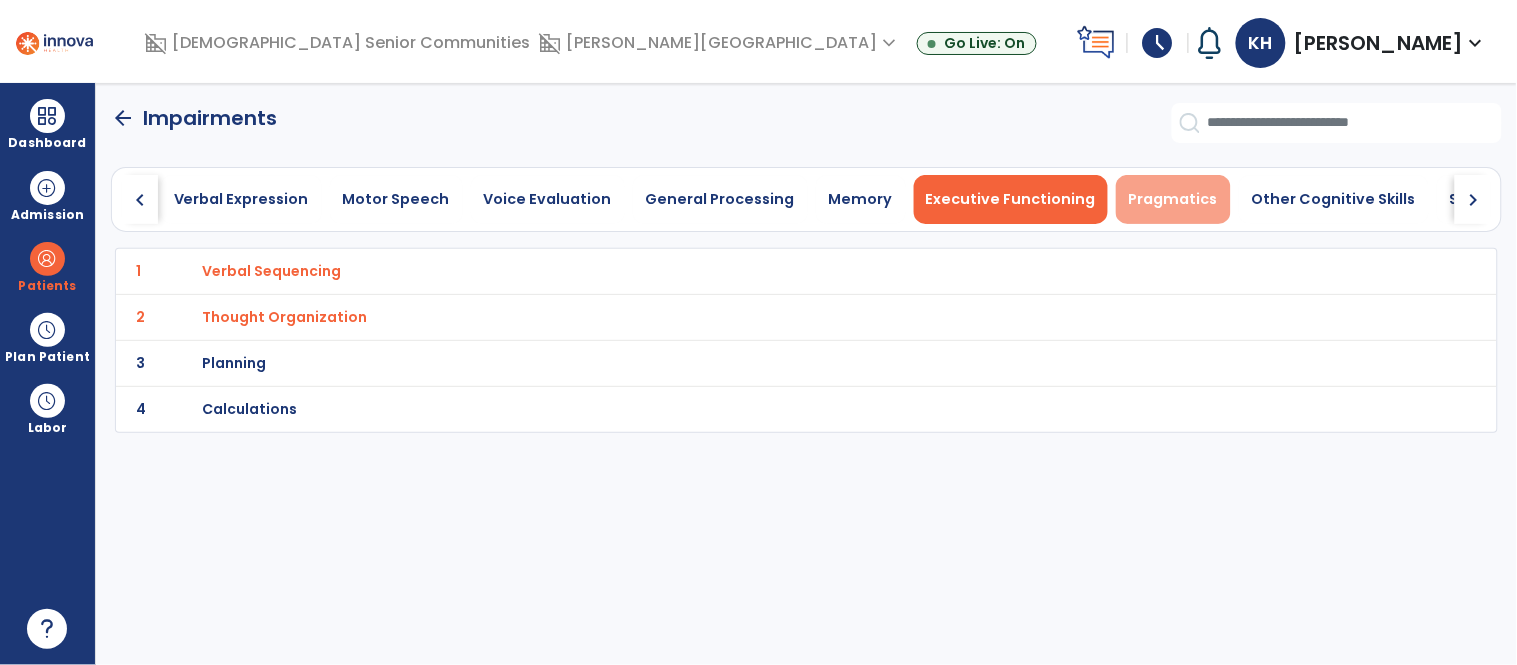 click on "Pragmatics" at bounding box center [1173, 199] 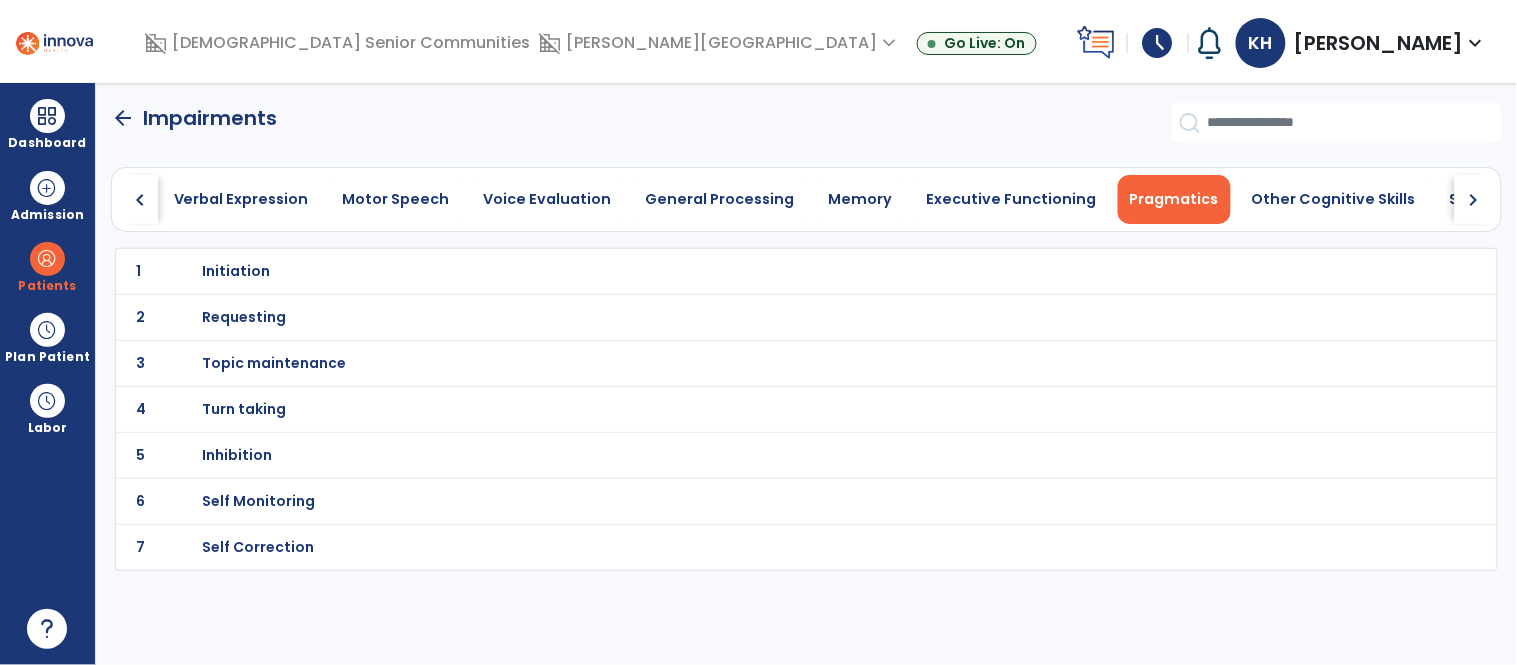 drag, startPoint x: 1281, startPoint y: 217, endPoint x: 1238, endPoint y: 234, distance: 46.238514 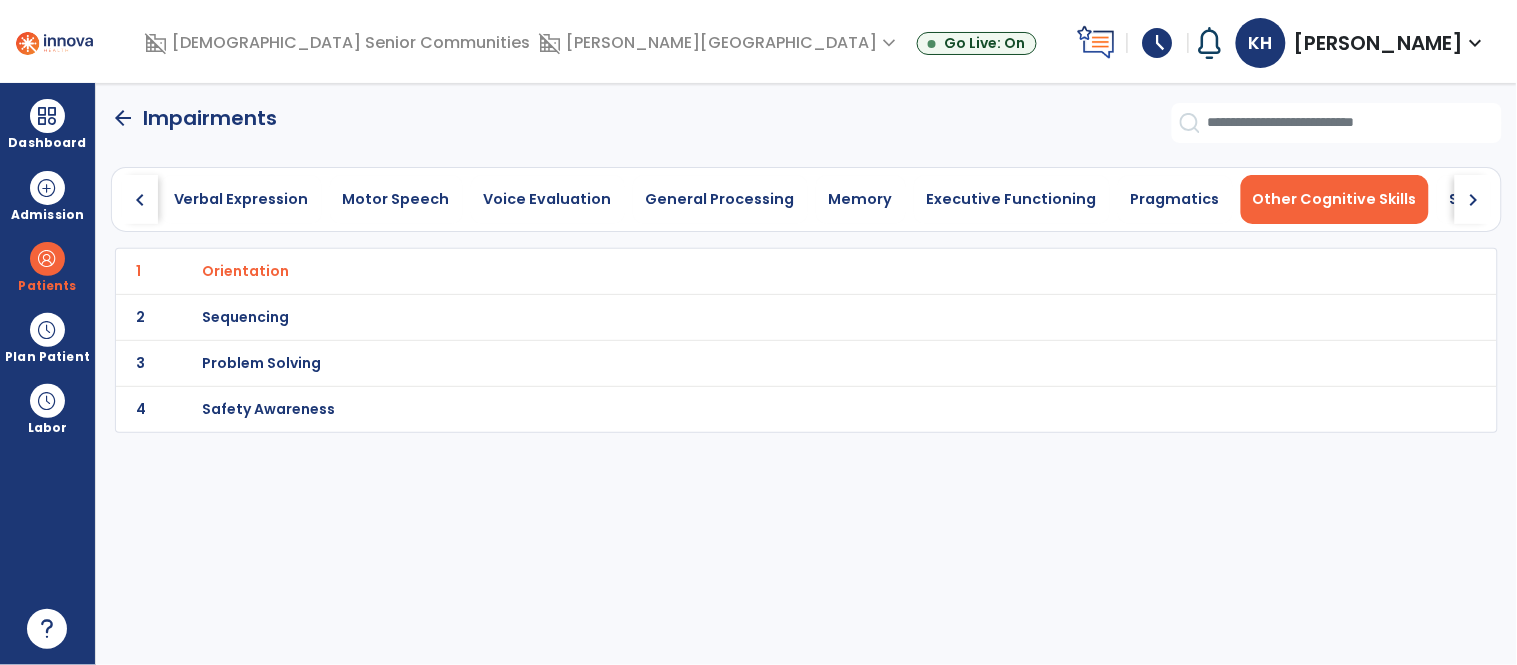 click on "Orientation" at bounding box center [245, 271] 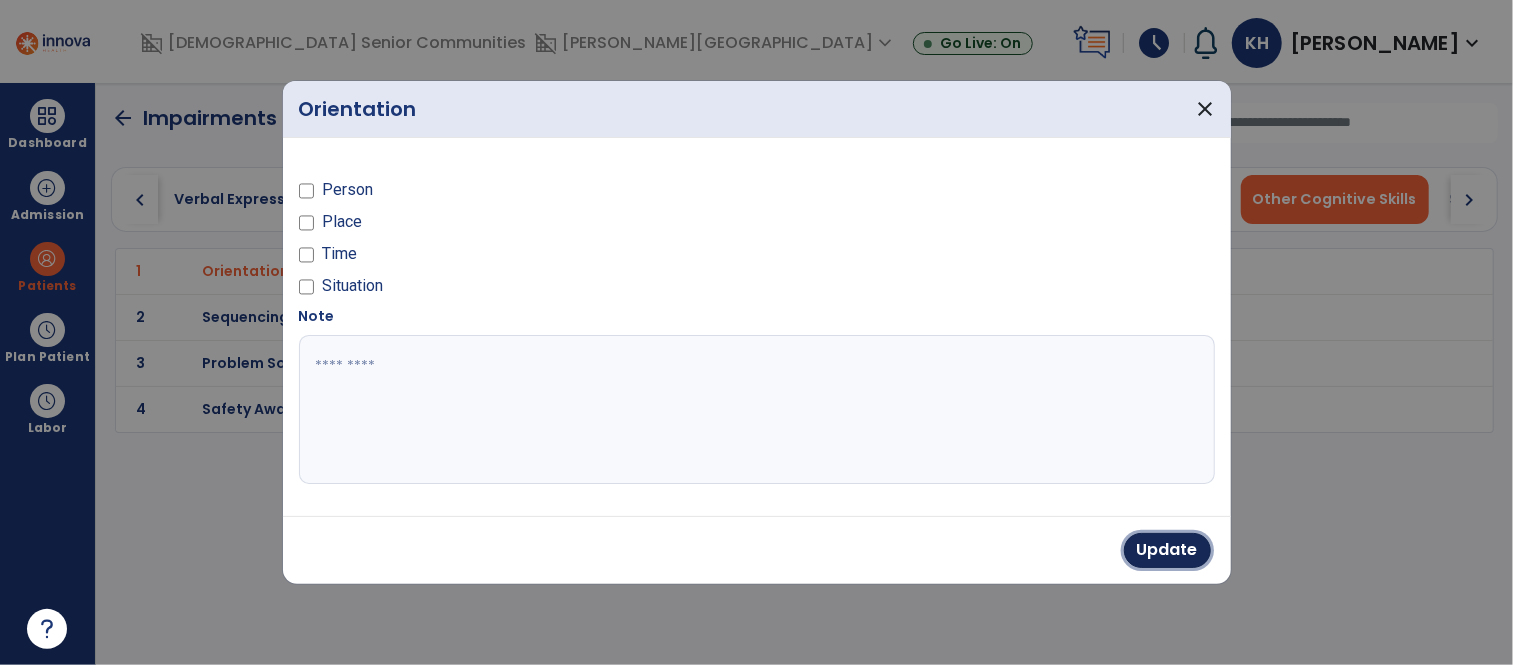 click on "Update" at bounding box center (1167, 550) 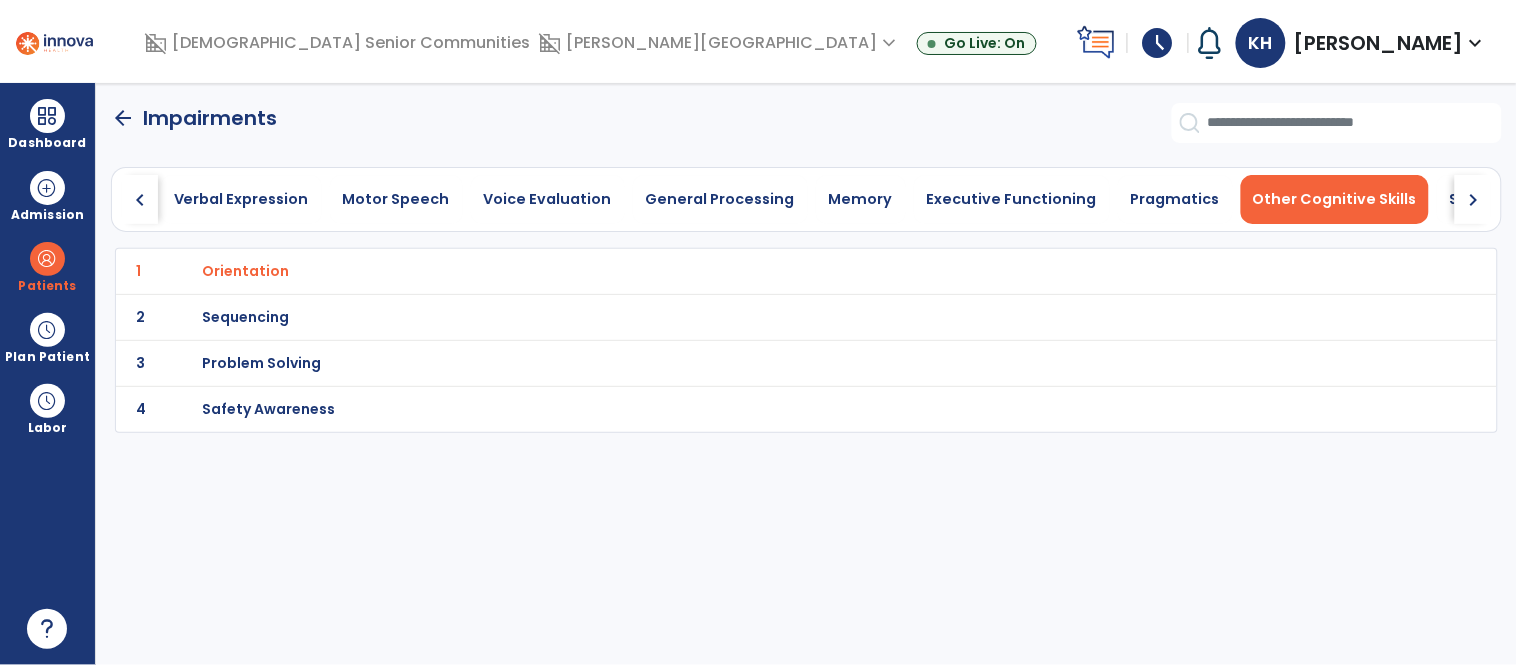 click on "Sequencing" at bounding box center [245, 271] 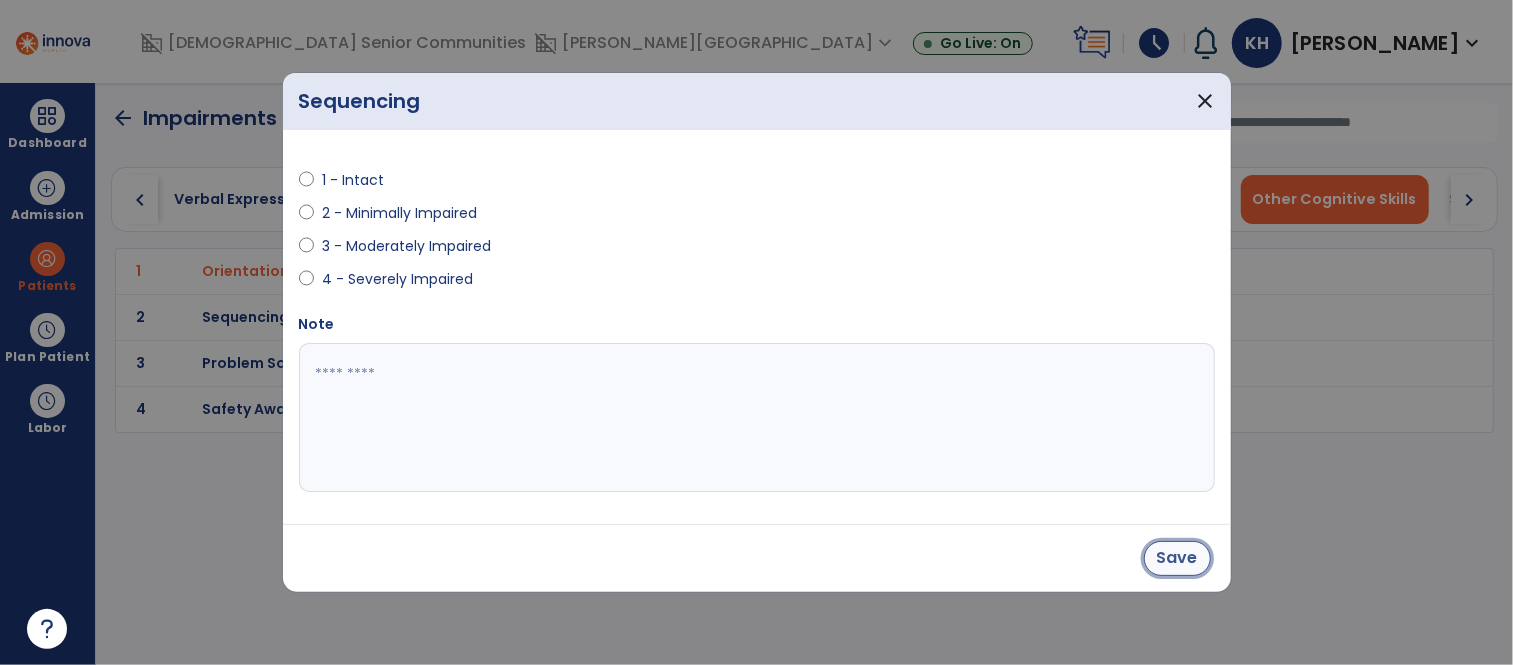 click on "Save" at bounding box center (1177, 558) 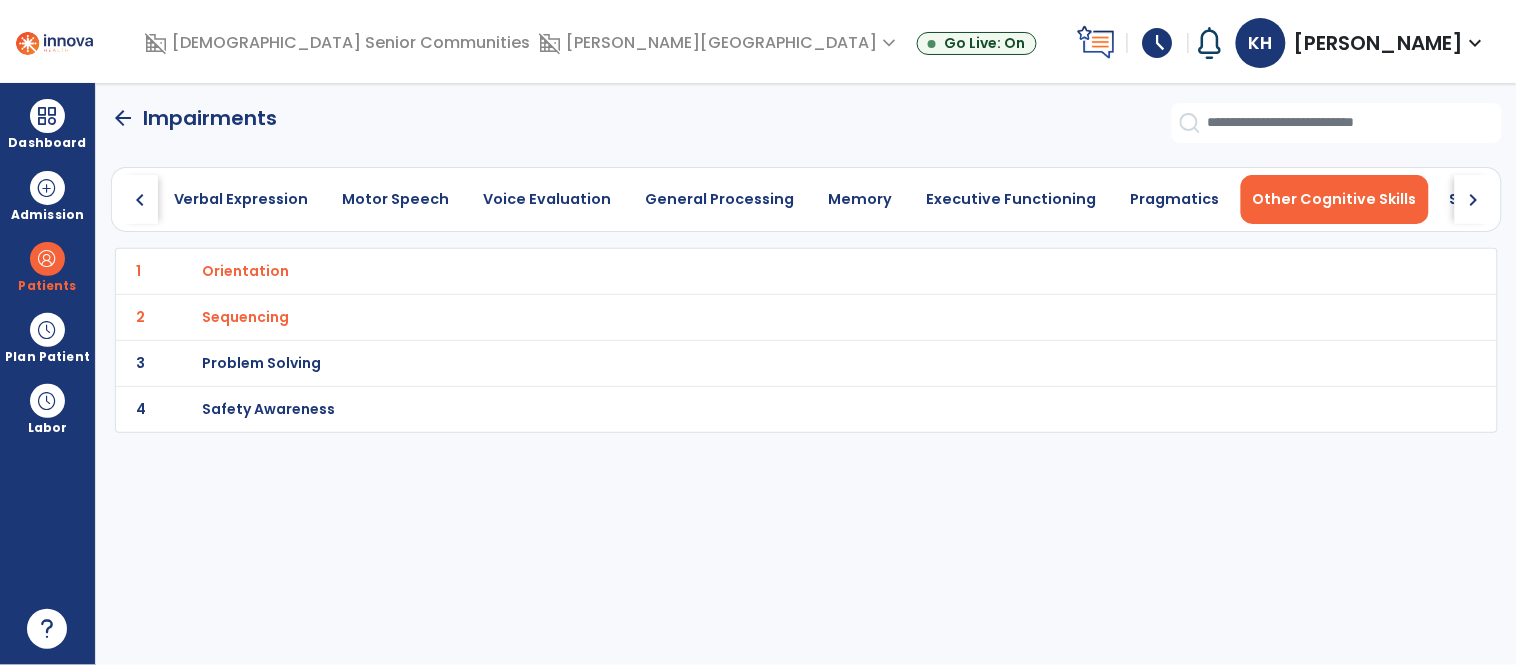 click on "chevron_right" 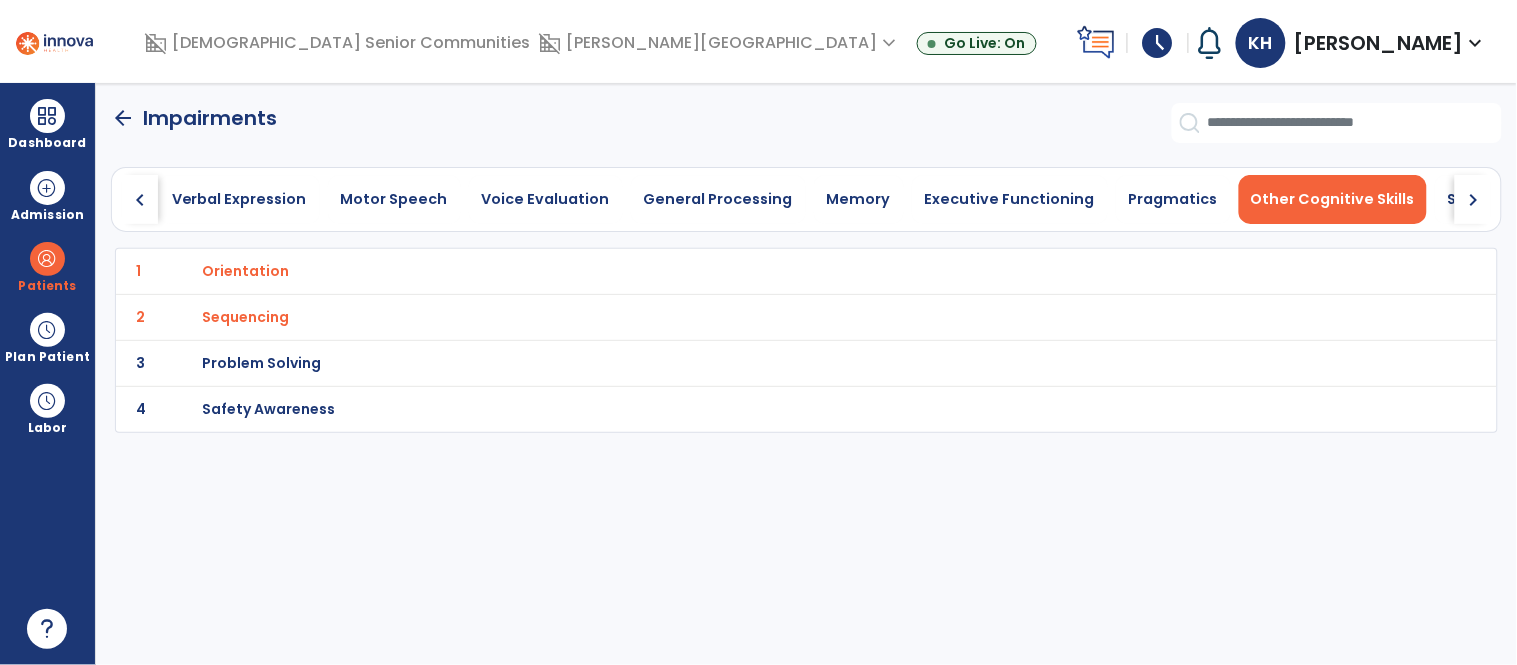 drag, startPoint x: 1463, startPoint y: 189, endPoint x: 485, endPoint y: 168, distance: 978.22546 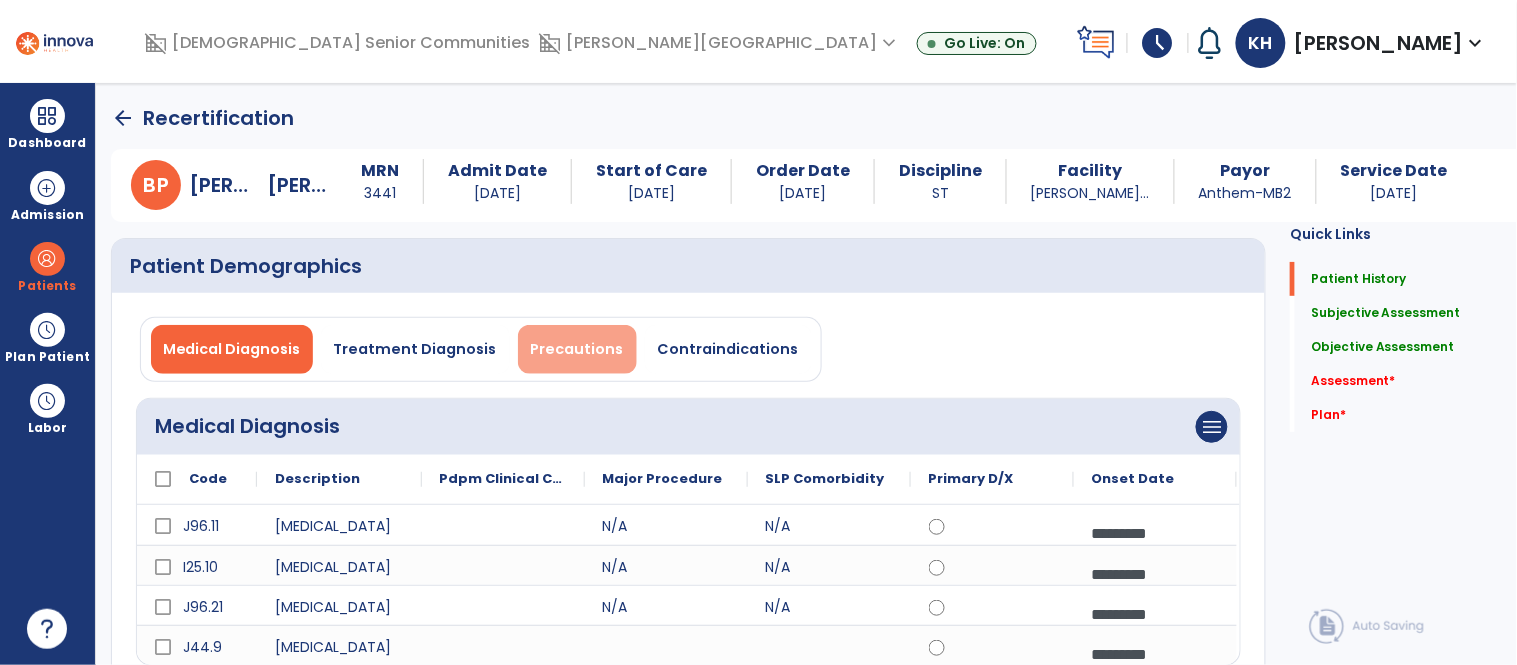 scroll, scrollTop: 22, scrollLeft: 0, axis: vertical 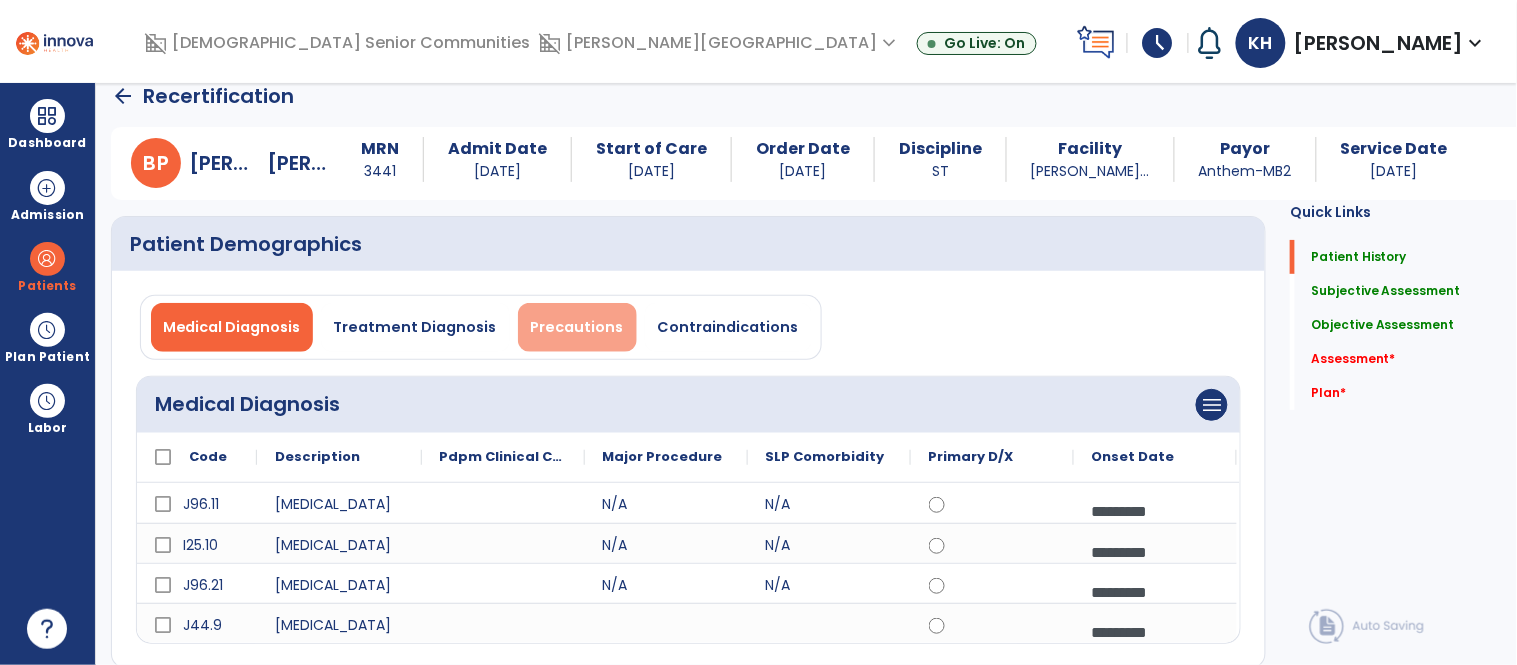 click on "Precautions" at bounding box center (577, 327) 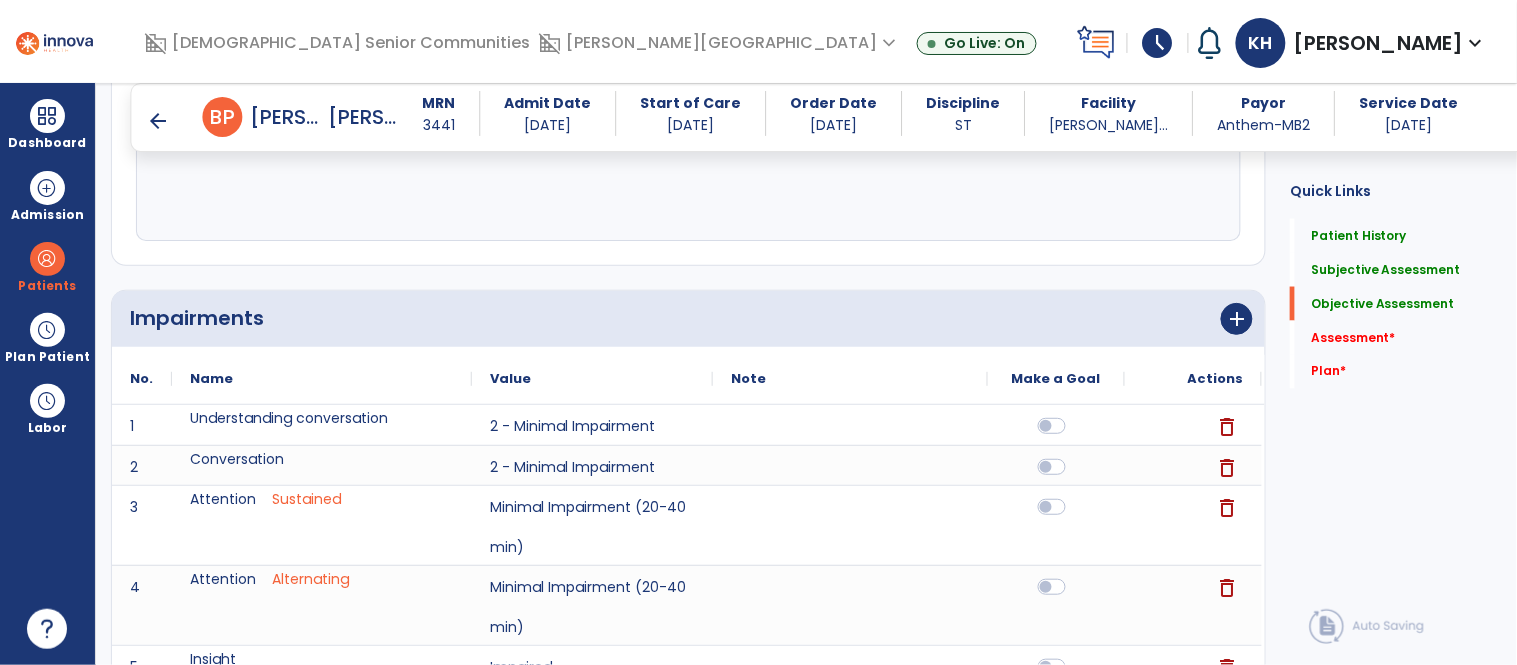scroll, scrollTop: 633, scrollLeft: 0, axis: vertical 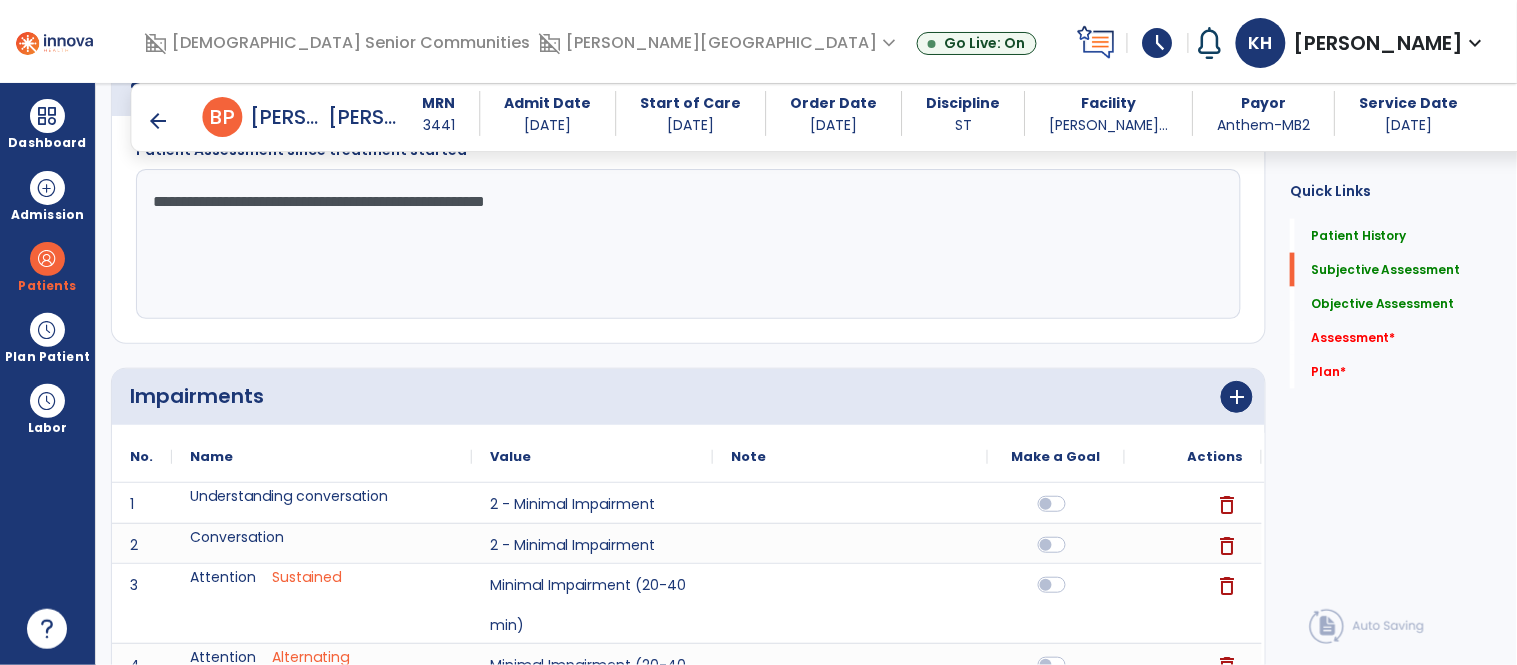drag, startPoint x: 414, startPoint y: 203, endPoint x: 121, endPoint y: 211, distance: 293.1092 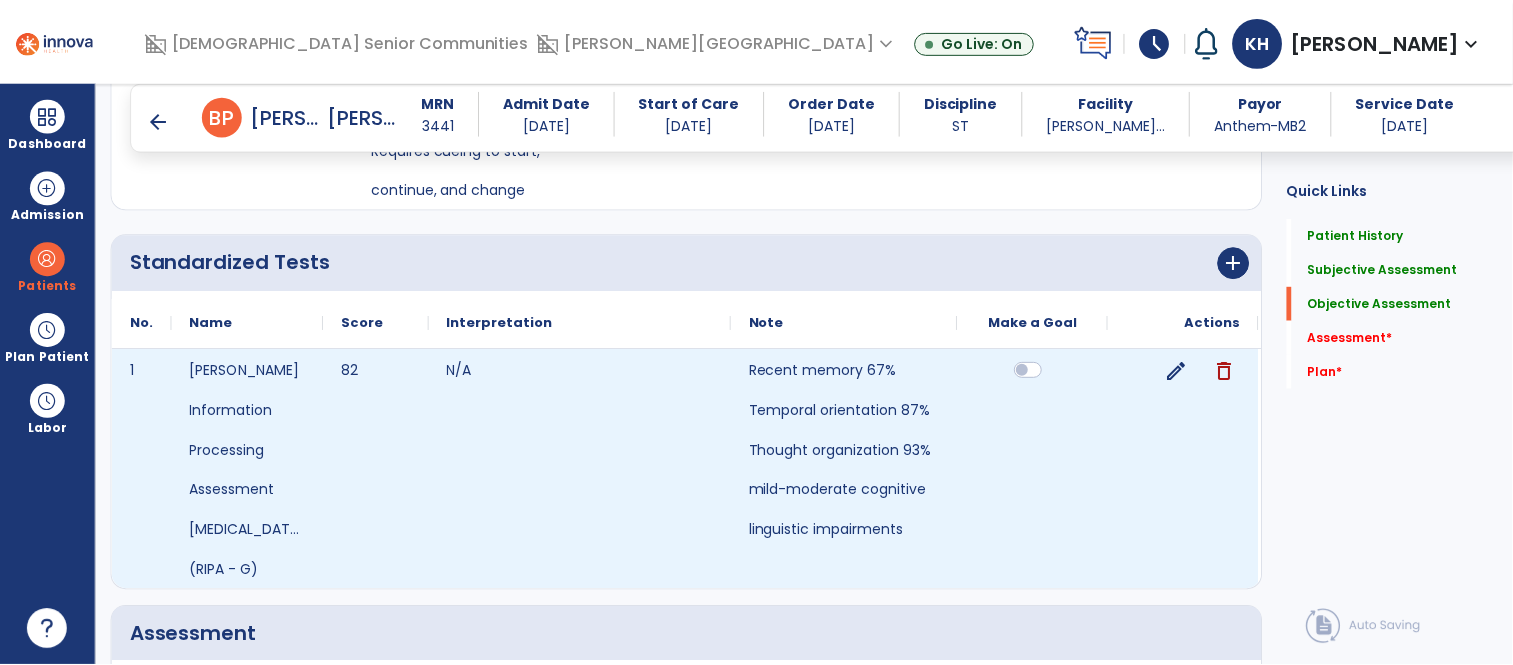 scroll, scrollTop: 1787, scrollLeft: 0, axis: vertical 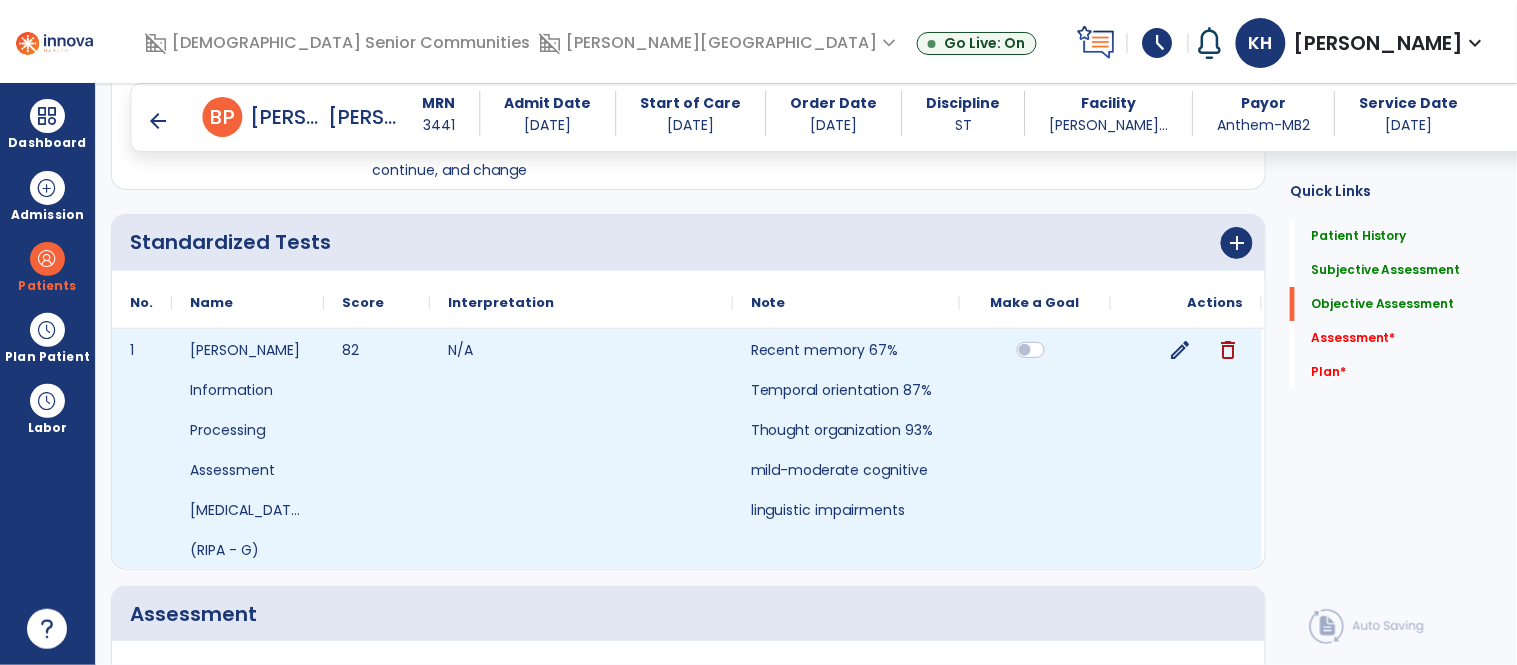 click on "edit" 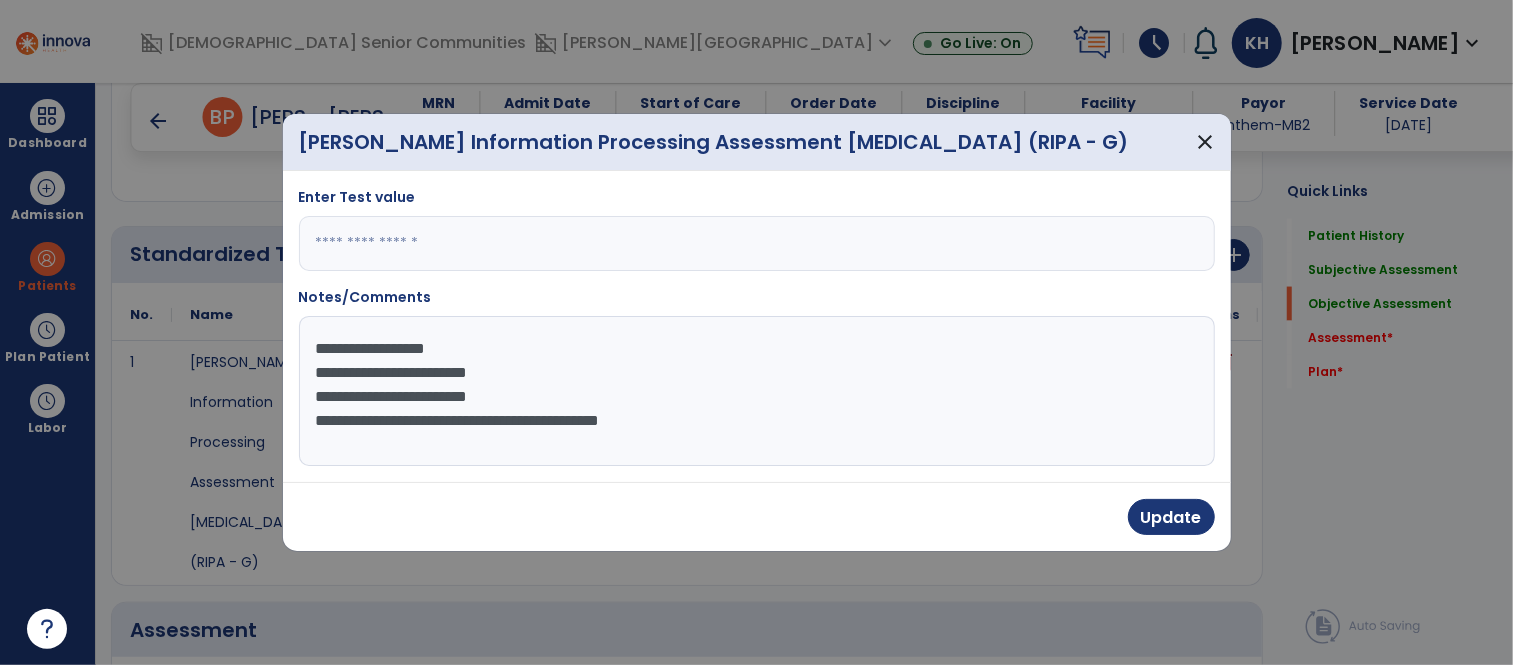 scroll, scrollTop: 1787, scrollLeft: 0, axis: vertical 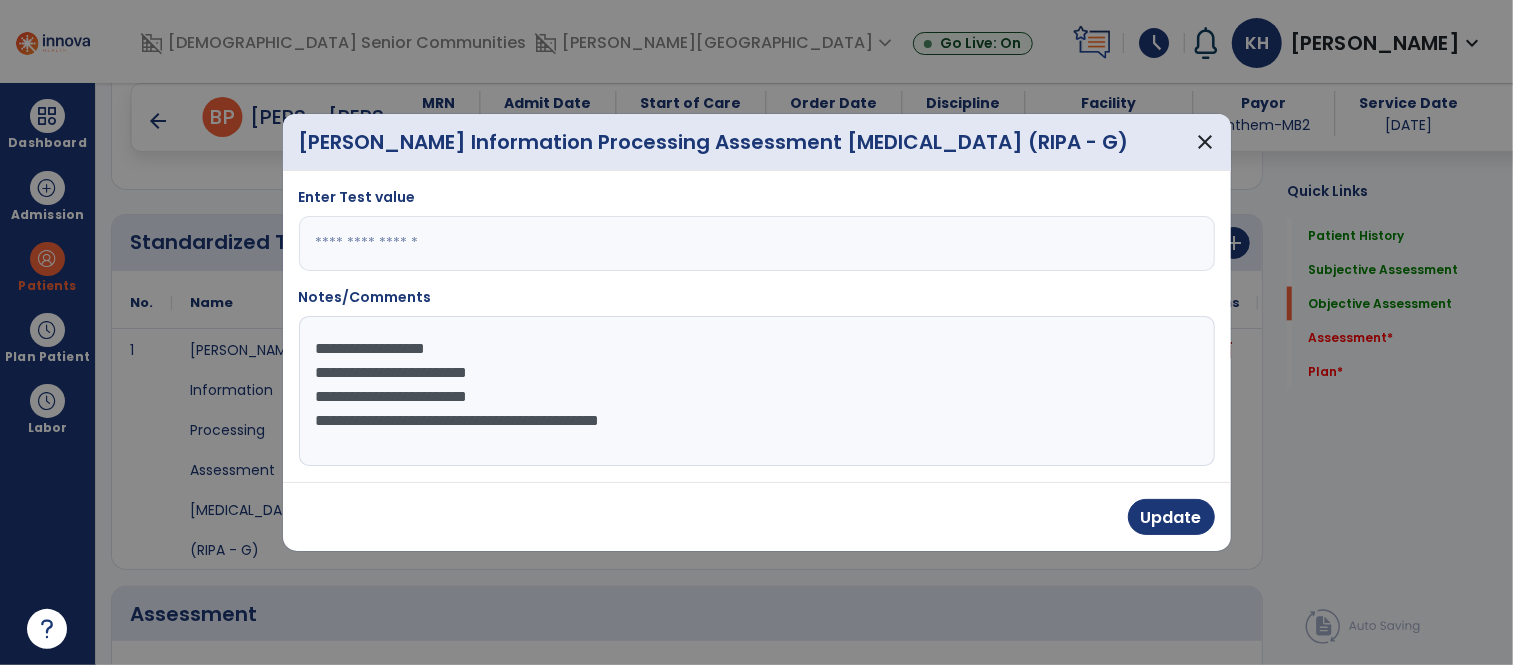 drag, startPoint x: 758, startPoint y: 430, endPoint x: 302, endPoint y: 342, distance: 464.4136 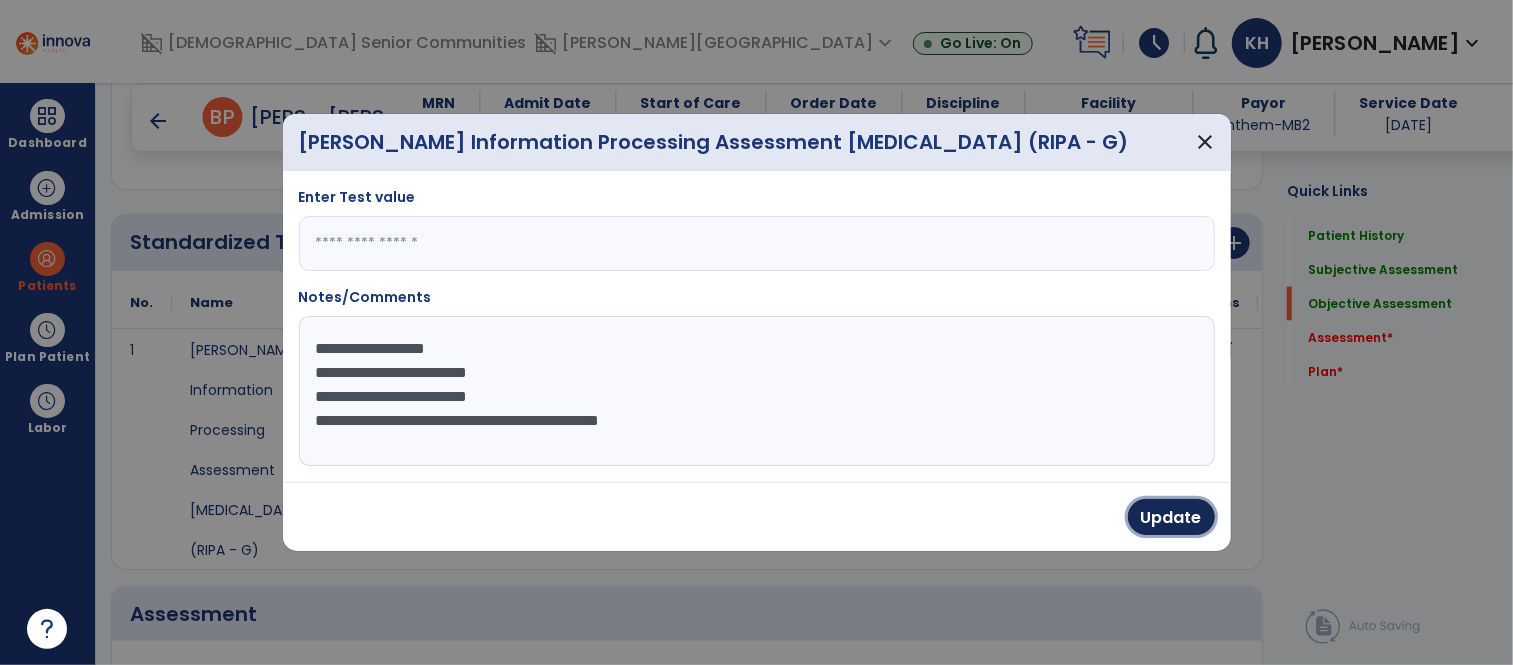 drag, startPoint x: 1185, startPoint y: 520, endPoint x: 1098, endPoint y: 142, distance: 387.88272 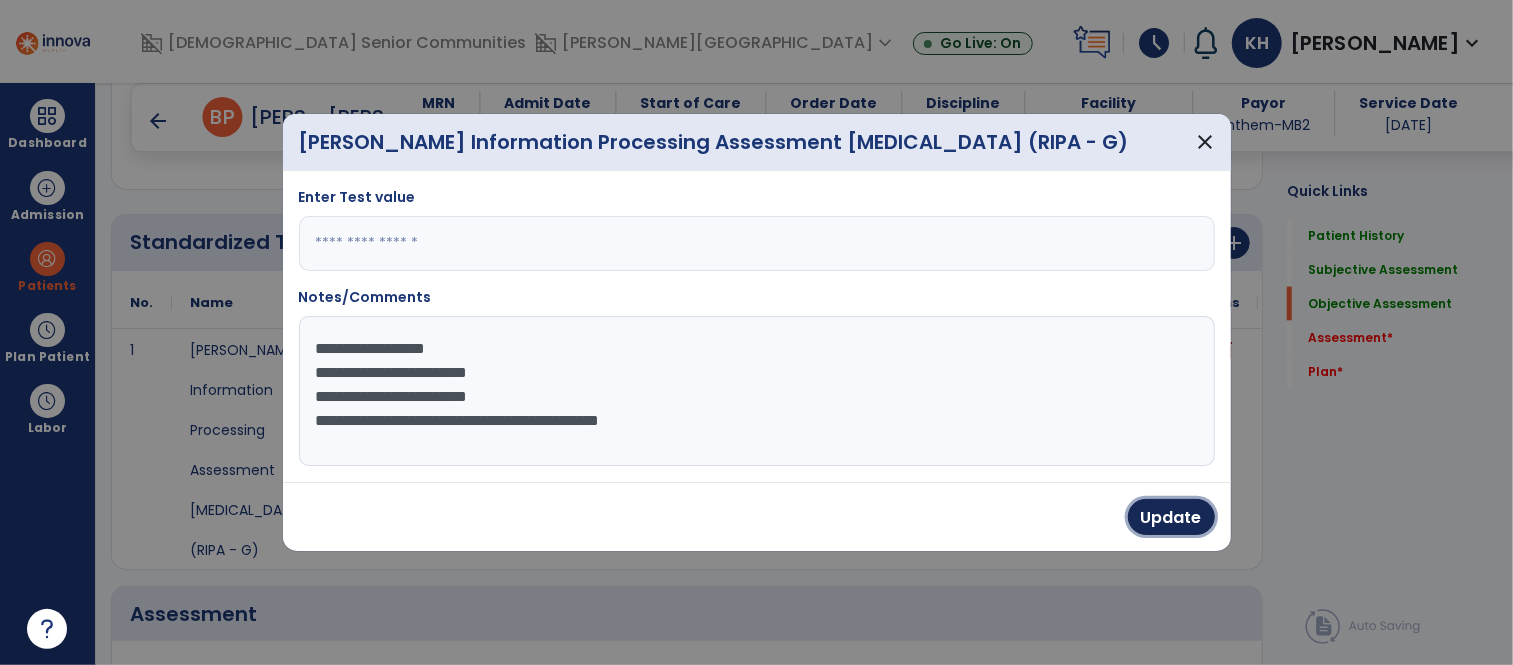 click on "Update" at bounding box center [1171, 517] 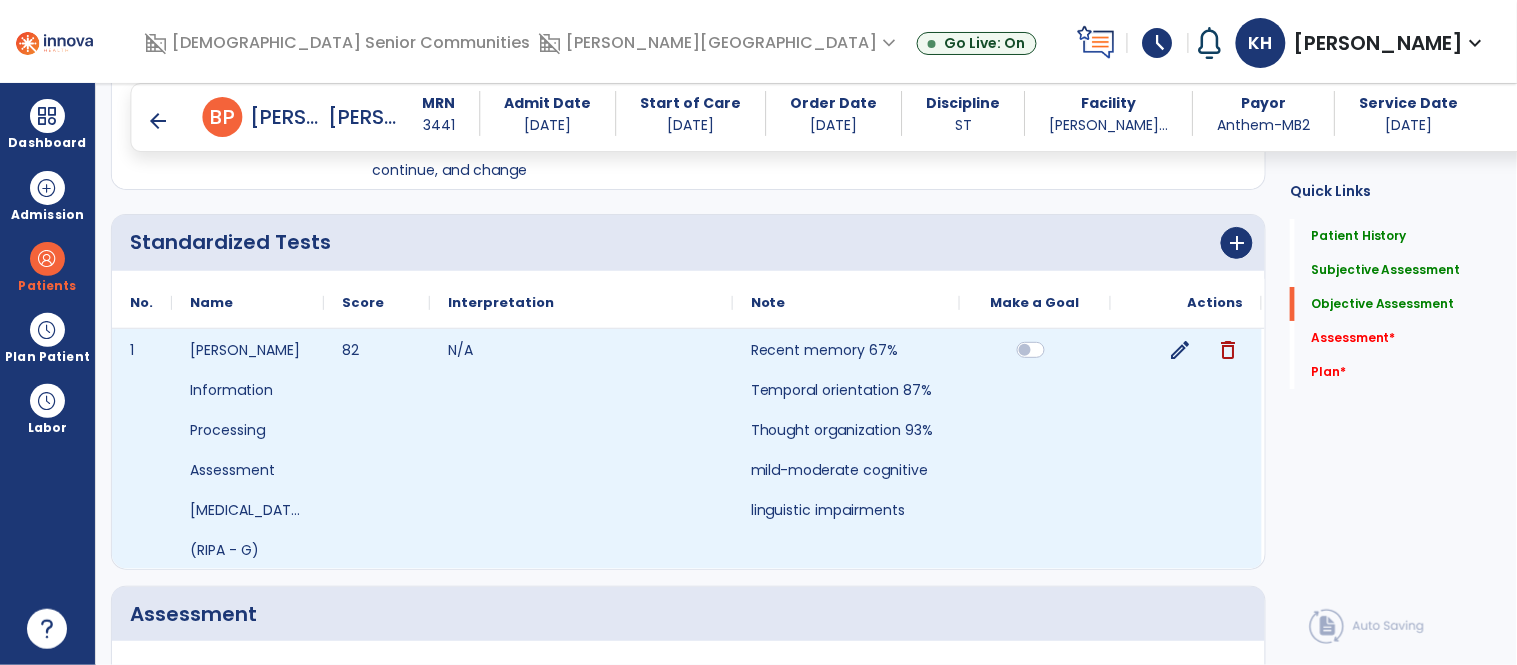 click on "edit" 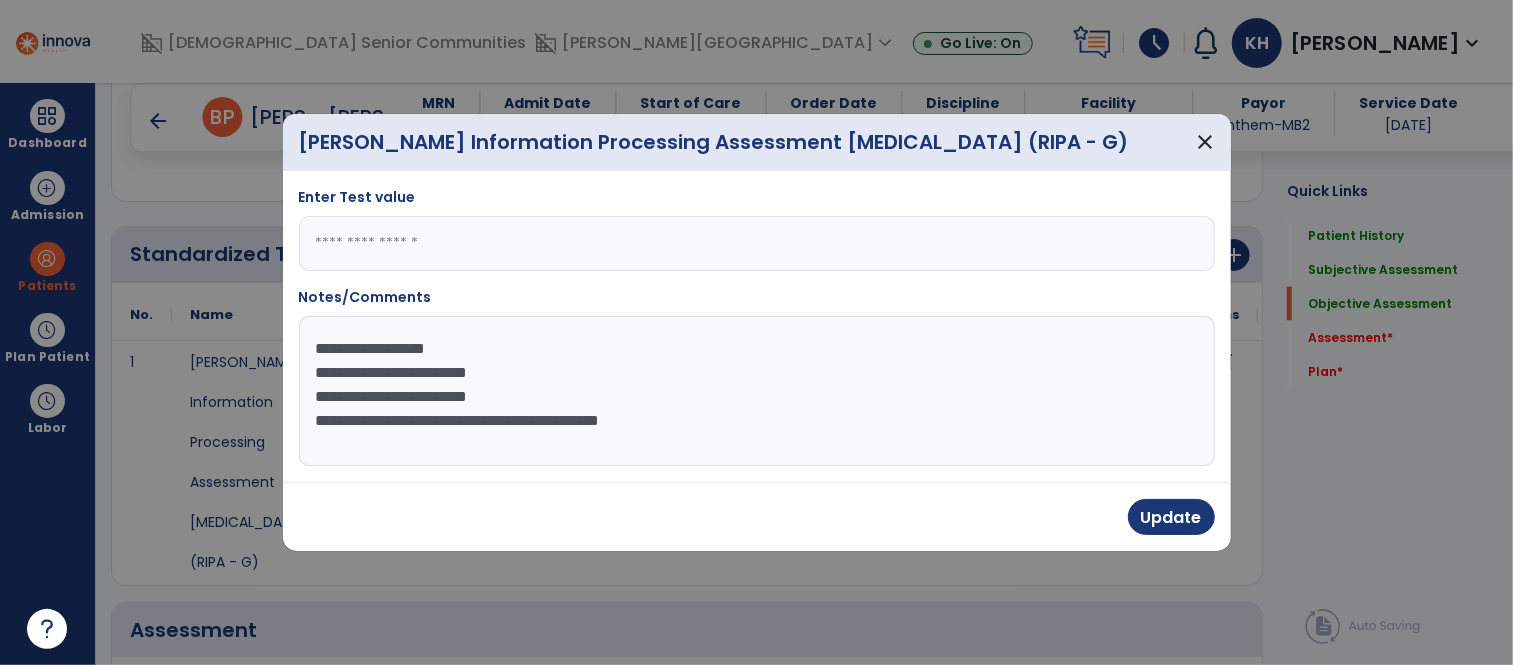 scroll, scrollTop: 1787, scrollLeft: 0, axis: vertical 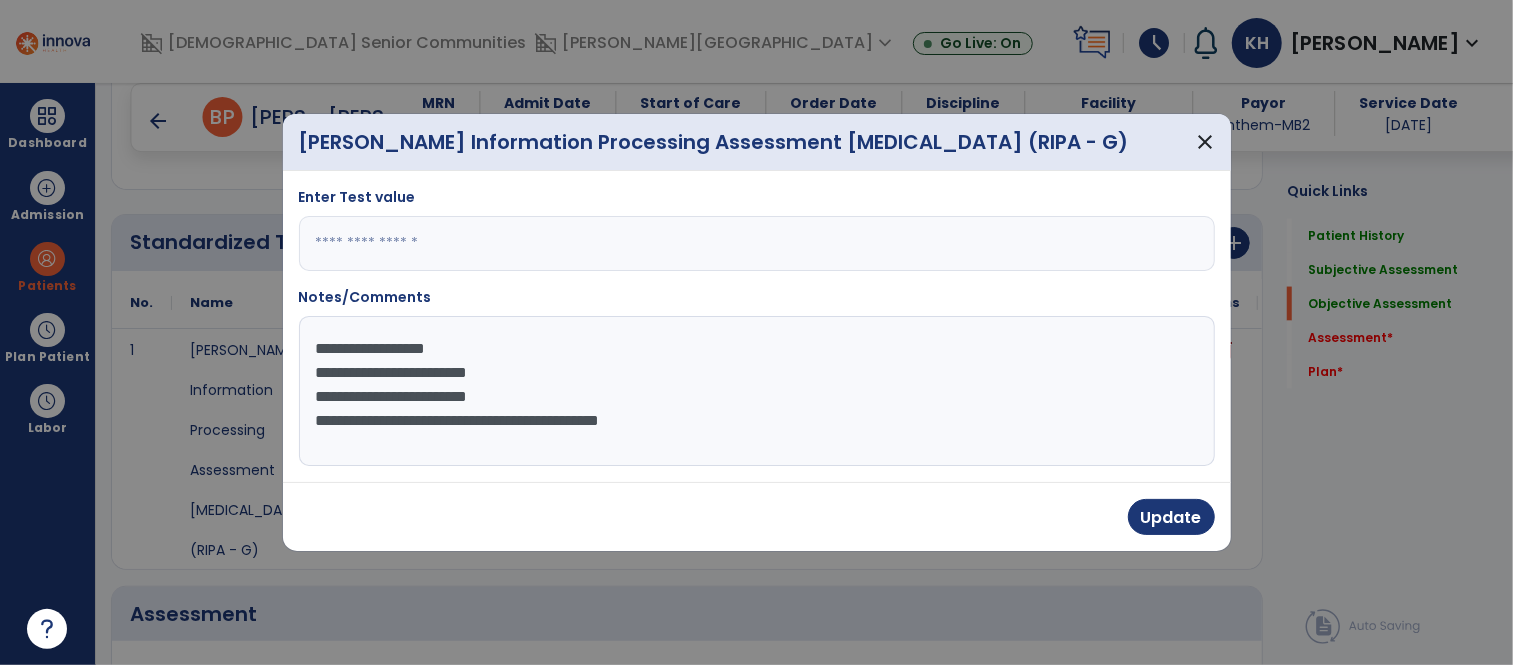 click on "**" at bounding box center (757, 243) 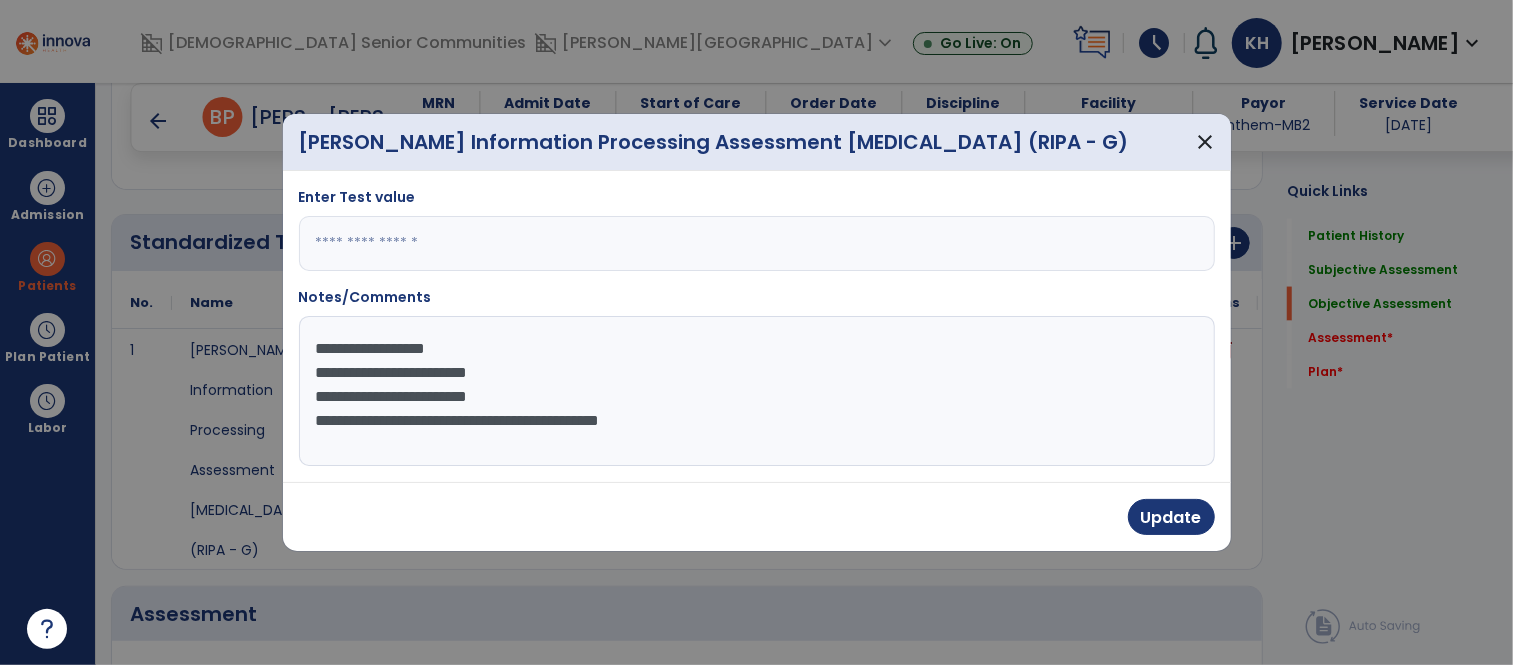 type on "**" 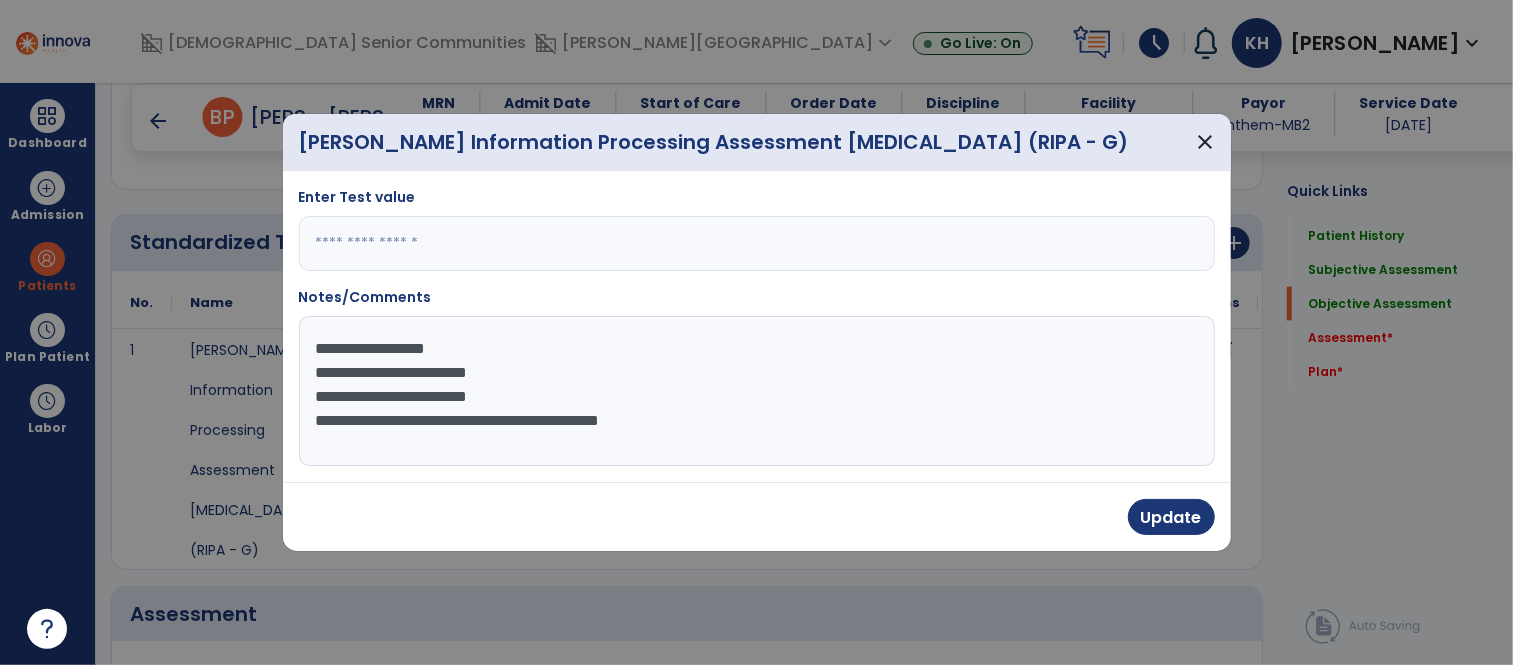 drag, startPoint x: 459, startPoint y: 420, endPoint x: 312, endPoint y: 347, distance: 164.128 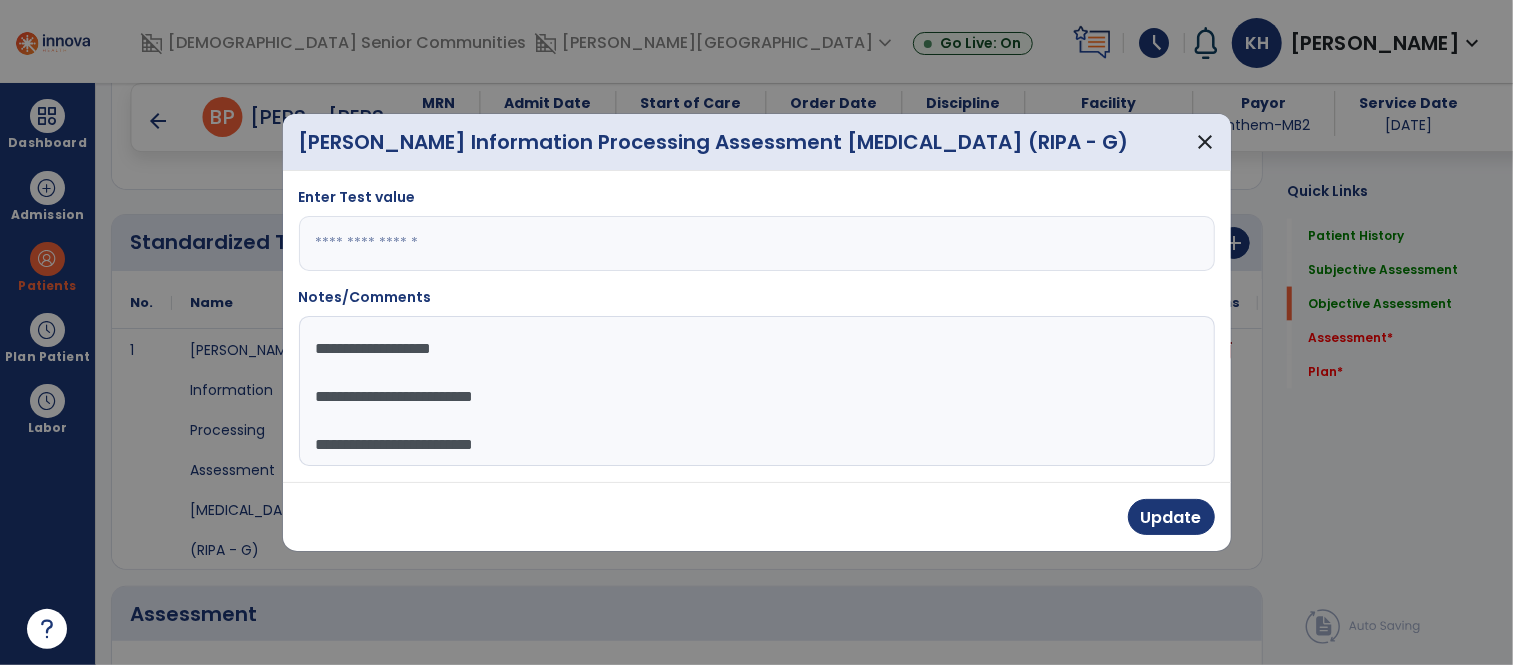 scroll, scrollTop: 38, scrollLeft: 0, axis: vertical 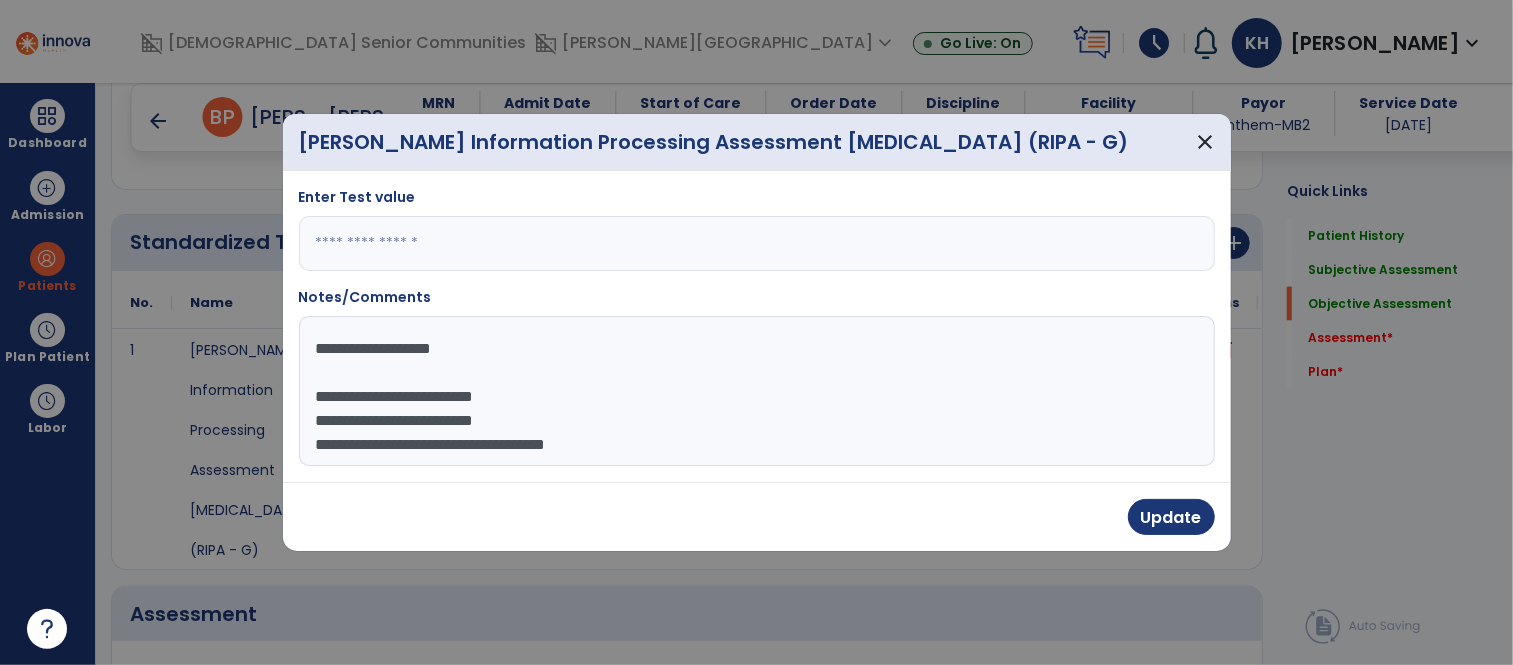 type on "**********" 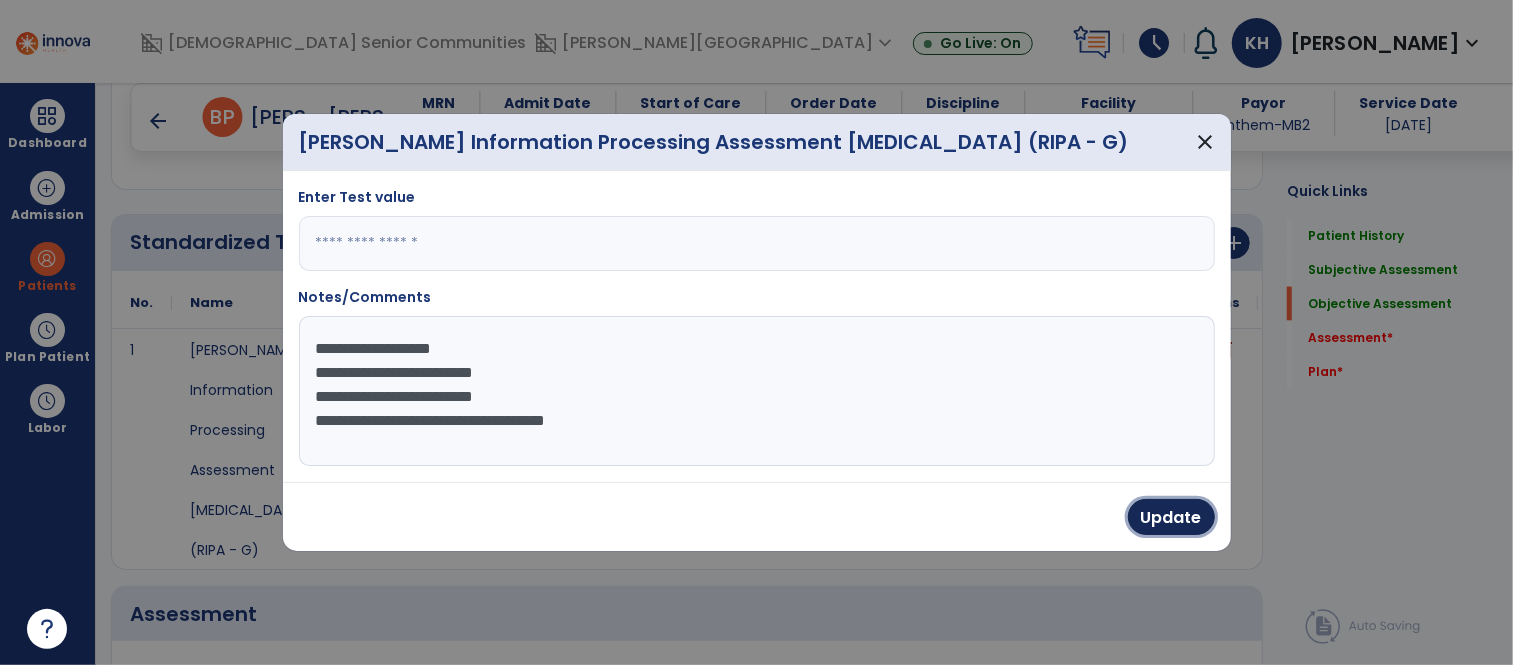 click on "Update" at bounding box center (1171, 517) 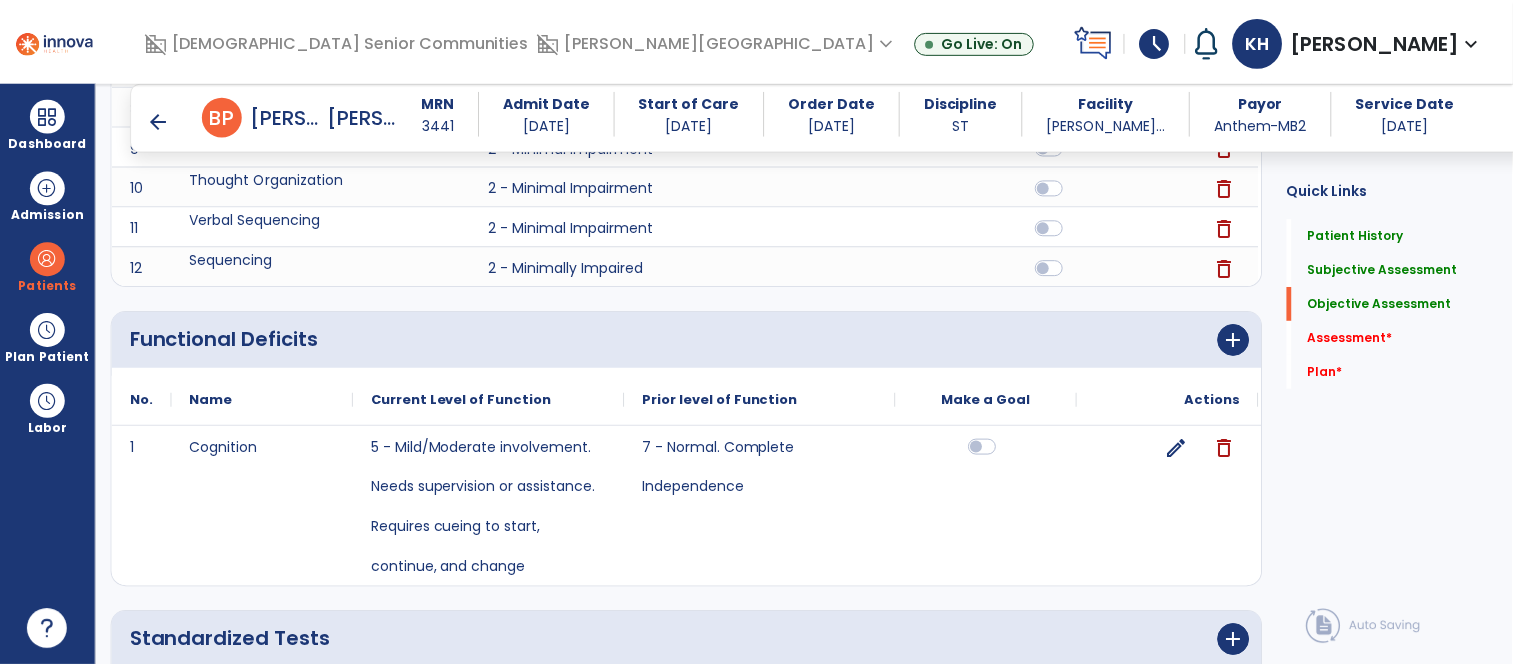 scroll, scrollTop: 1377, scrollLeft: 0, axis: vertical 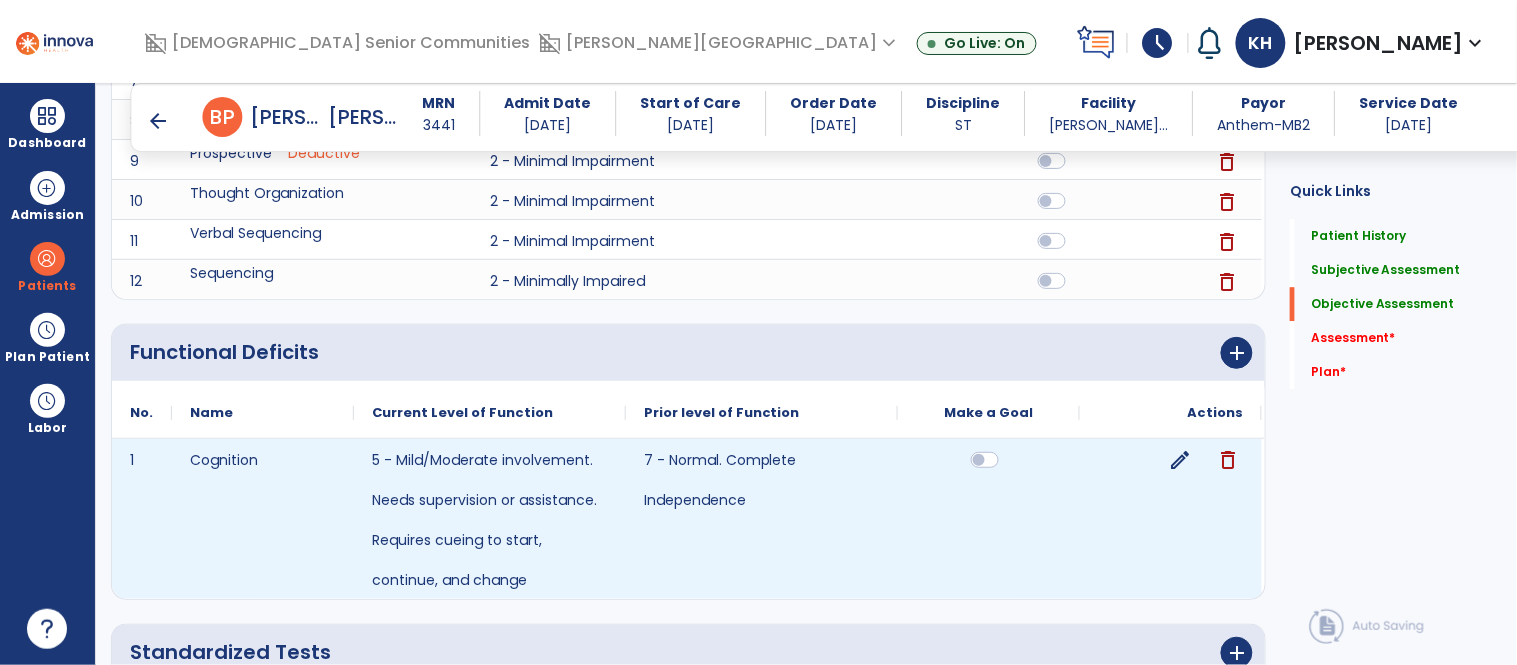 click on "edit" 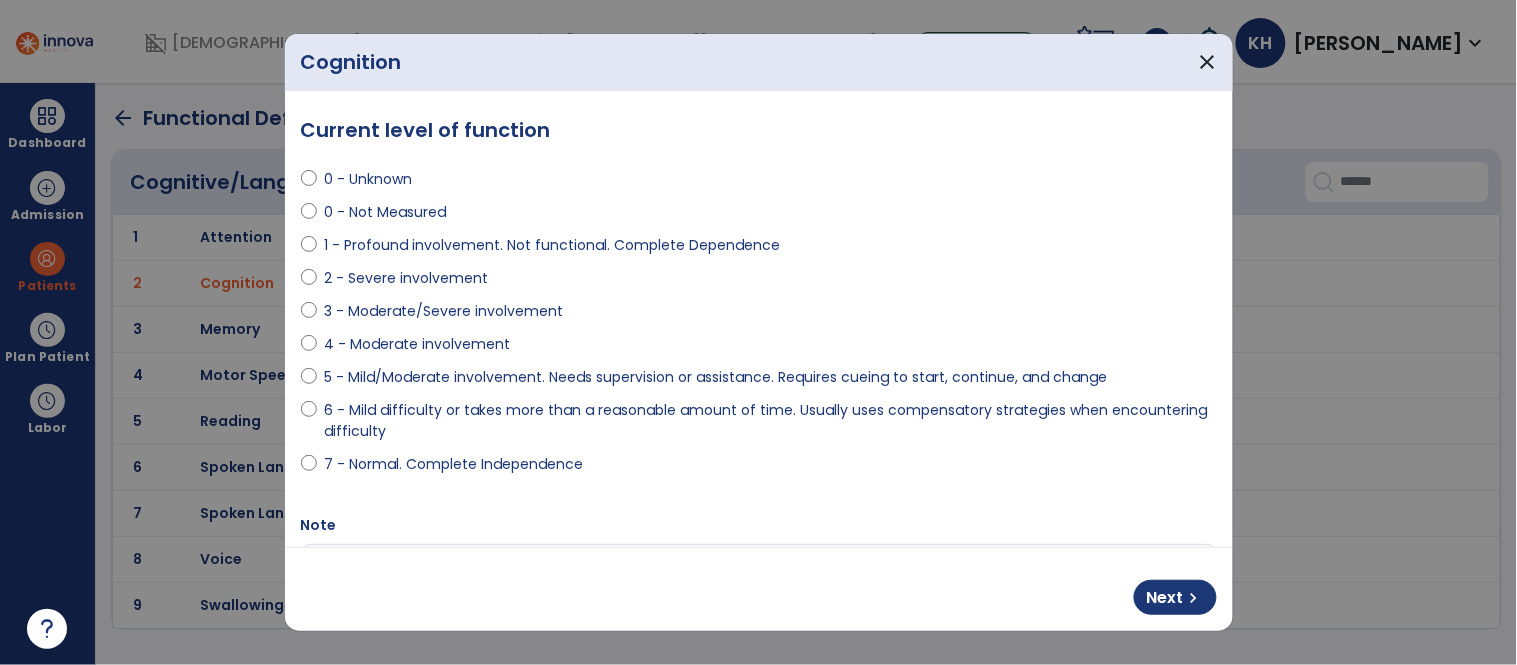 scroll, scrollTop: 0, scrollLeft: 0, axis: both 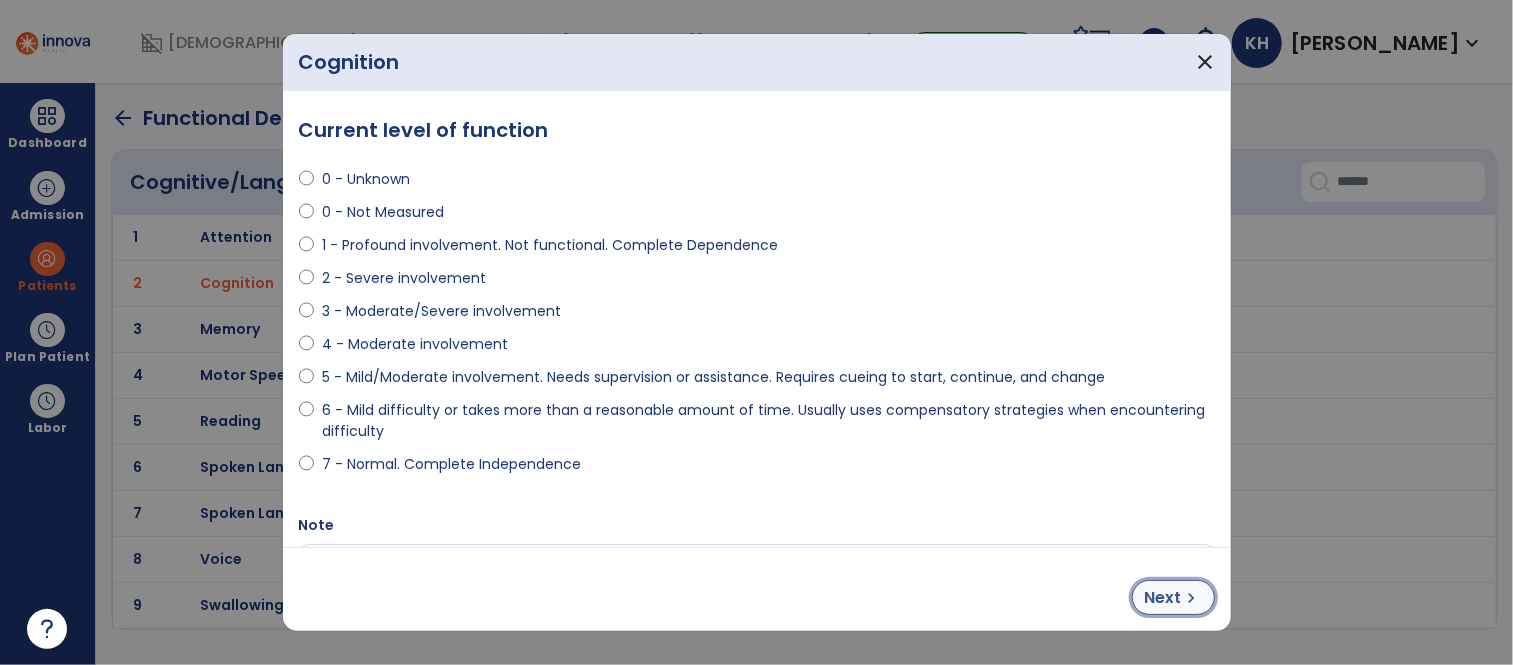 click on "chevron_right" at bounding box center (1192, 598) 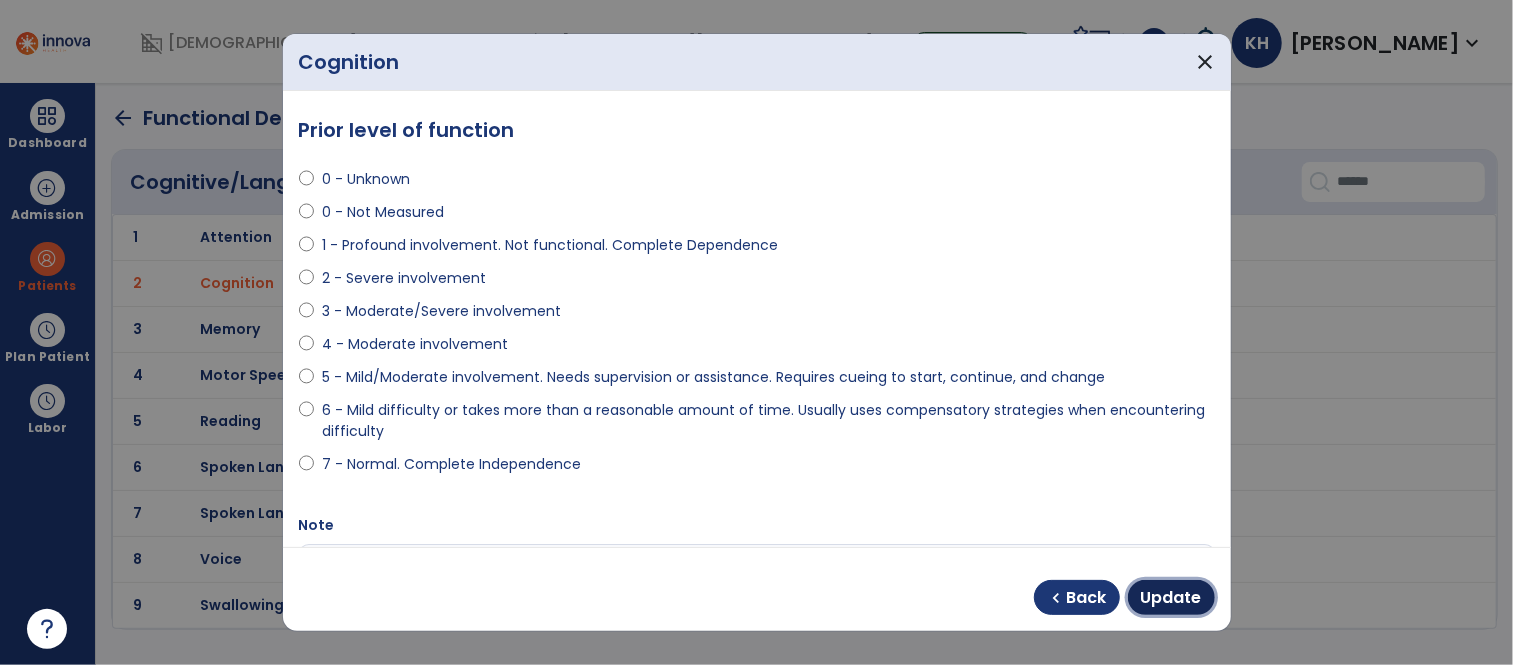 click on "Update" at bounding box center (1171, 598) 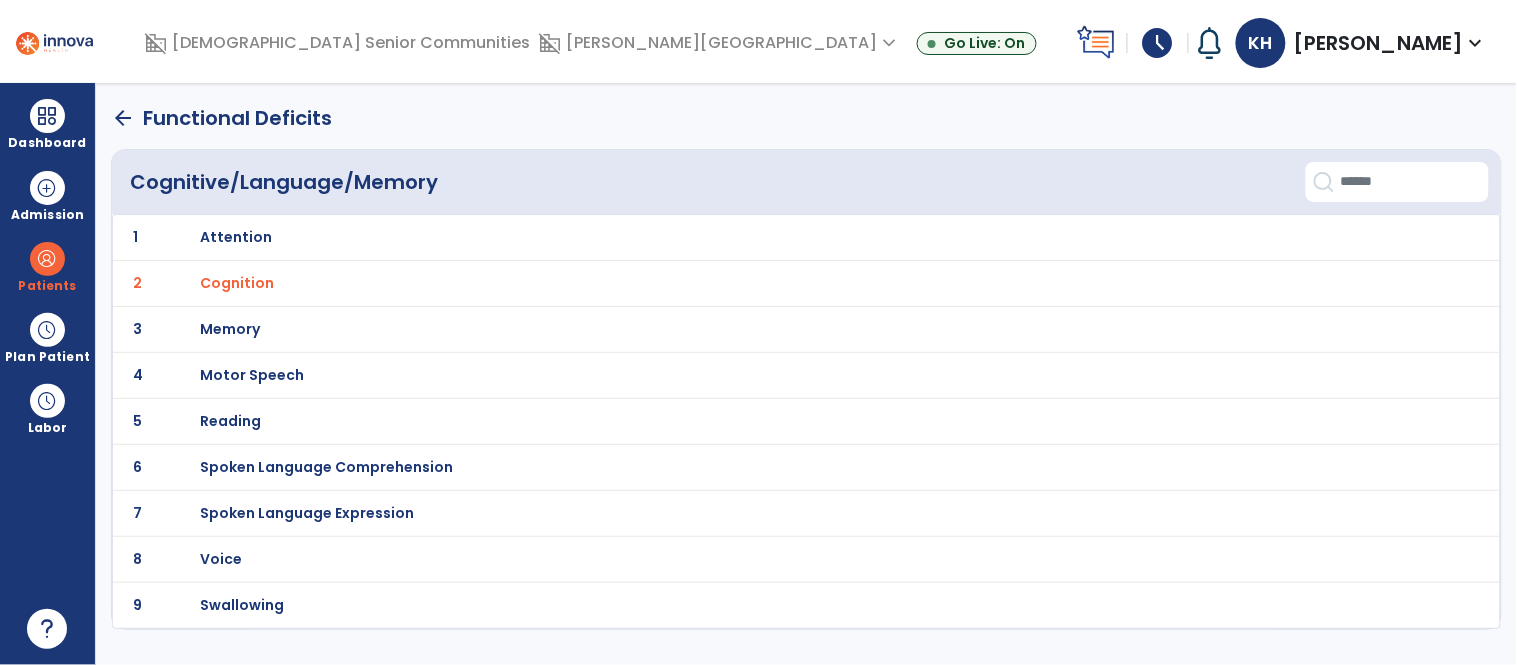 drag, startPoint x: 123, startPoint y: 114, endPoint x: 321, endPoint y: 168, distance: 205.23158 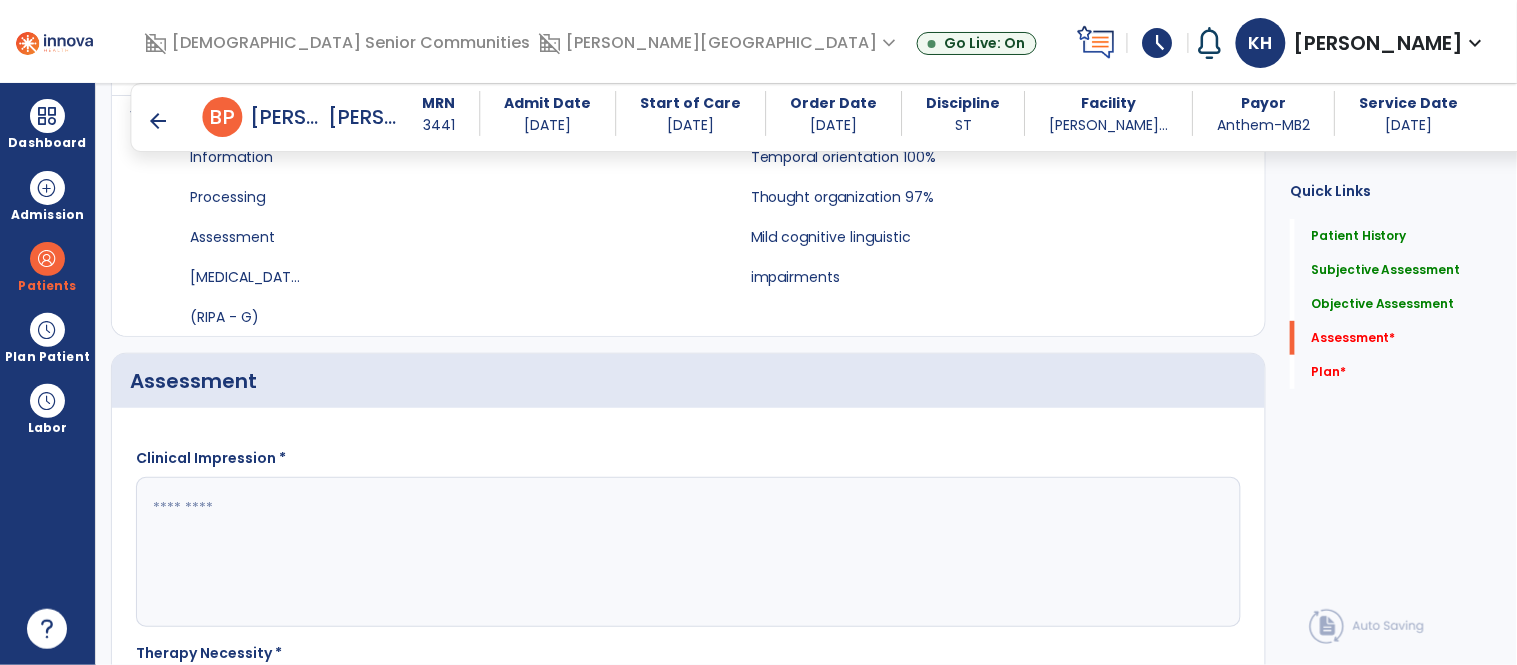 scroll, scrollTop: 2293, scrollLeft: 0, axis: vertical 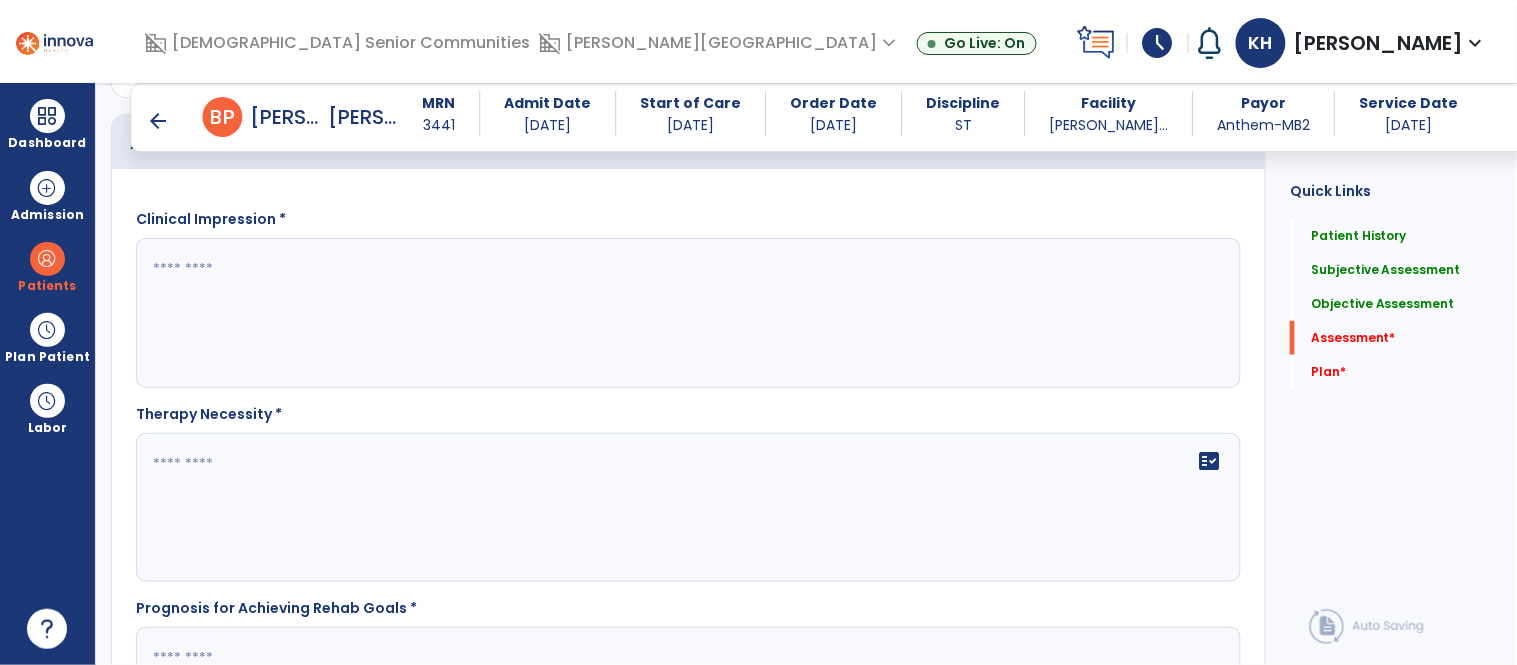 click 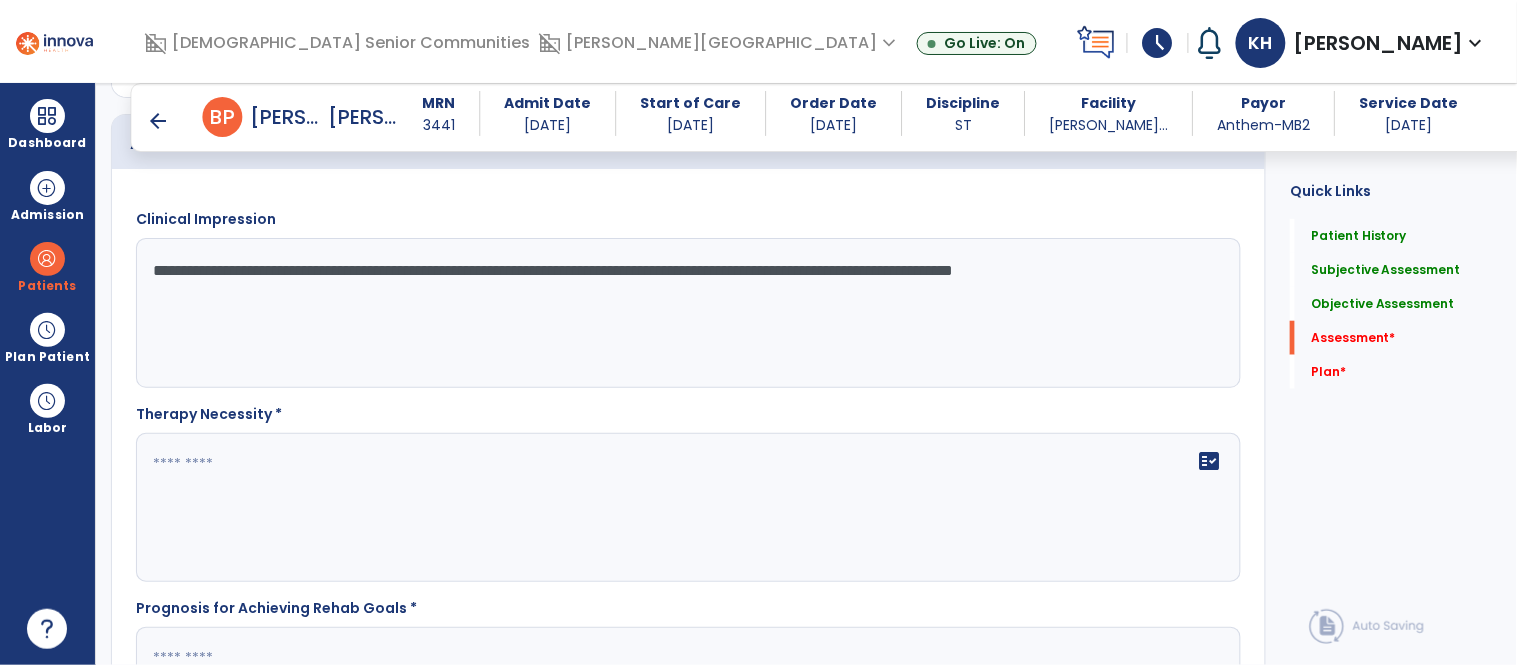 drag, startPoint x: 1044, startPoint y: 272, endPoint x: 1015, endPoint y: 276, distance: 29.274563 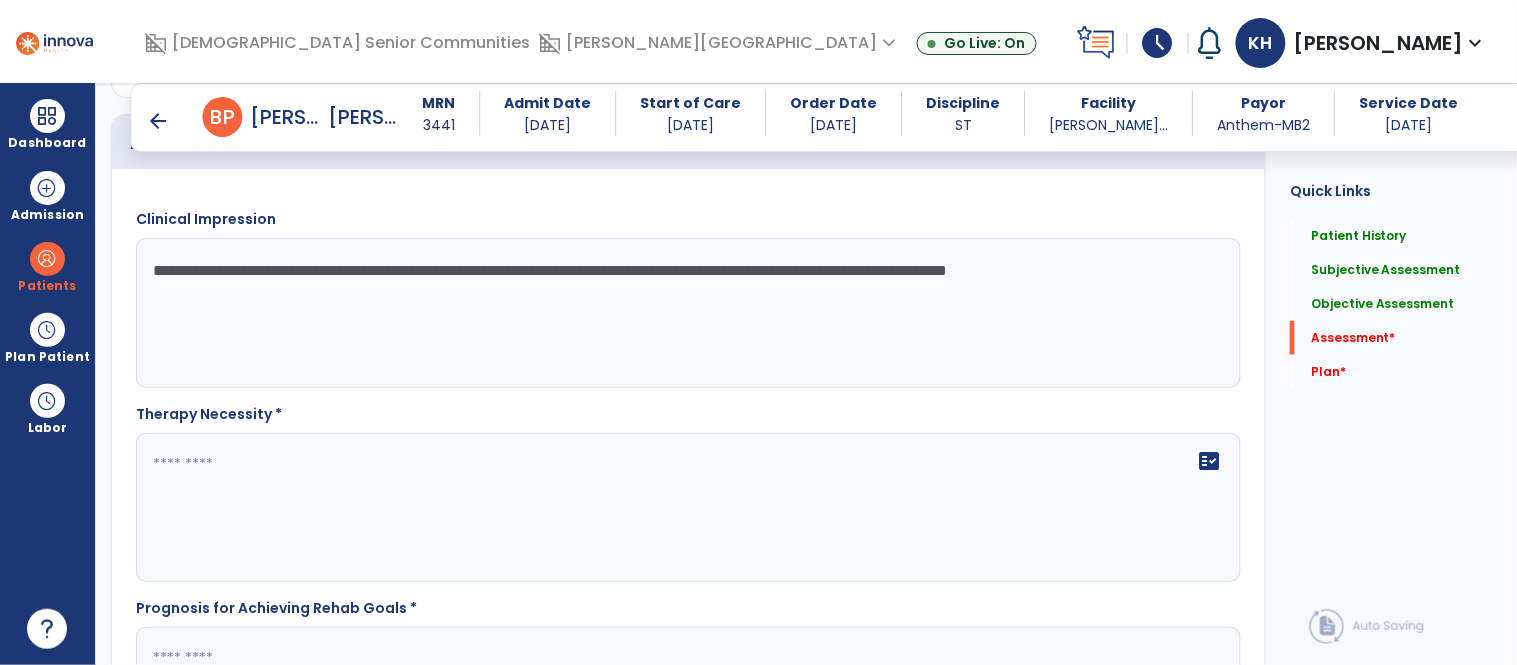 click on "**********" 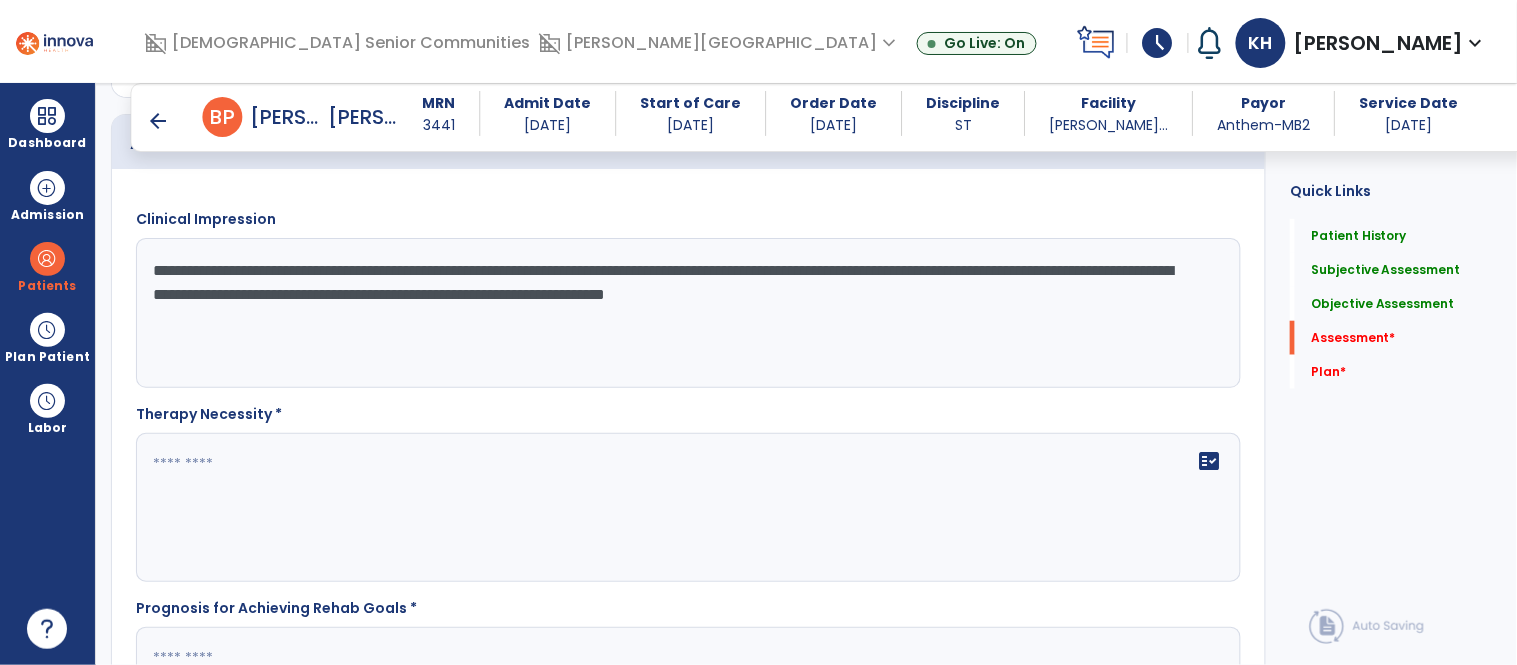 paste on "**********" 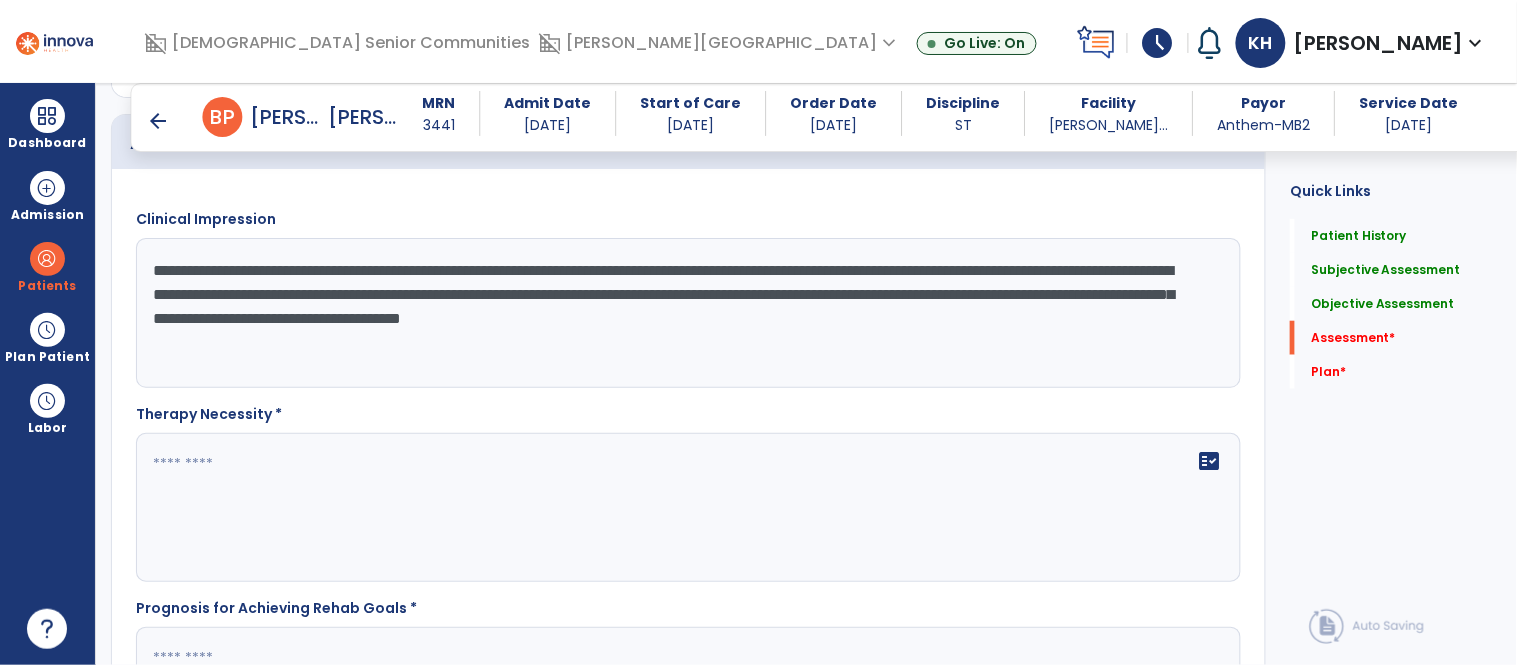 click on "**********" 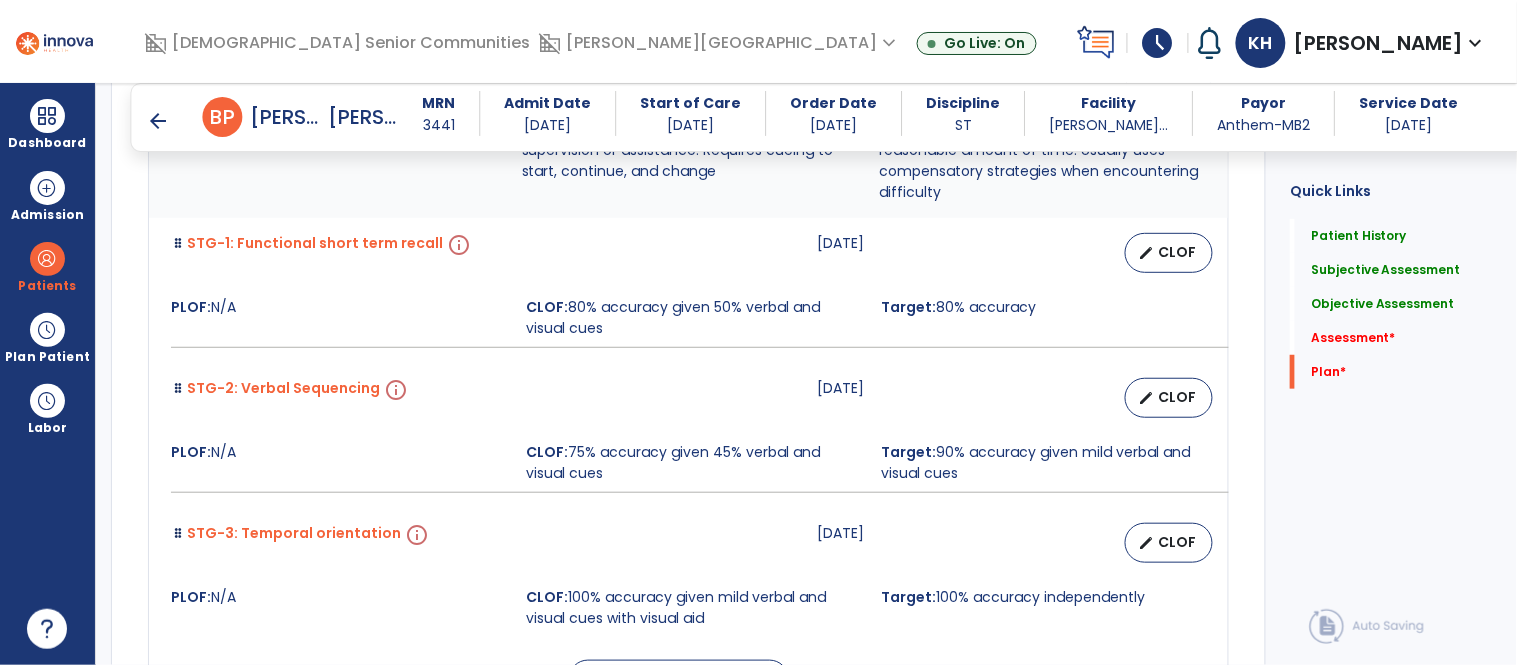 scroll, scrollTop: 3660, scrollLeft: 0, axis: vertical 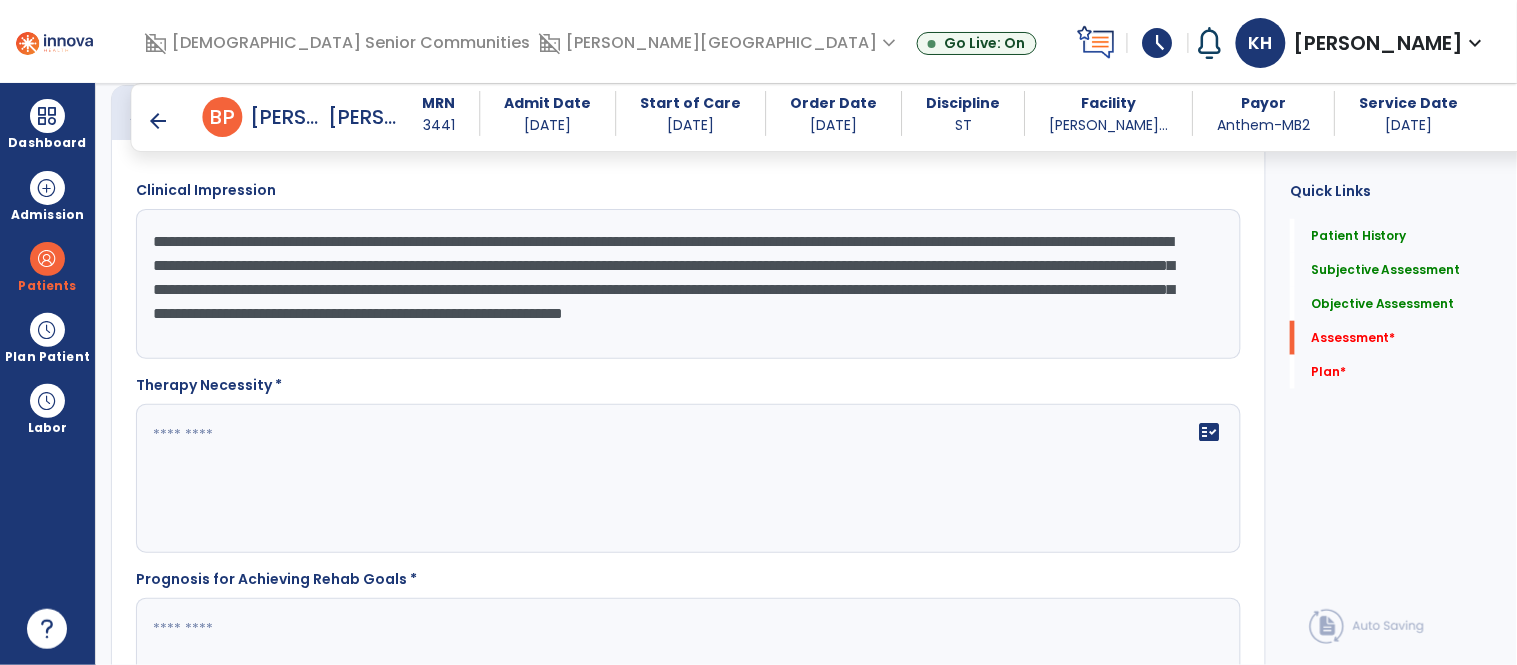 type on "**********" 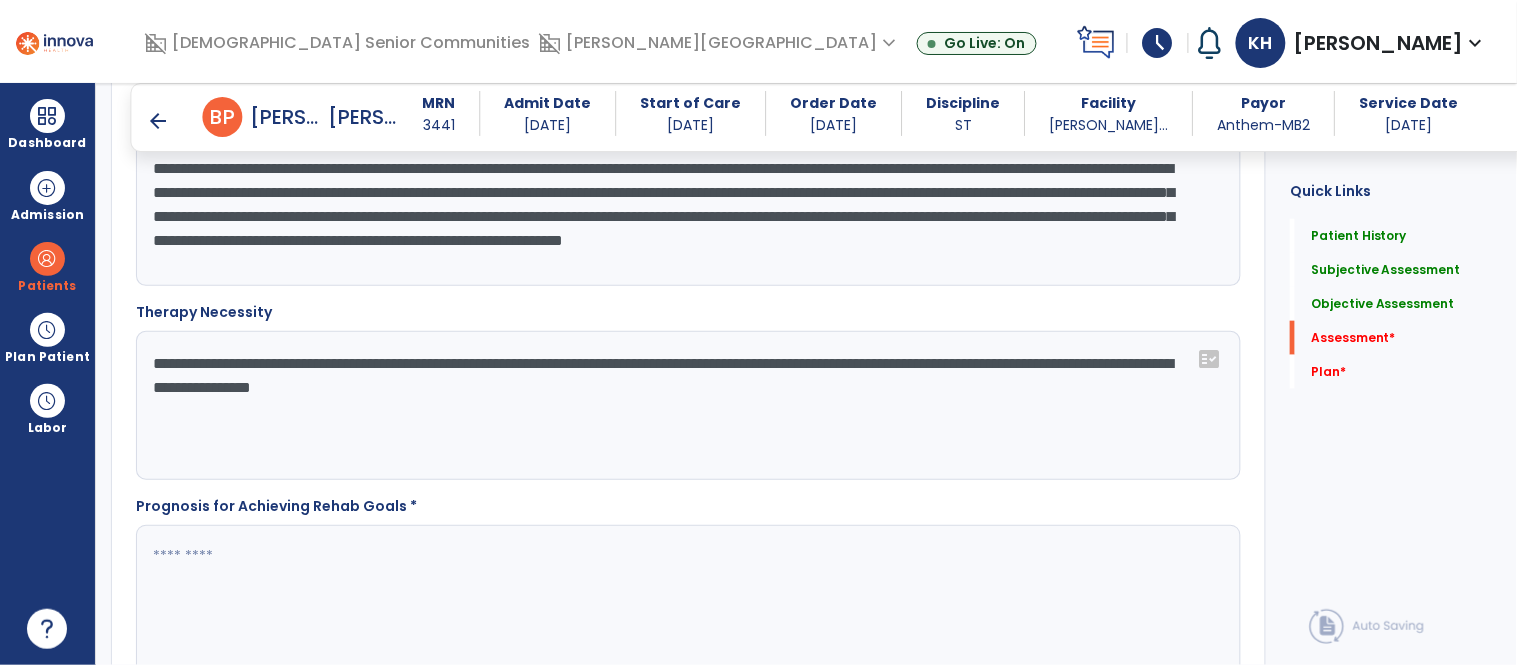 scroll, scrollTop: 2456, scrollLeft: 0, axis: vertical 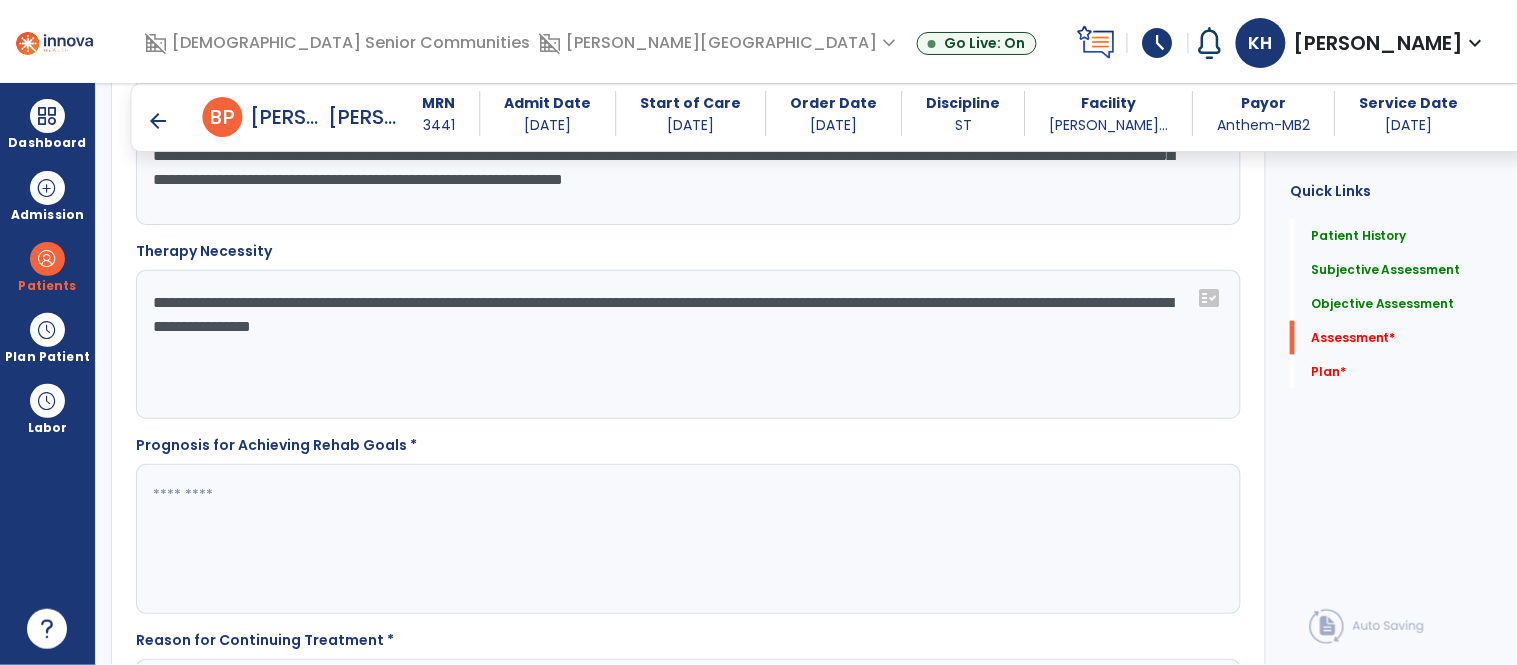 type on "**********" 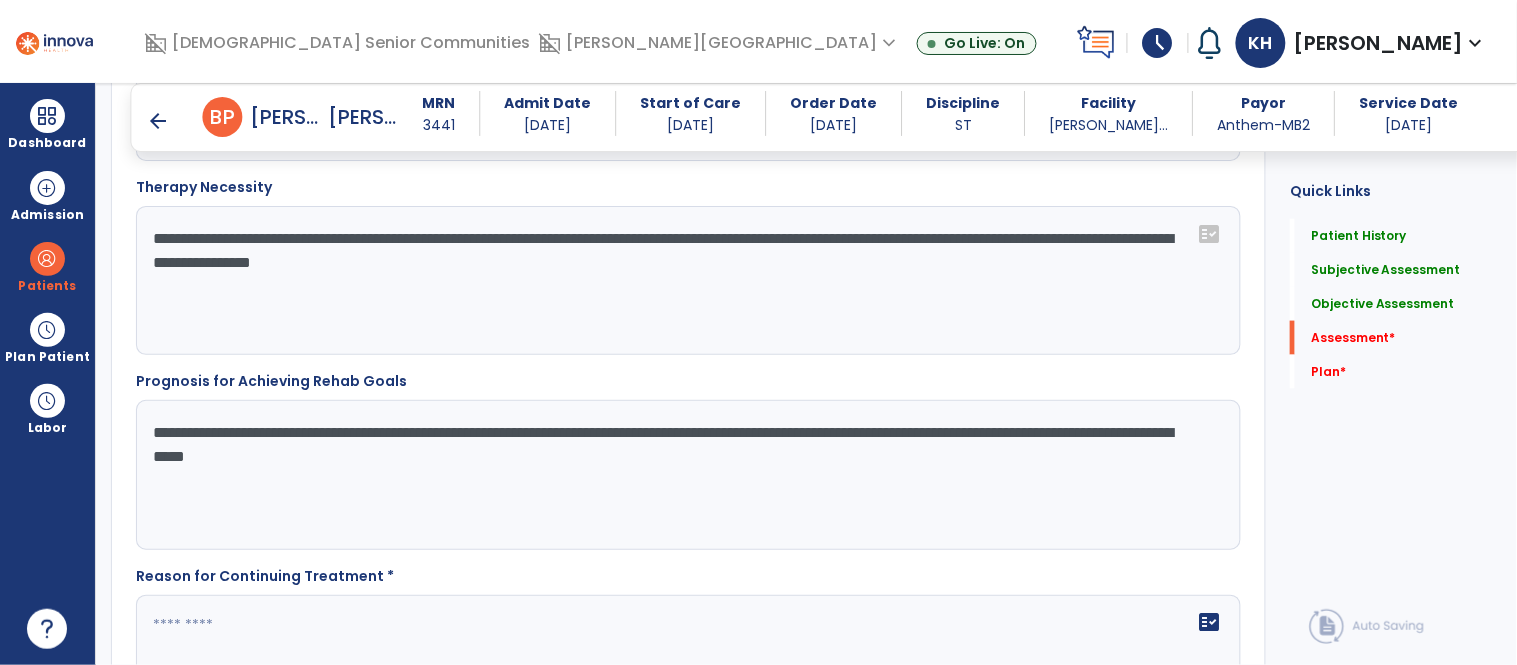 scroll, scrollTop: 2838, scrollLeft: 0, axis: vertical 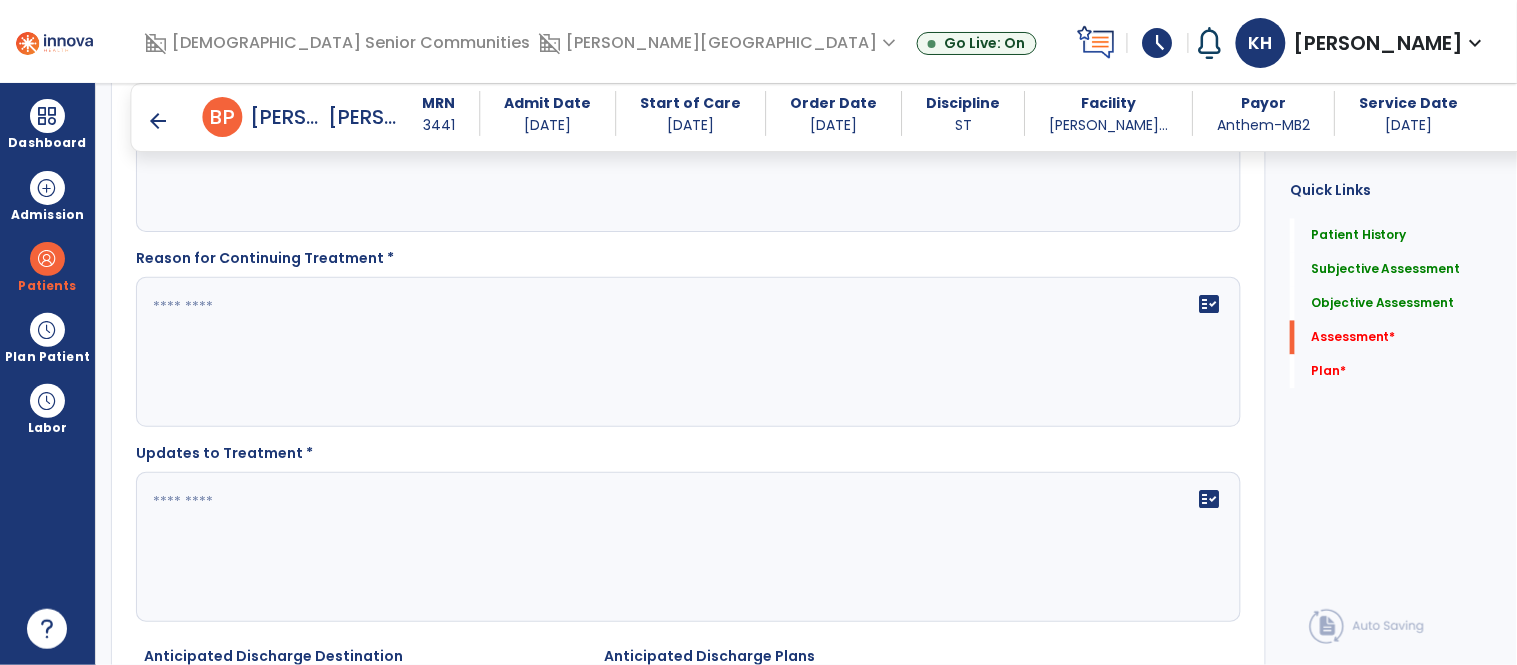 type on "**********" 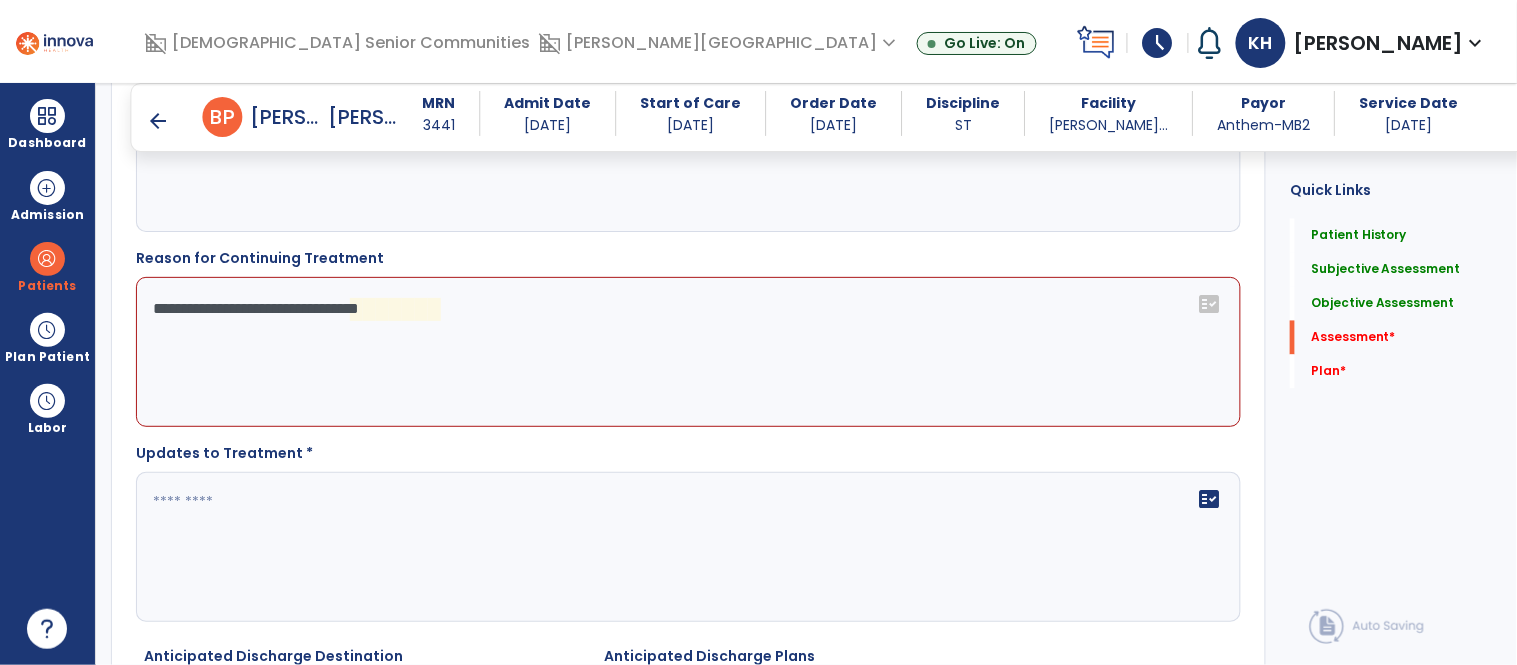 click on "**********" 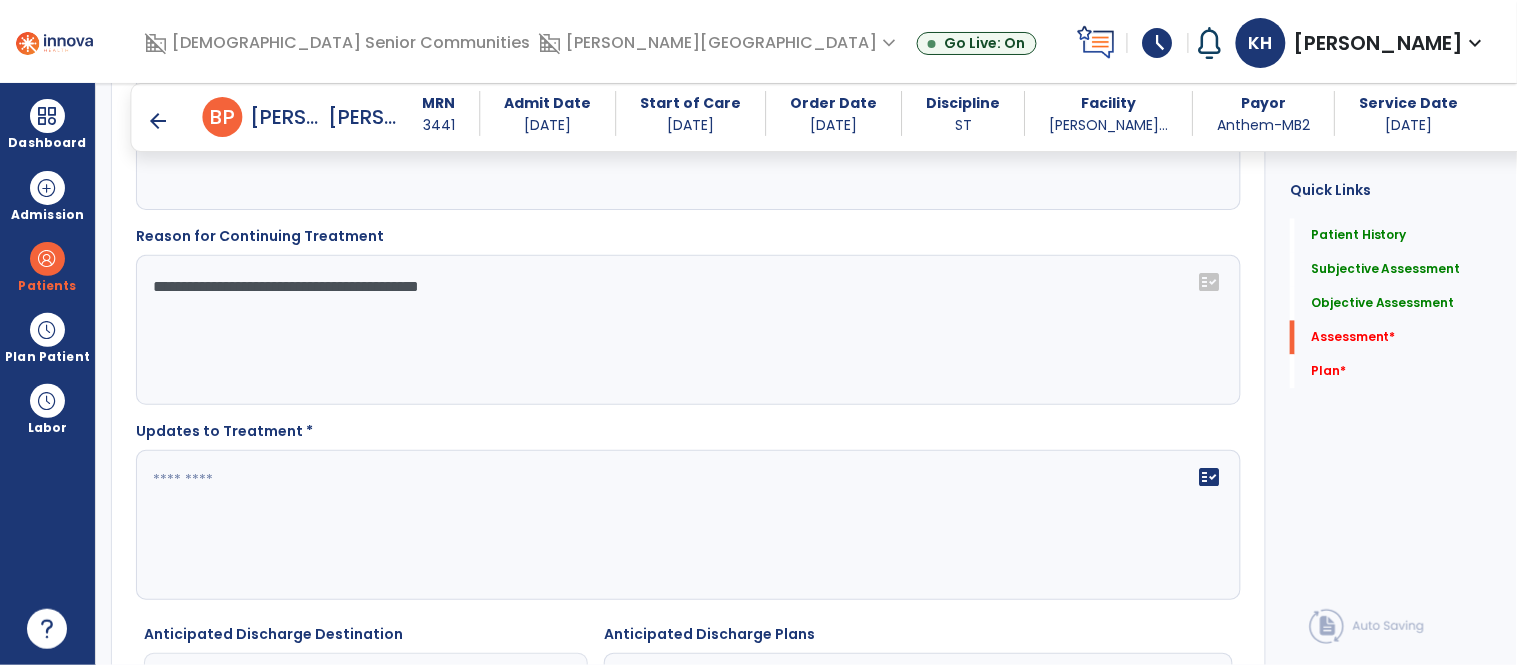 scroll, scrollTop: 2873, scrollLeft: 0, axis: vertical 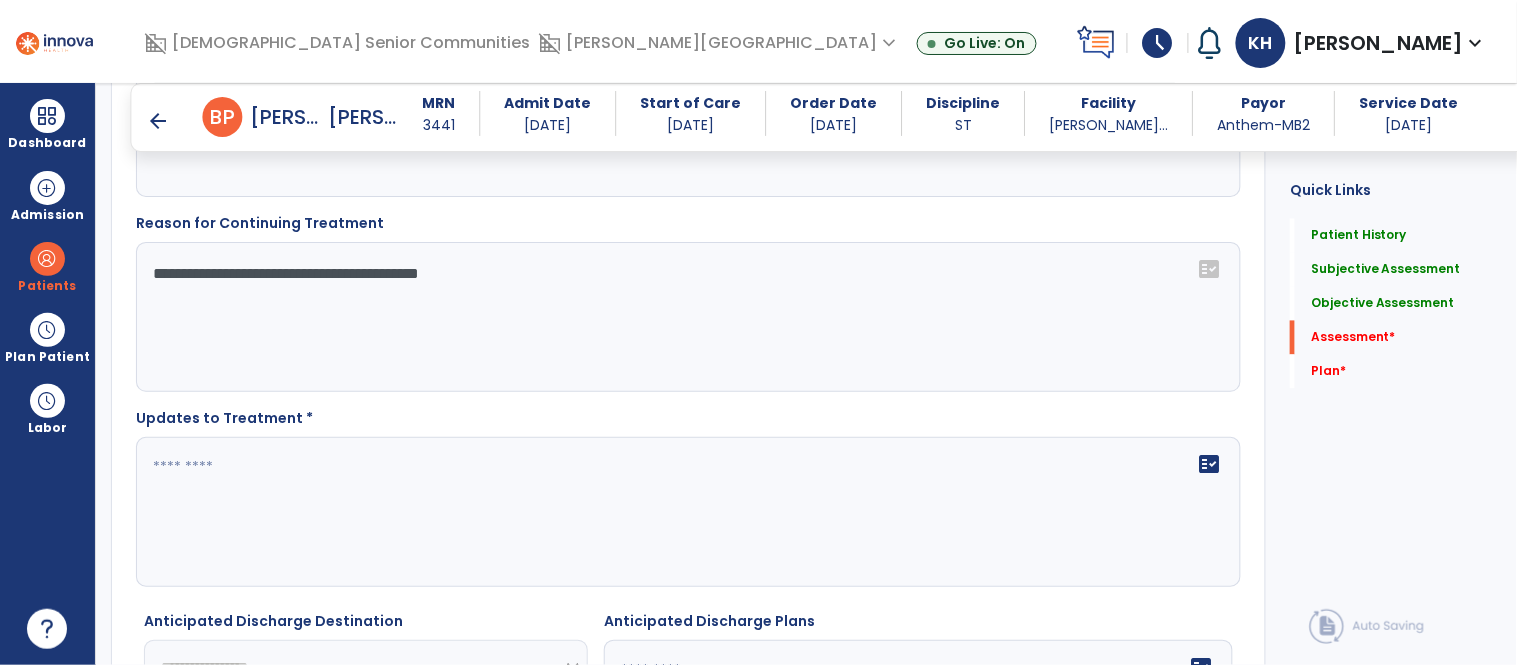 type on "**********" 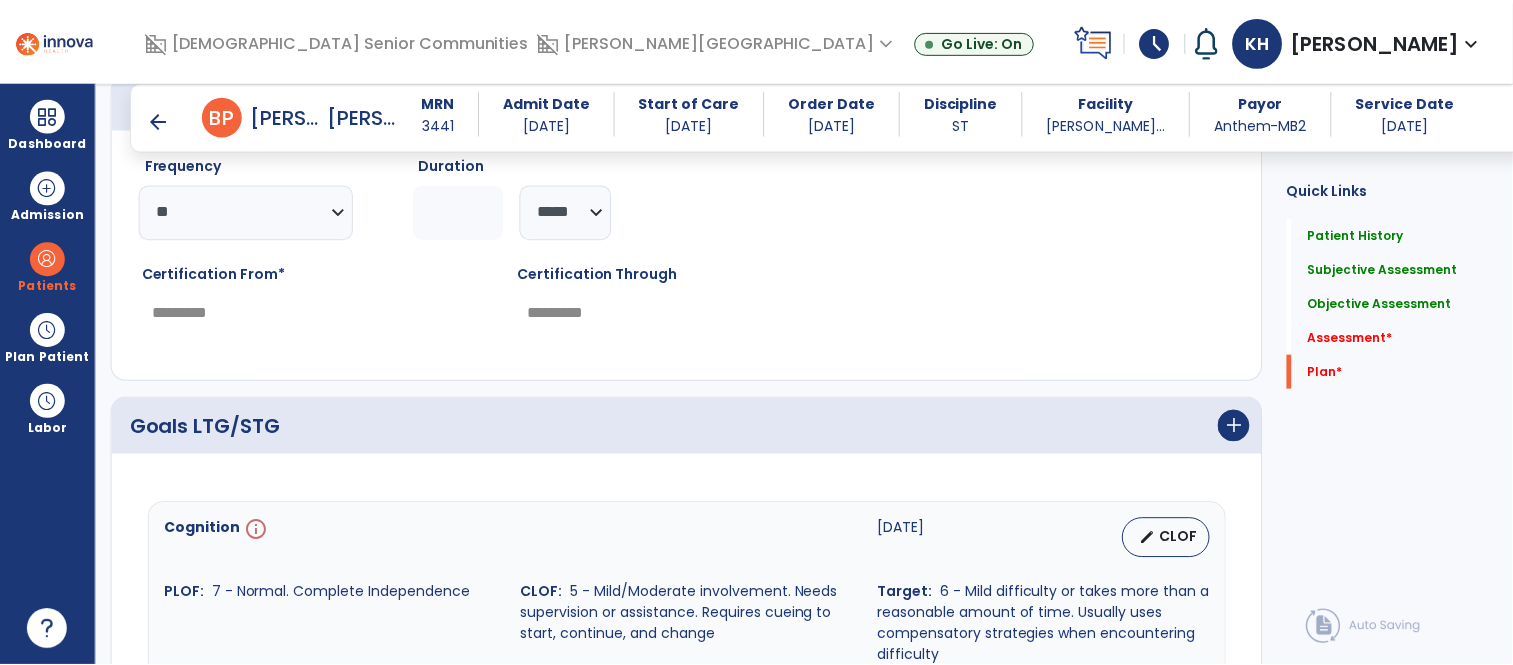scroll, scrollTop: 3668, scrollLeft: 0, axis: vertical 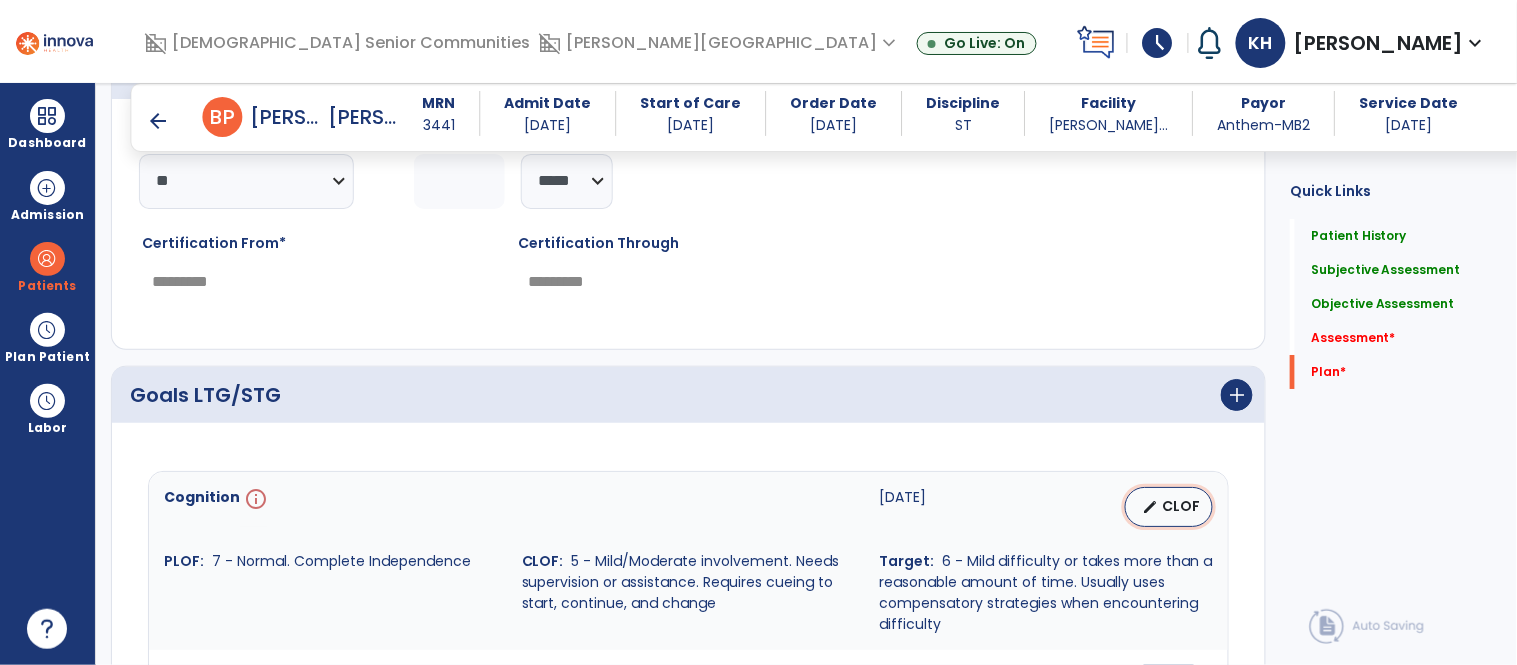 click on "edit" at bounding box center (1150, 507) 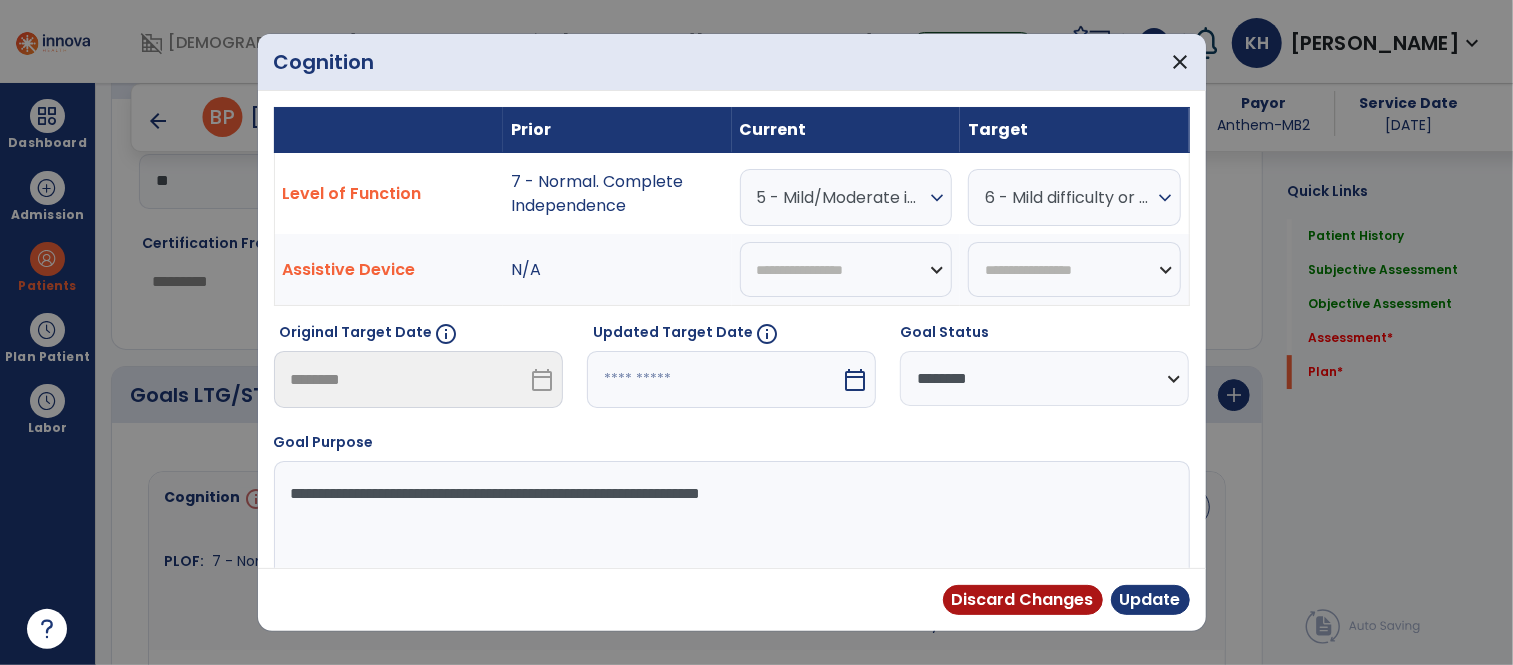 click on "5 - Mild/Moderate involvement. Needs supervision or assistance. Requires cueing to start, continue, and change" at bounding box center [841, 197] 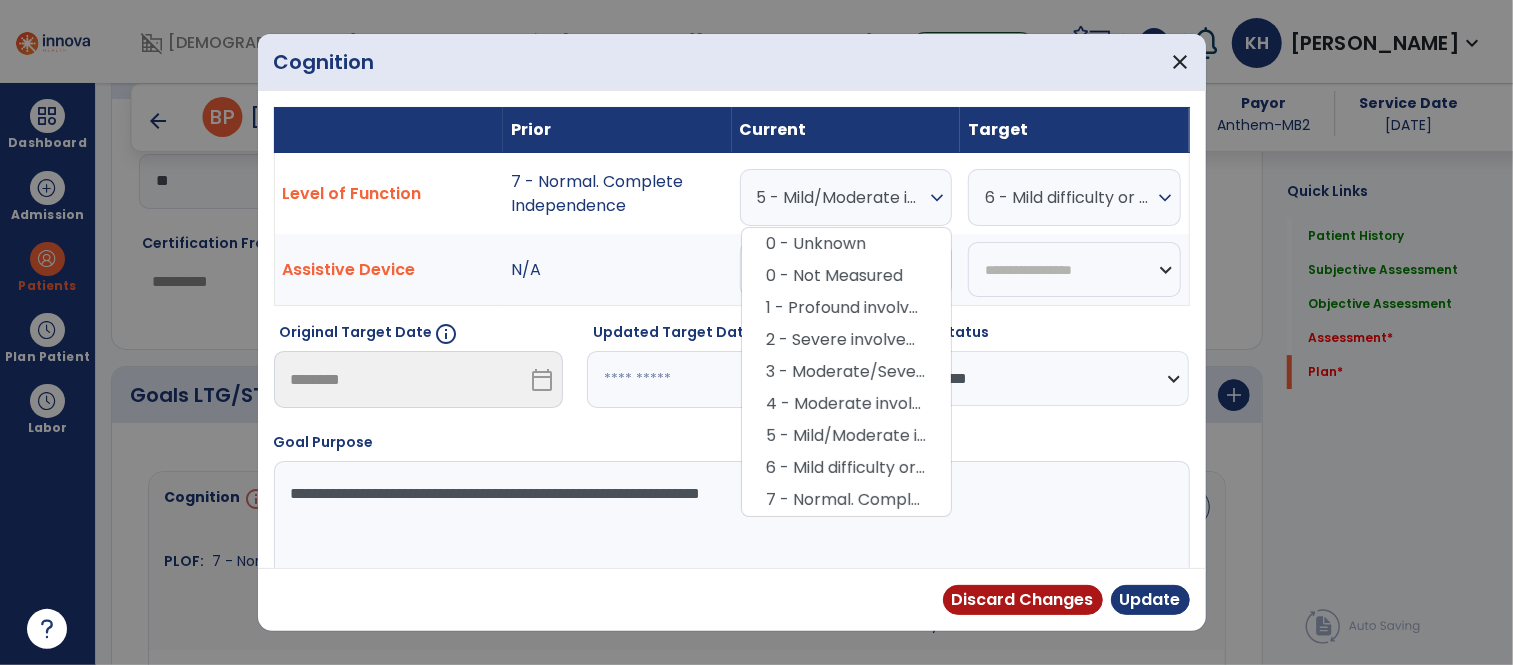 scroll, scrollTop: 3668, scrollLeft: 0, axis: vertical 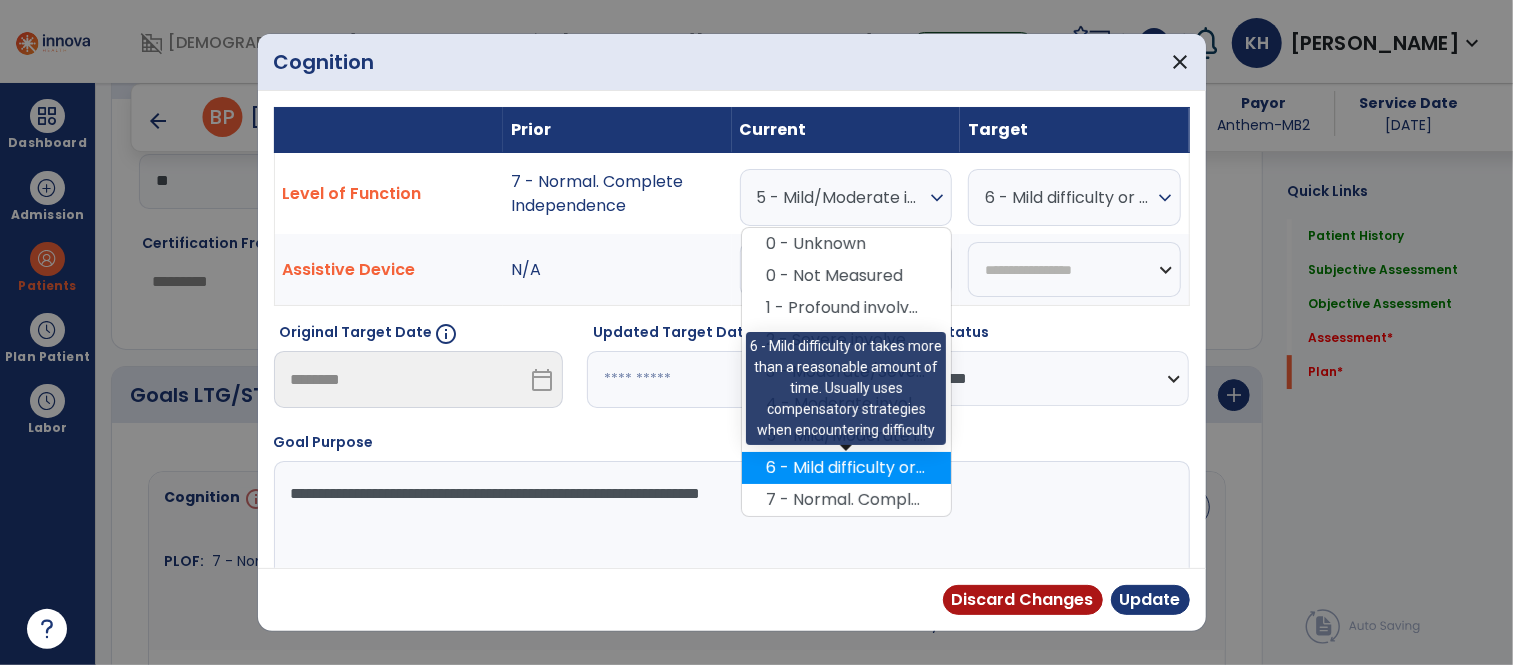 click on "6 - Mild difficulty or takes more than a reasonable amount of time. Usually uses compensatory strategies when encountering difficulty" at bounding box center (846, 468) 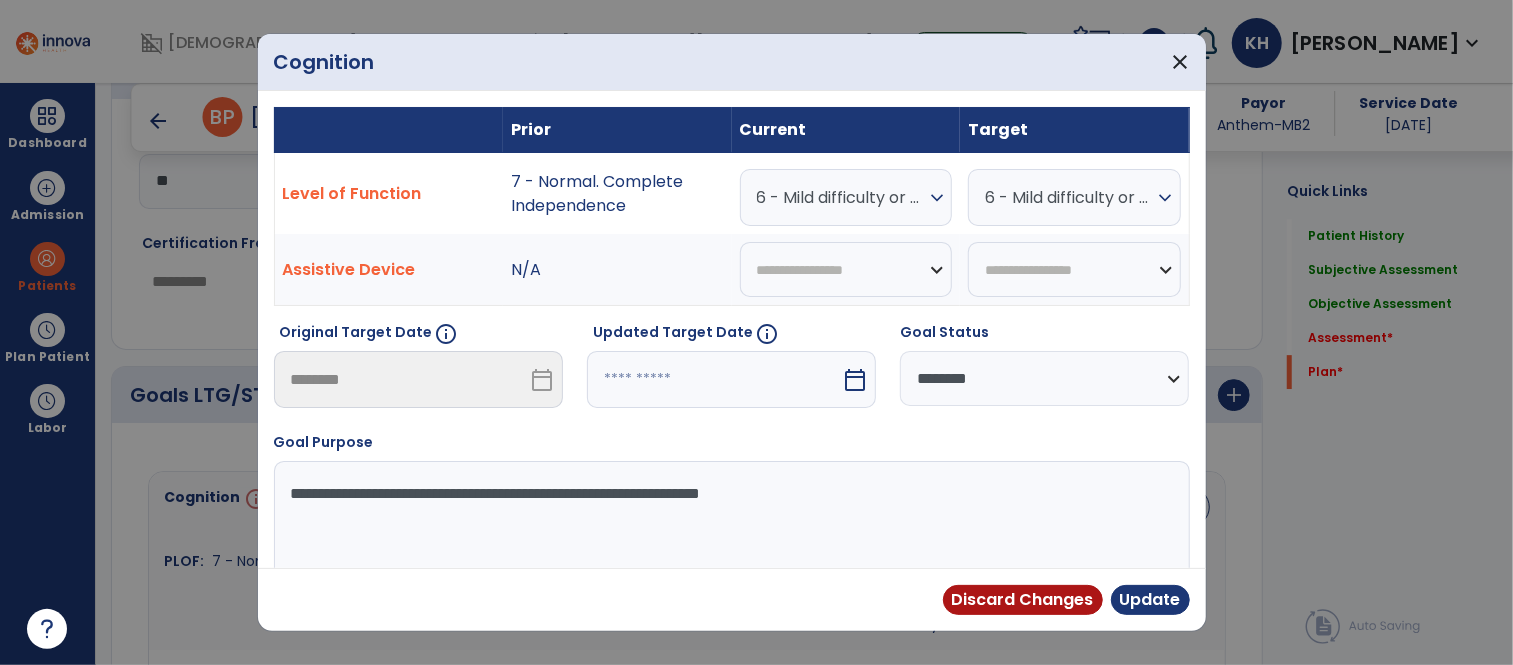 click on "6 - Mild difficulty or takes more than a reasonable amount of time. Usually uses compensatory strategies when encountering difficulty" at bounding box center [1069, 197] 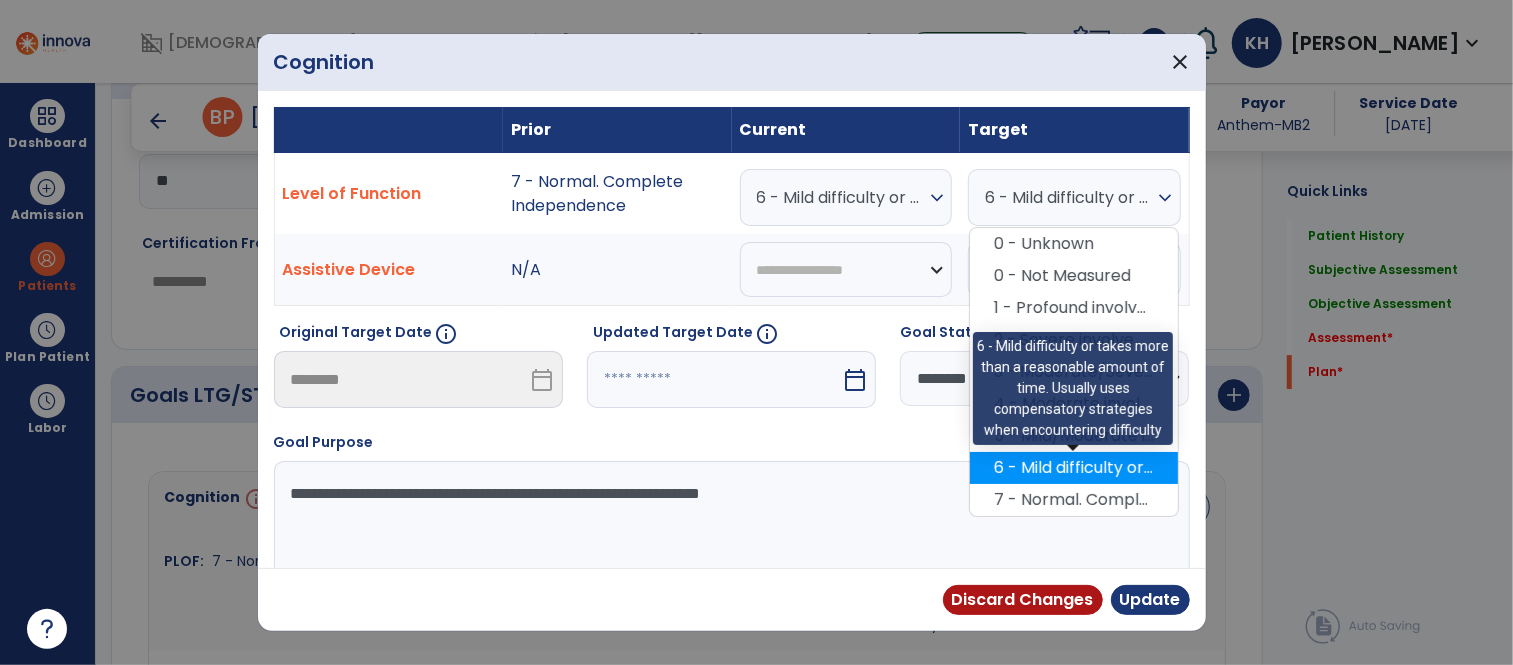 click on "6 - Mild difficulty or takes more than a reasonable amount of time. Usually uses compensatory strategies when encountering difficulty" at bounding box center [1074, 468] 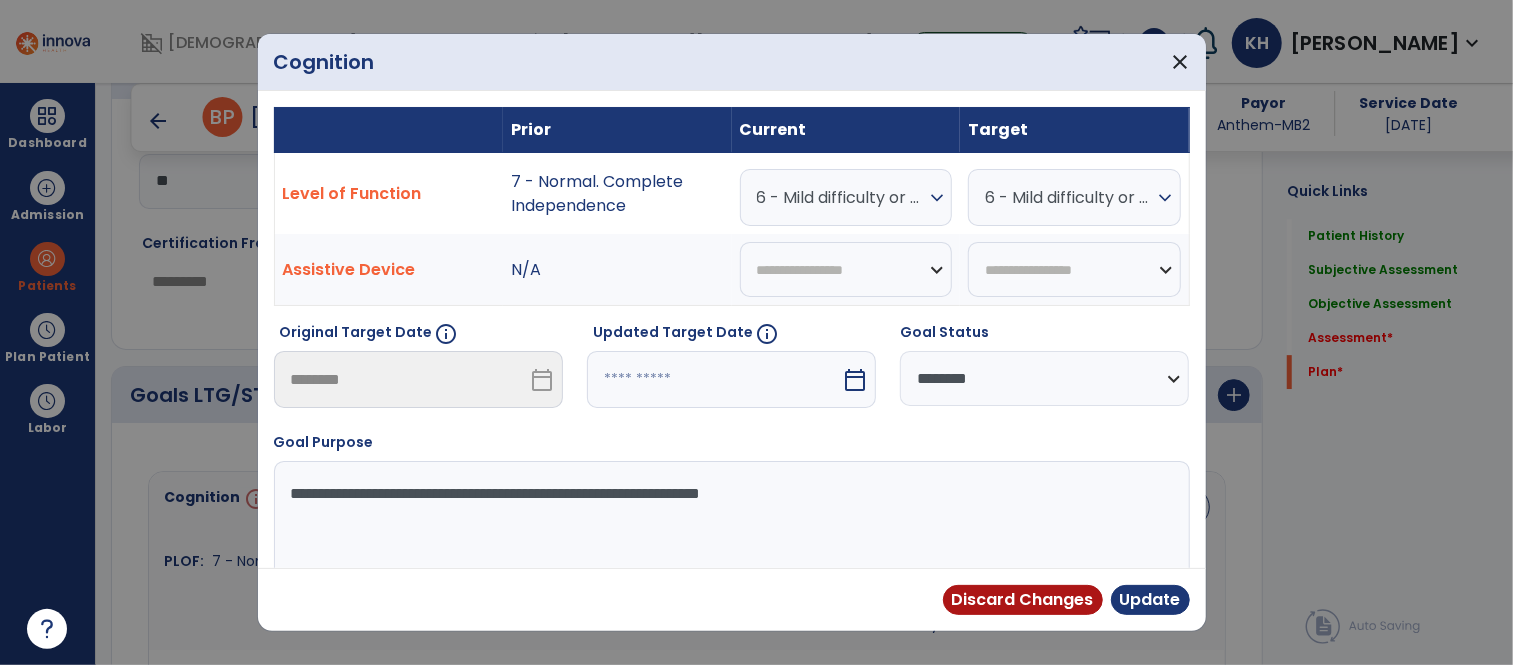 click at bounding box center (714, 379) 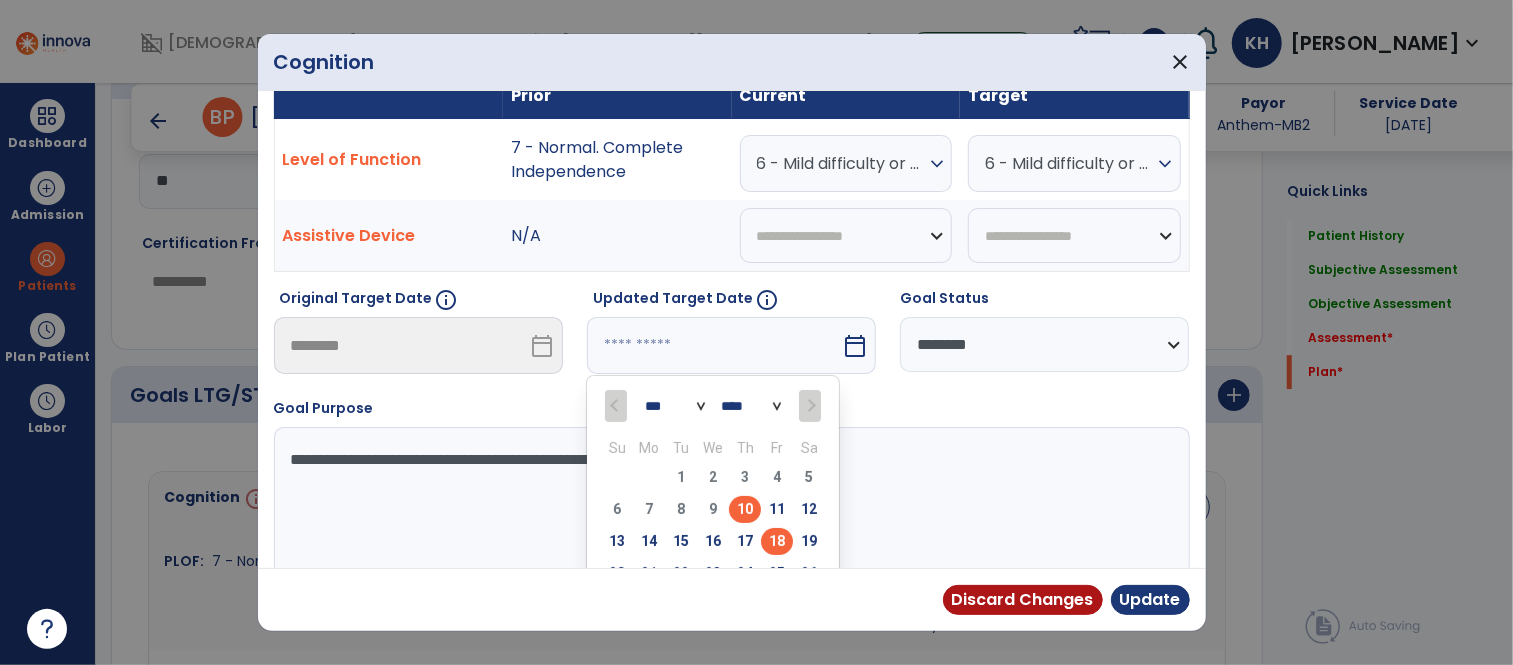 scroll, scrollTop: 137, scrollLeft: 0, axis: vertical 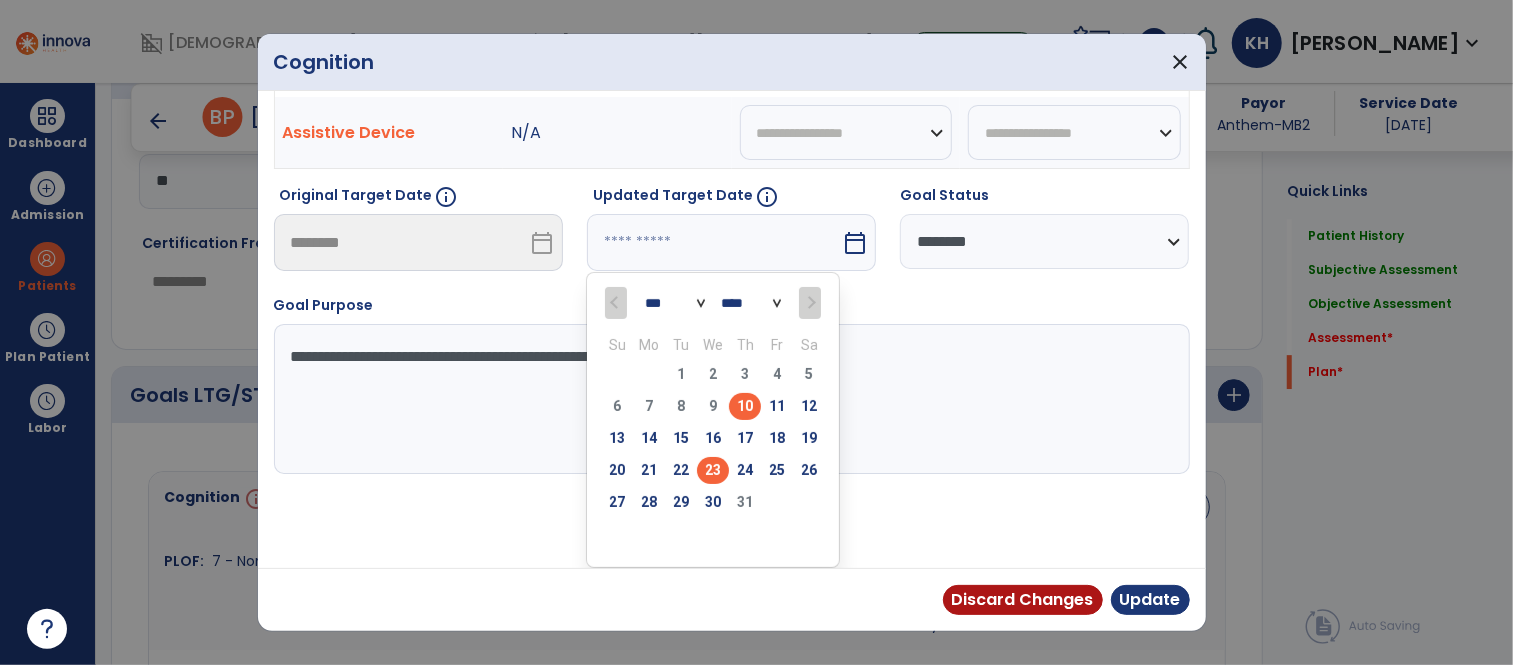 click on "23" at bounding box center (713, 470) 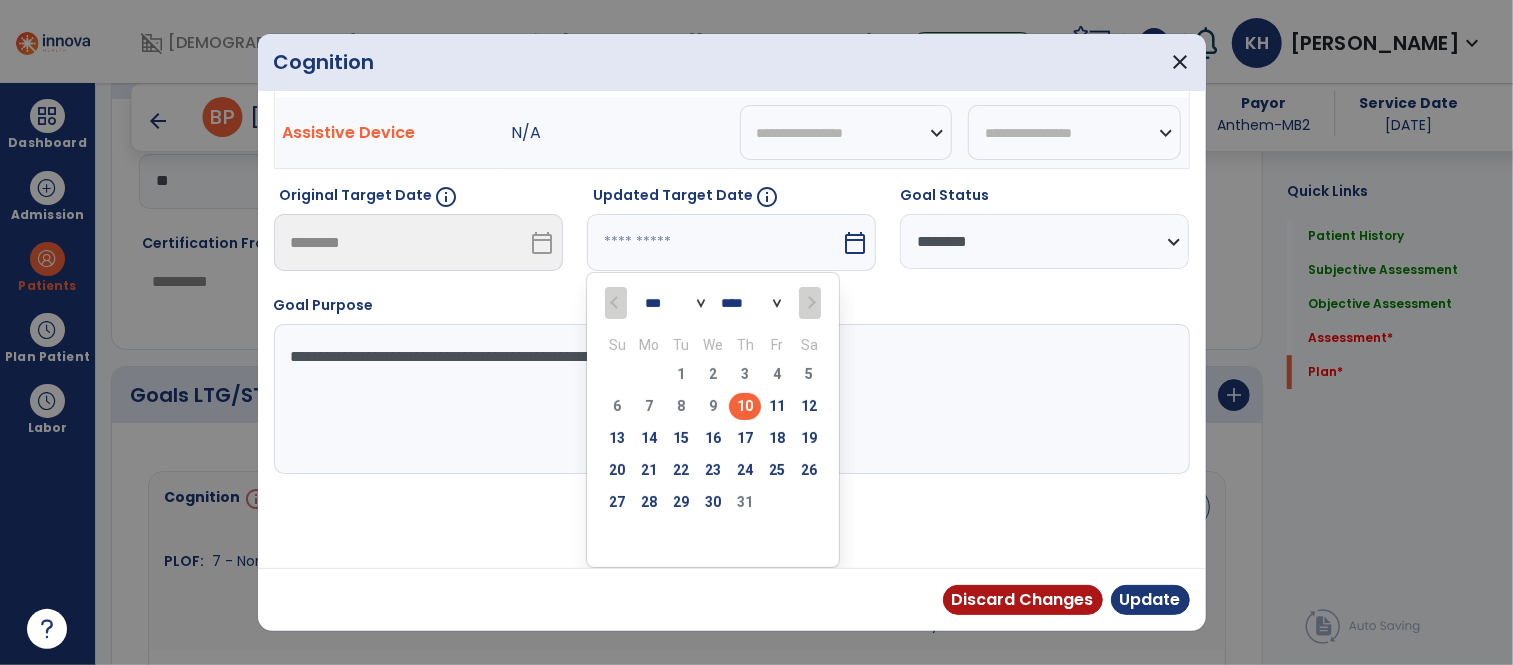 type on "*********" 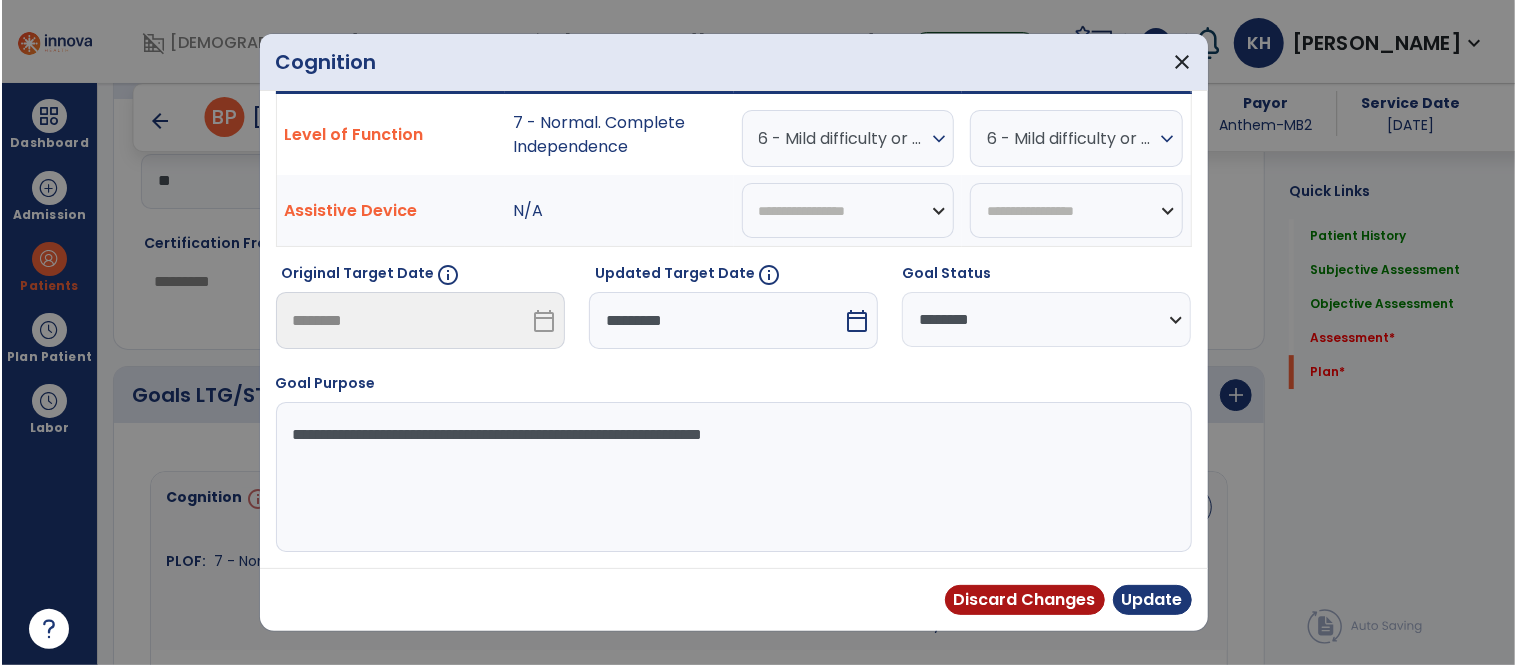 scroll, scrollTop: 60, scrollLeft: 0, axis: vertical 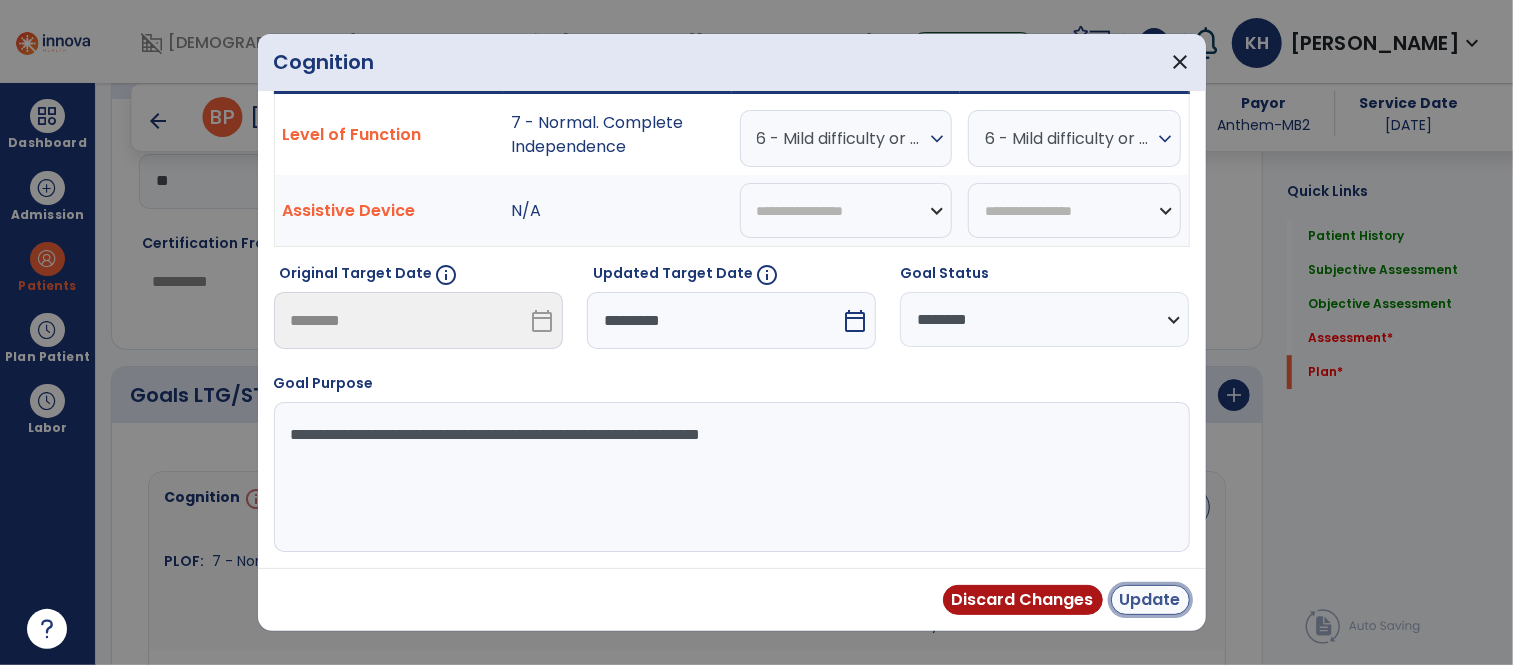 click on "Update" at bounding box center (1150, 600) 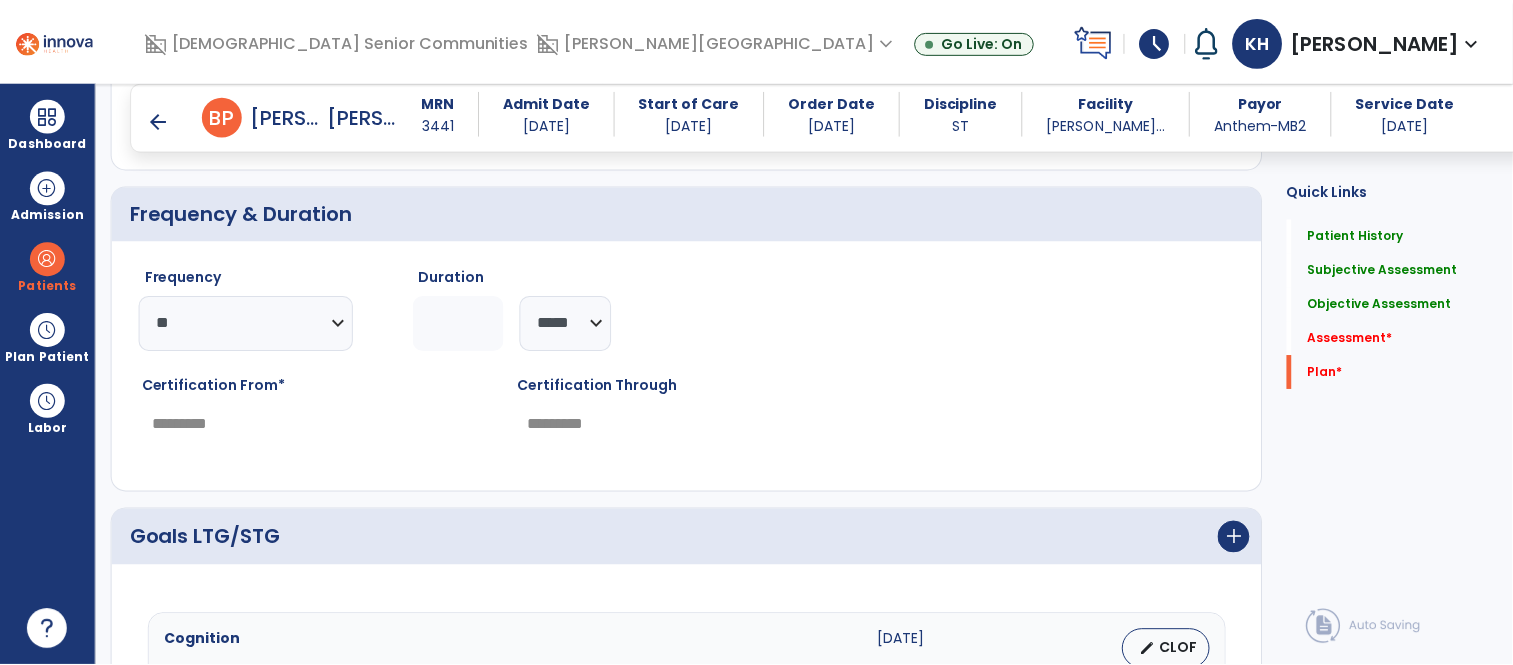 scroll, scrollTop: 4087, scrollLeft: 0, axis: vertical 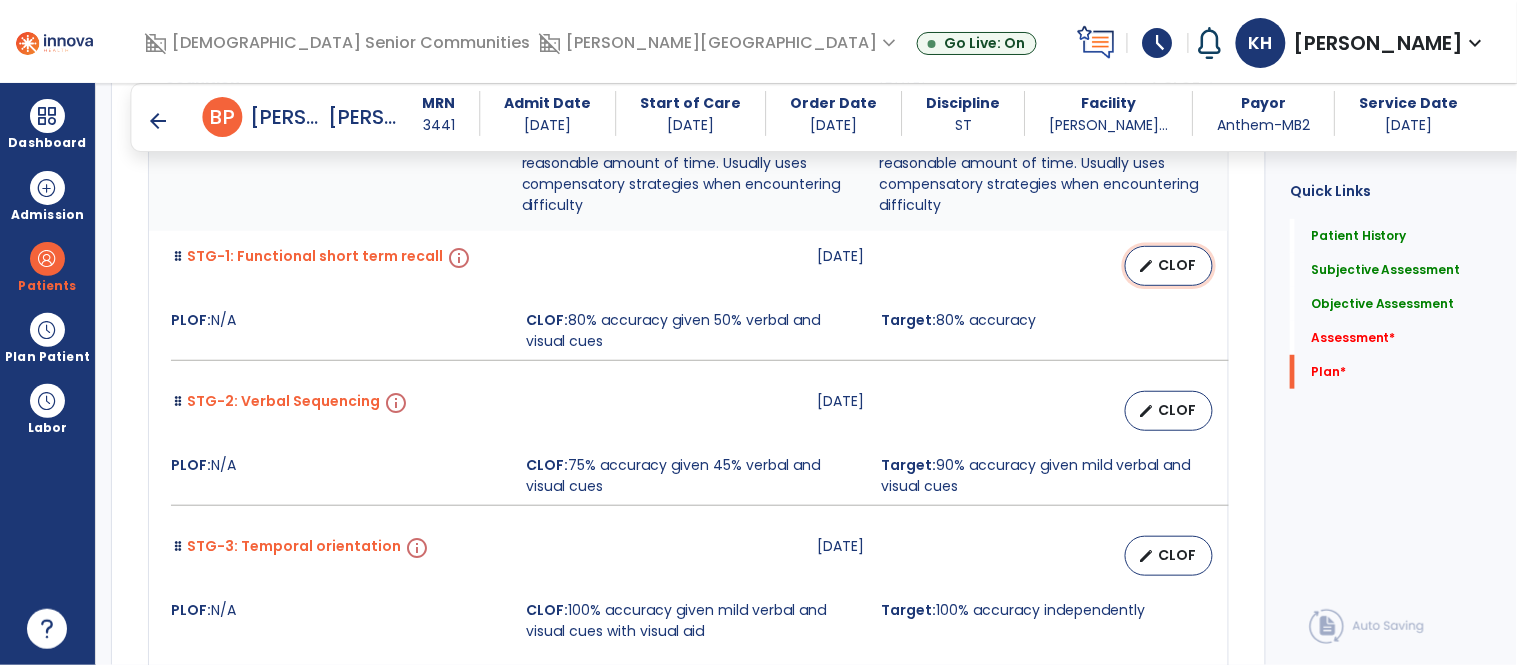 click on "CLOF" at bounding box center [1177, 265] 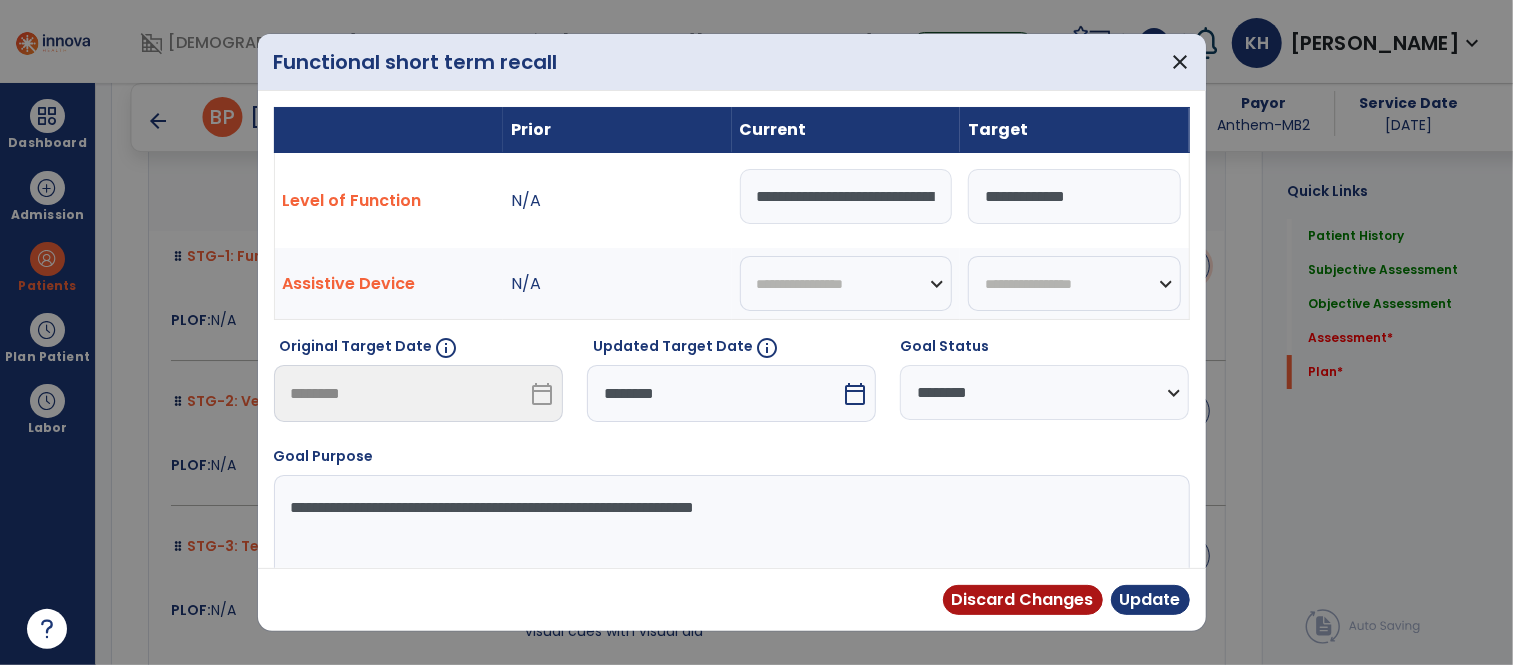 scroll, scrollTop: 4087, scrollLeft: 0, axis: vertical 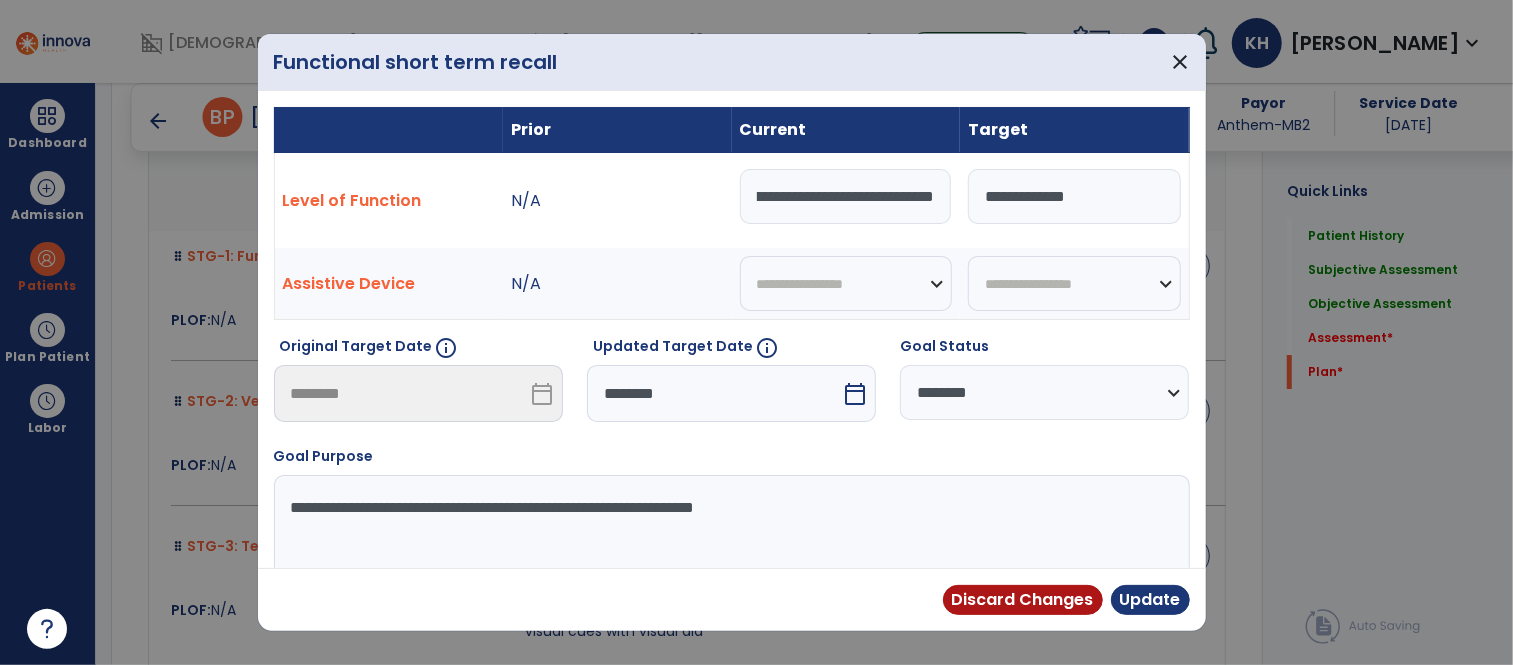 drag, startPoint x: 753, startPoint y: 195, endPoint x: 992, endPoint y: 201, distance: 239.0753 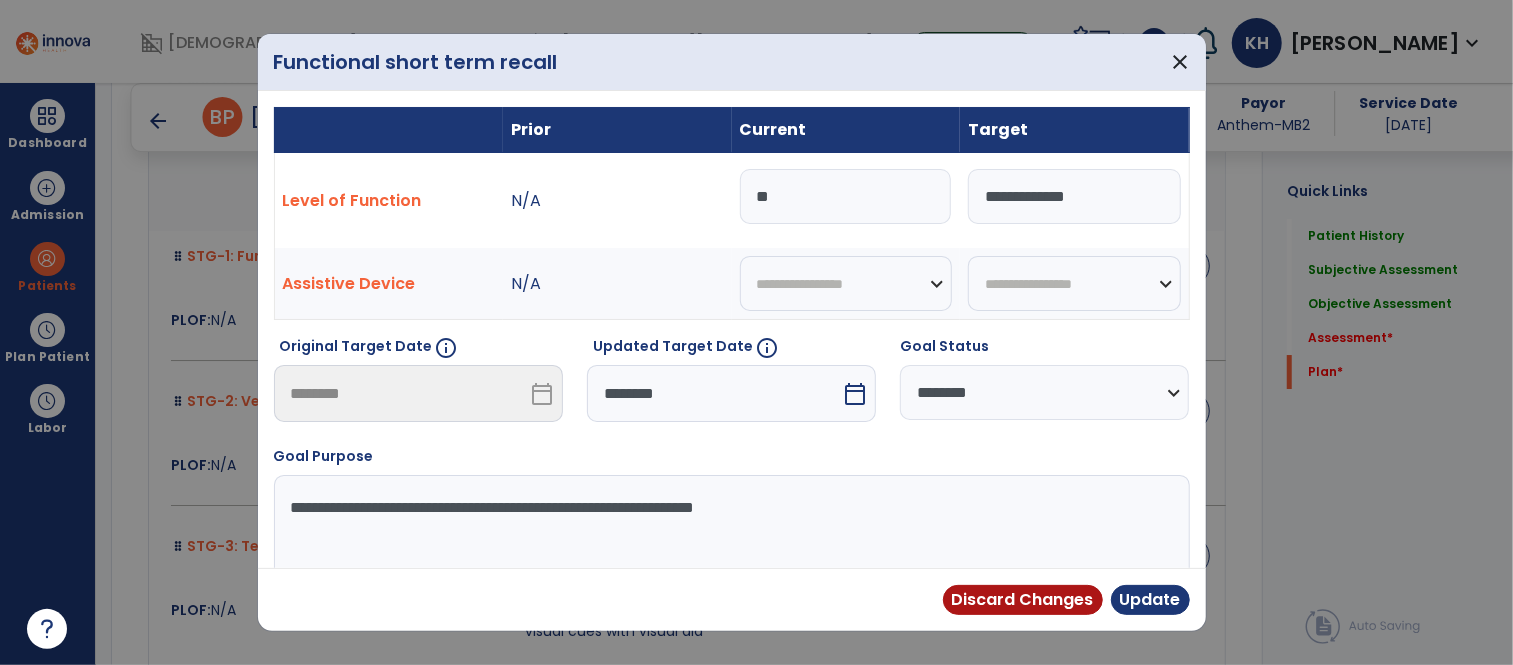 scroll, scrollTop: 0, scrollLeft: 0, axis: both 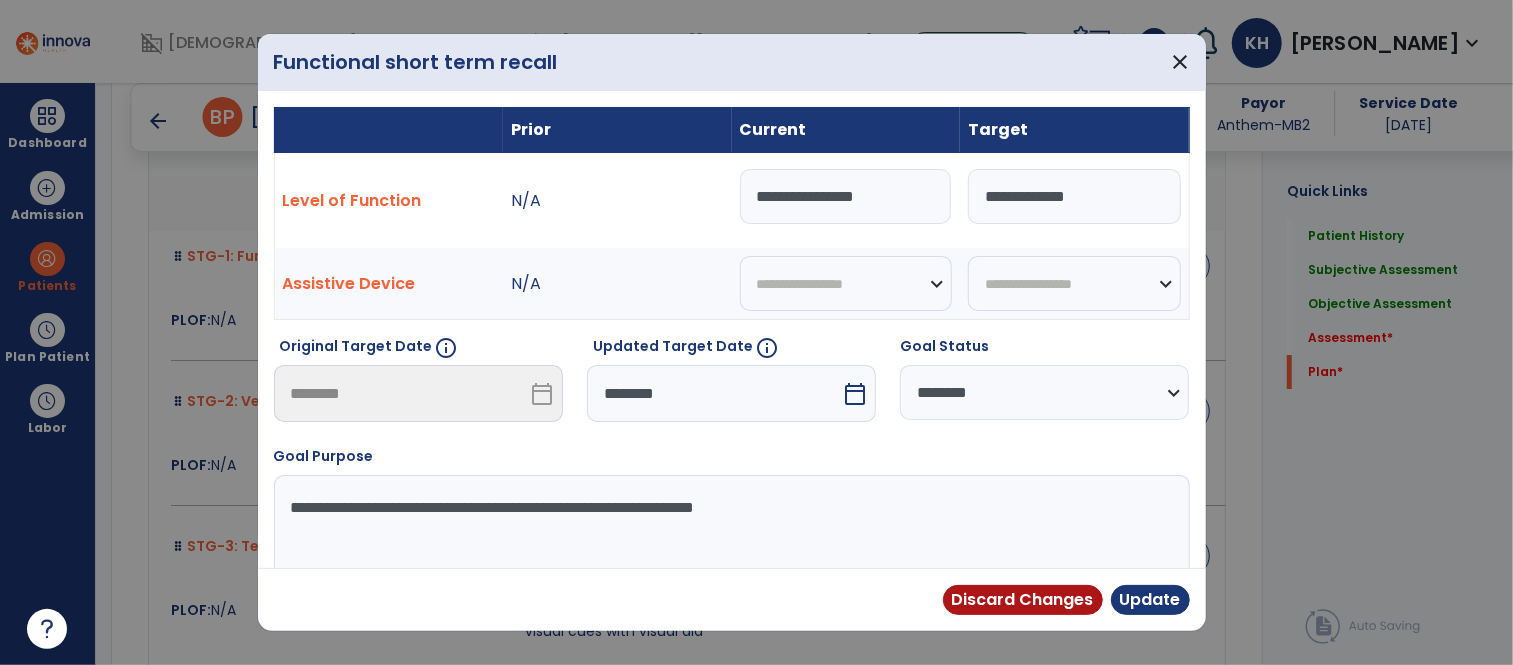 type on "**********" 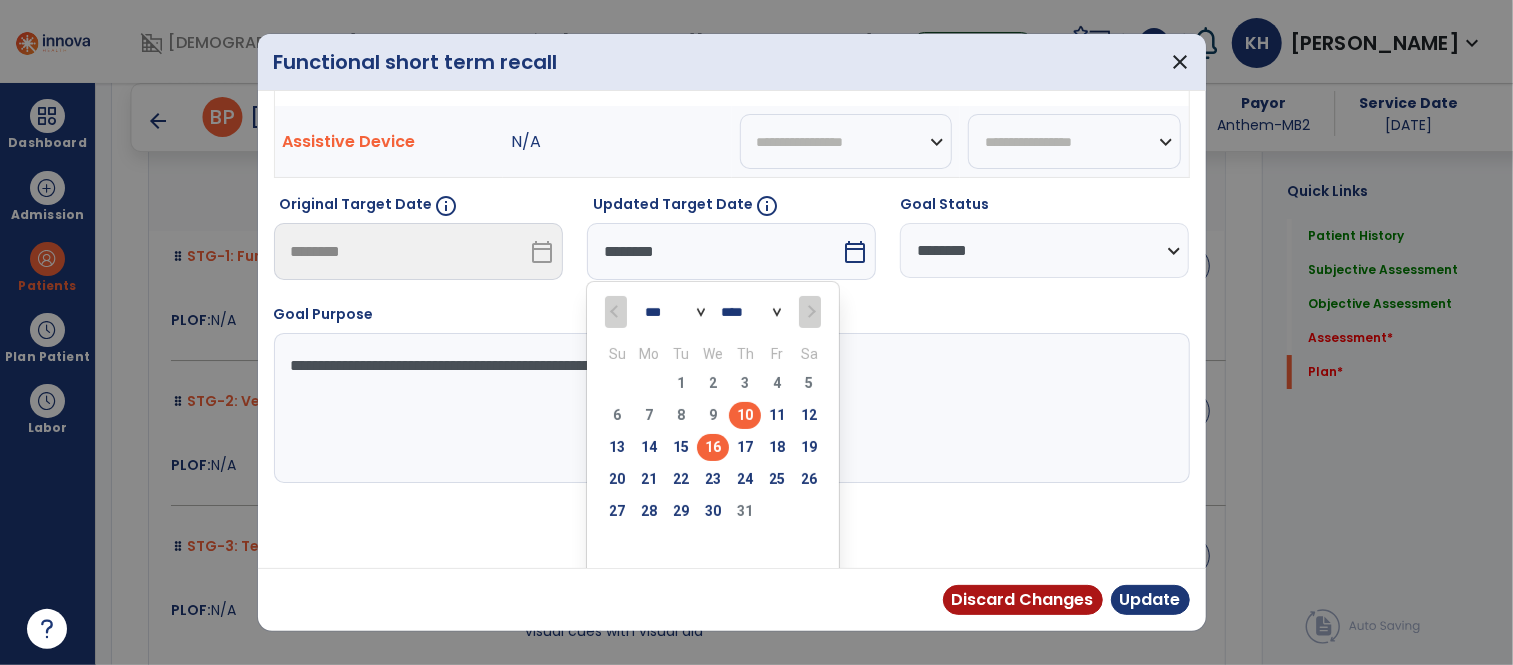 scroll, scrollTop: 152, scrollLeft: 0, axis: vertical 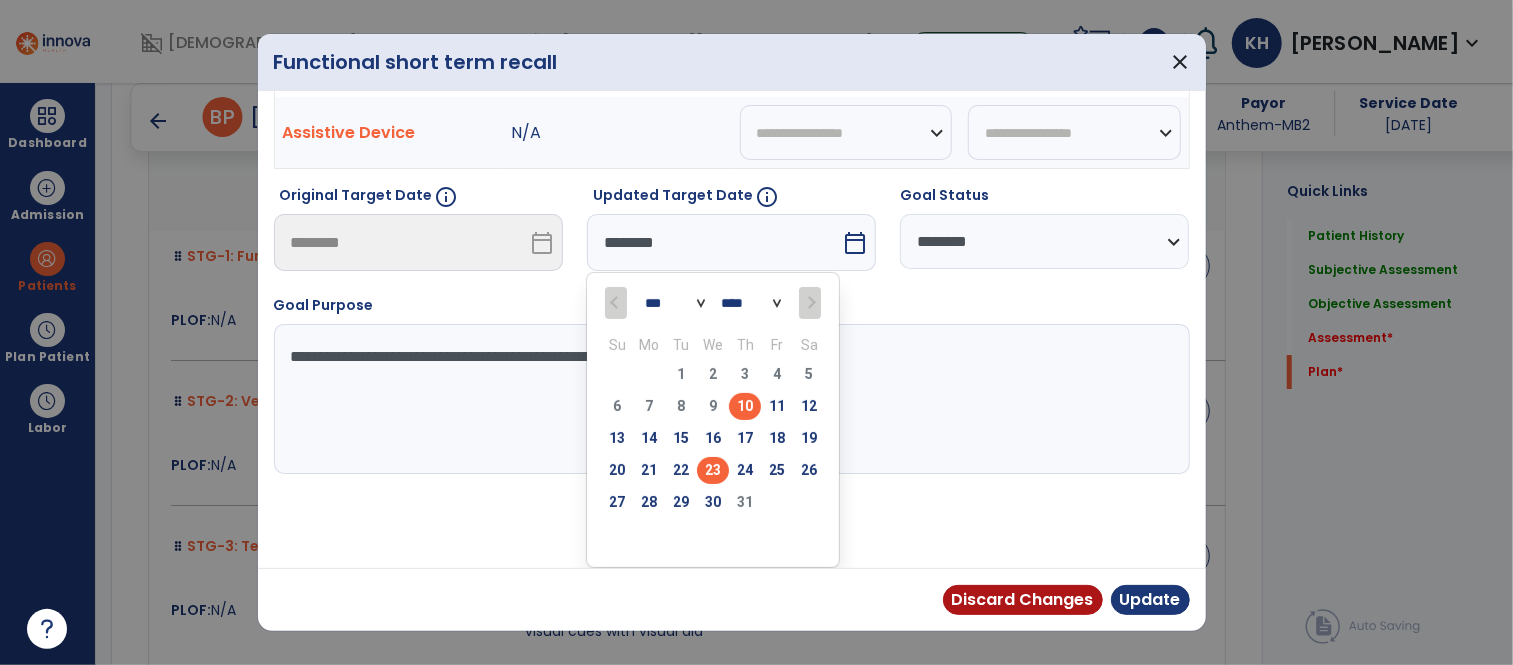 click on "23" at bounding box center (713, 470) 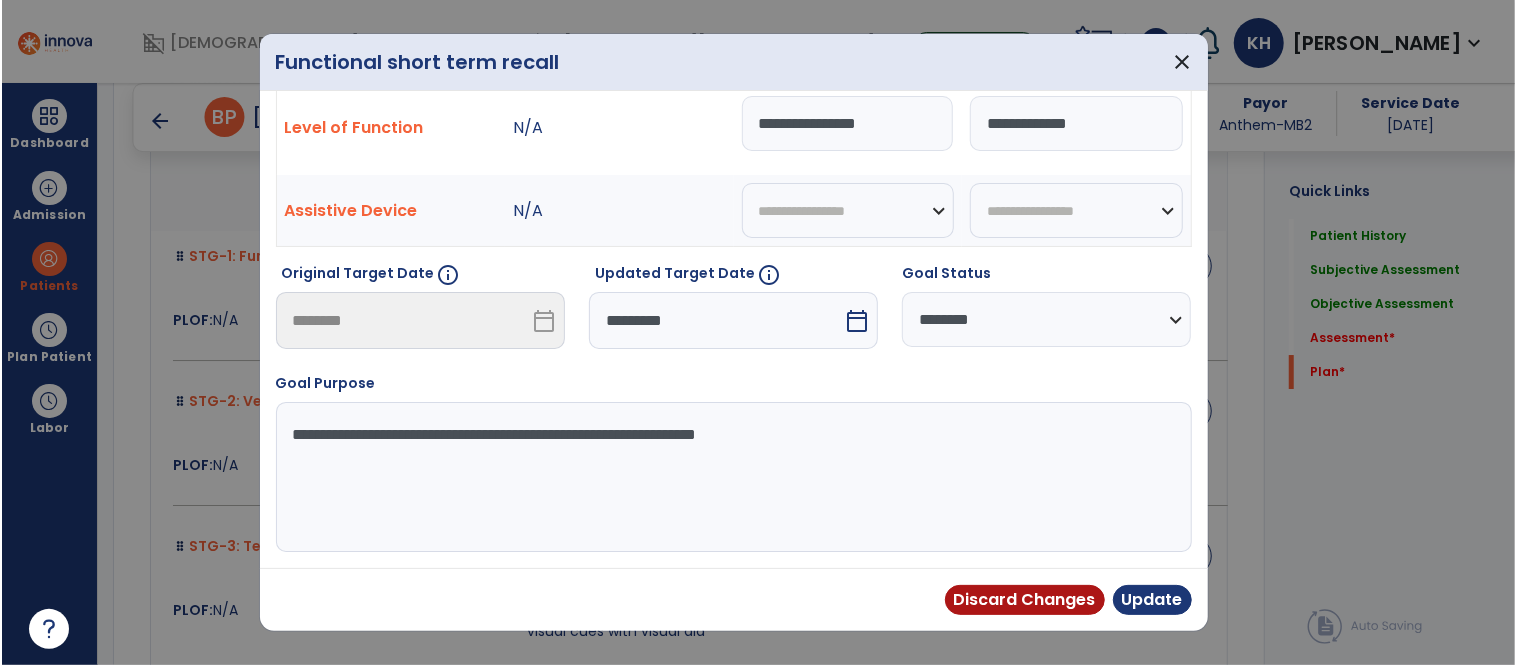 scroll, scrollTop: 73, scrollLeft: 0, axis: vertical 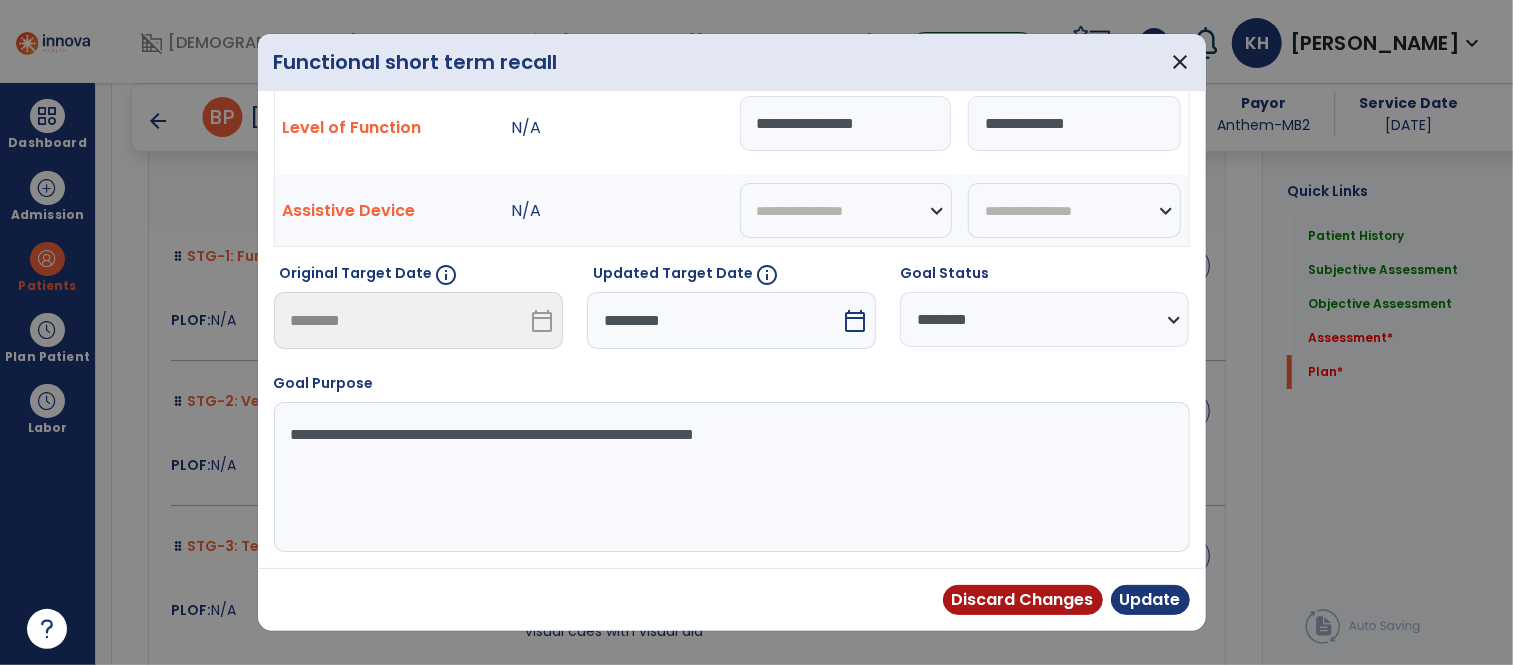 drag, startPoint x: 886, startPoint y: 130, endPoint x: 869, endPoint y: 129, distance: 17.029387 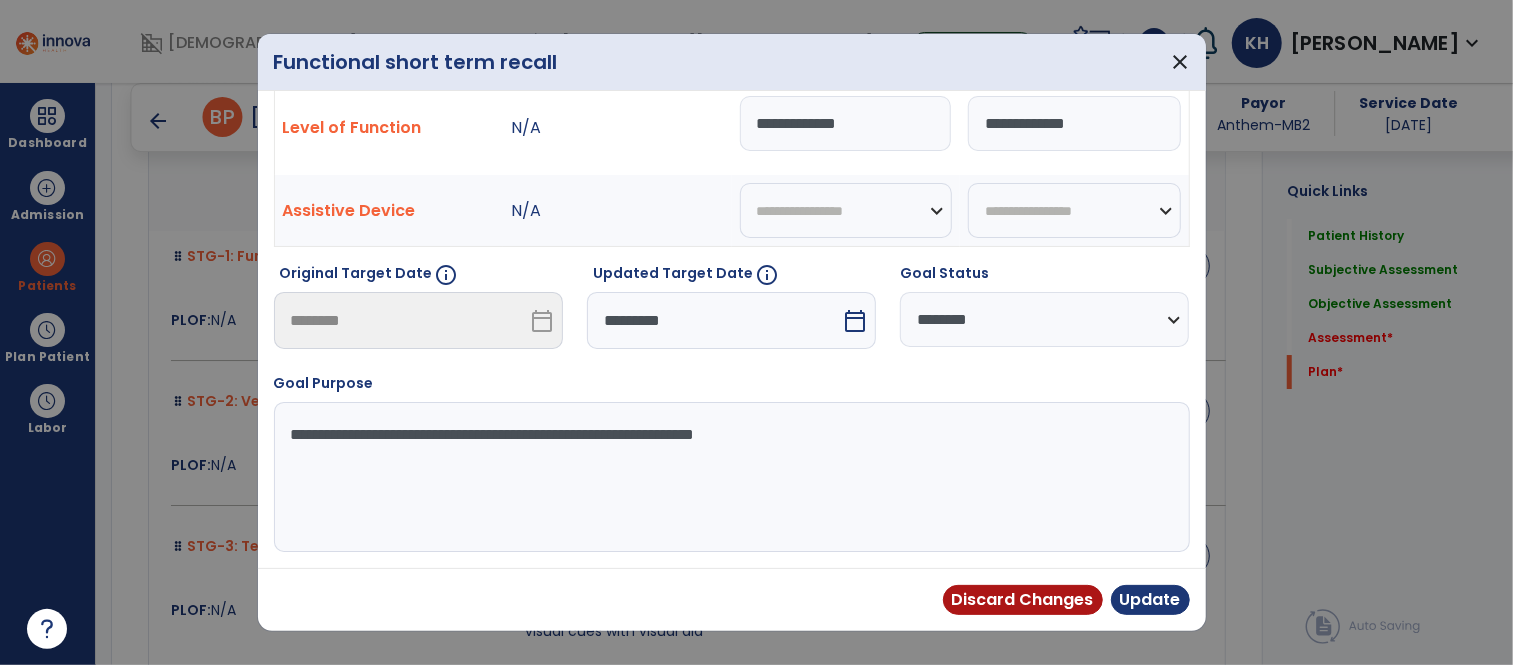 type on "**********" 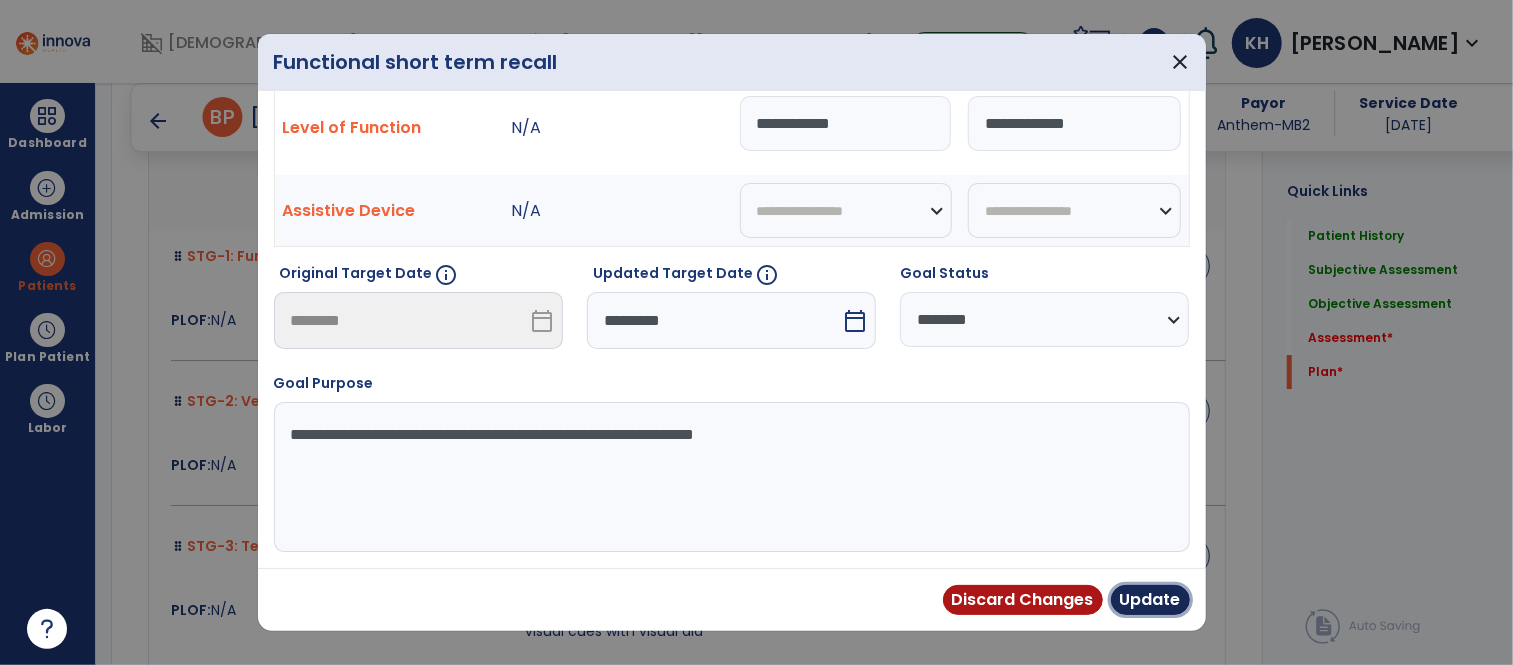 click on "Update" at bounding box center [1150, 600] 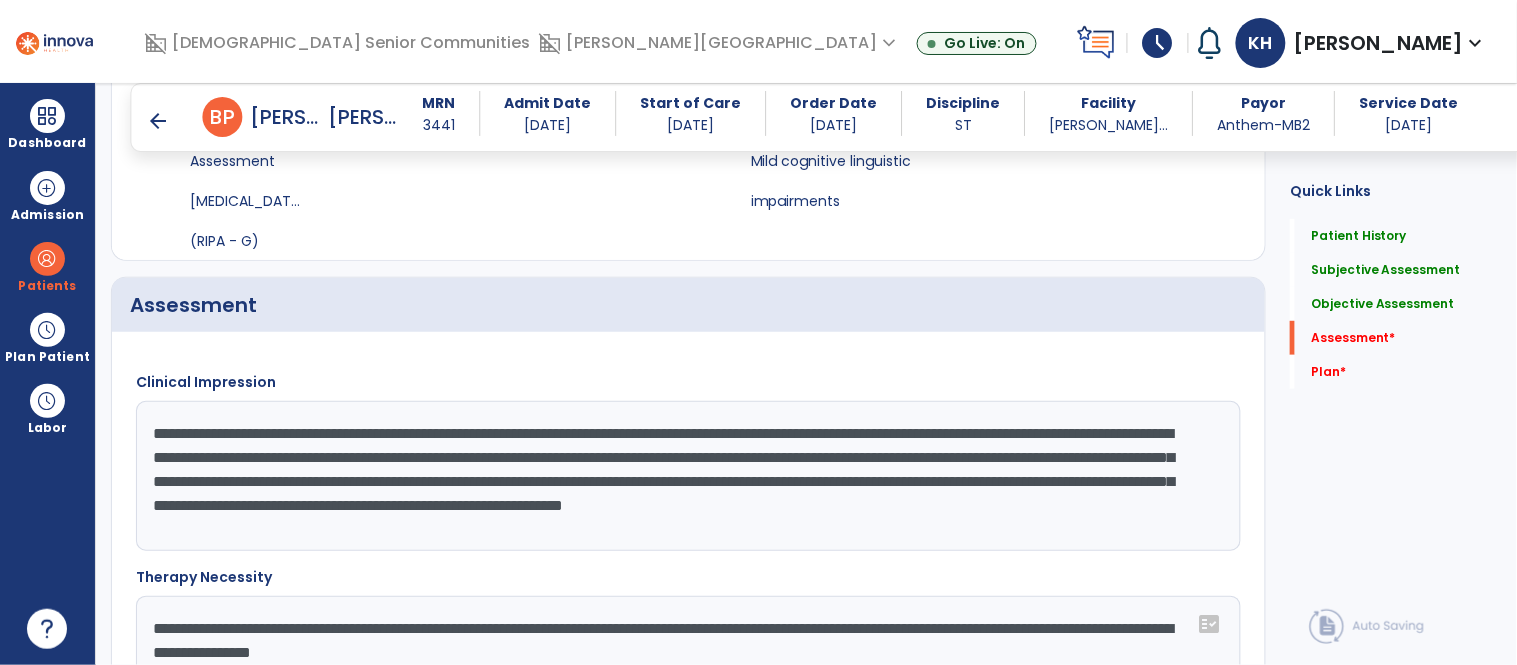 scroll, scrollTop: 2172, scrollLeft: 0, axis: vertical 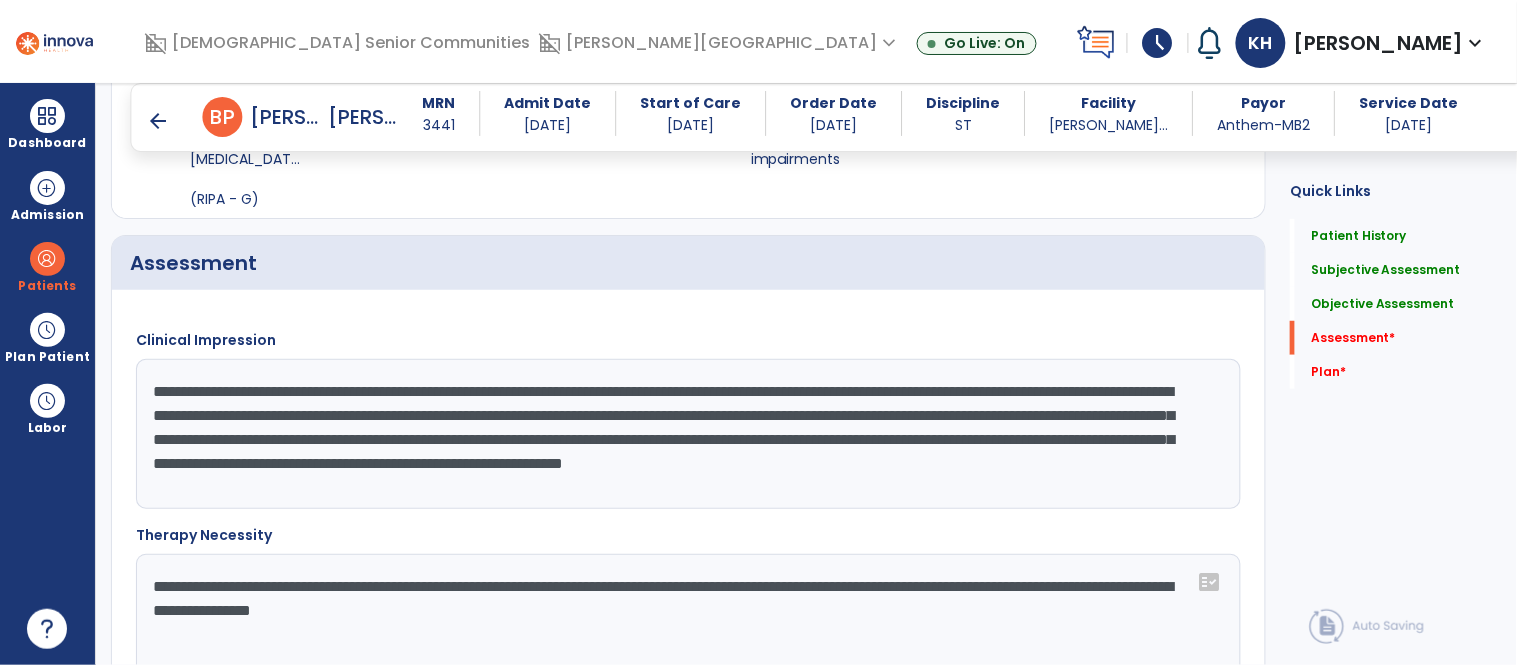 drag, startPoint x: 431, startPoint y: 465, endPoint x: 395, endPoint y: 468, distance: 36.124783 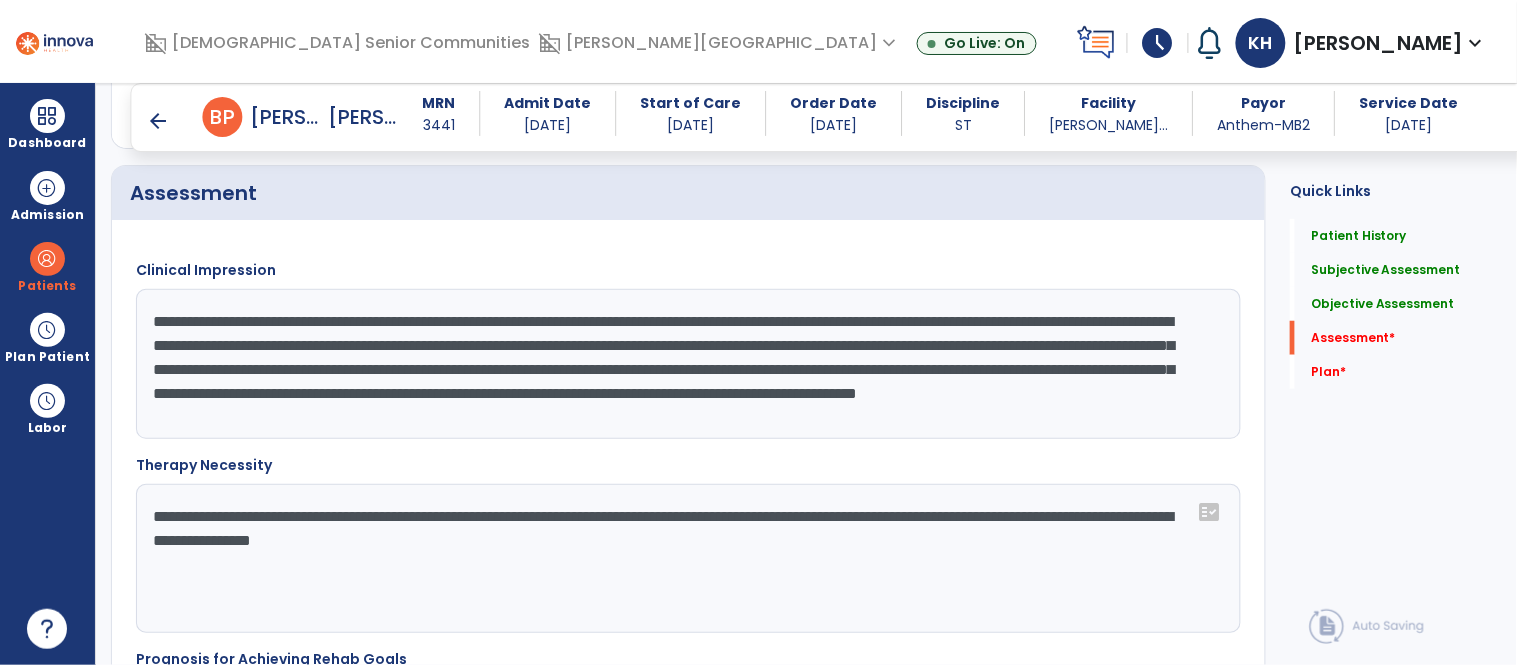 scroll, scrollTop: 2244, scrollLeft: 0, axis: vertical 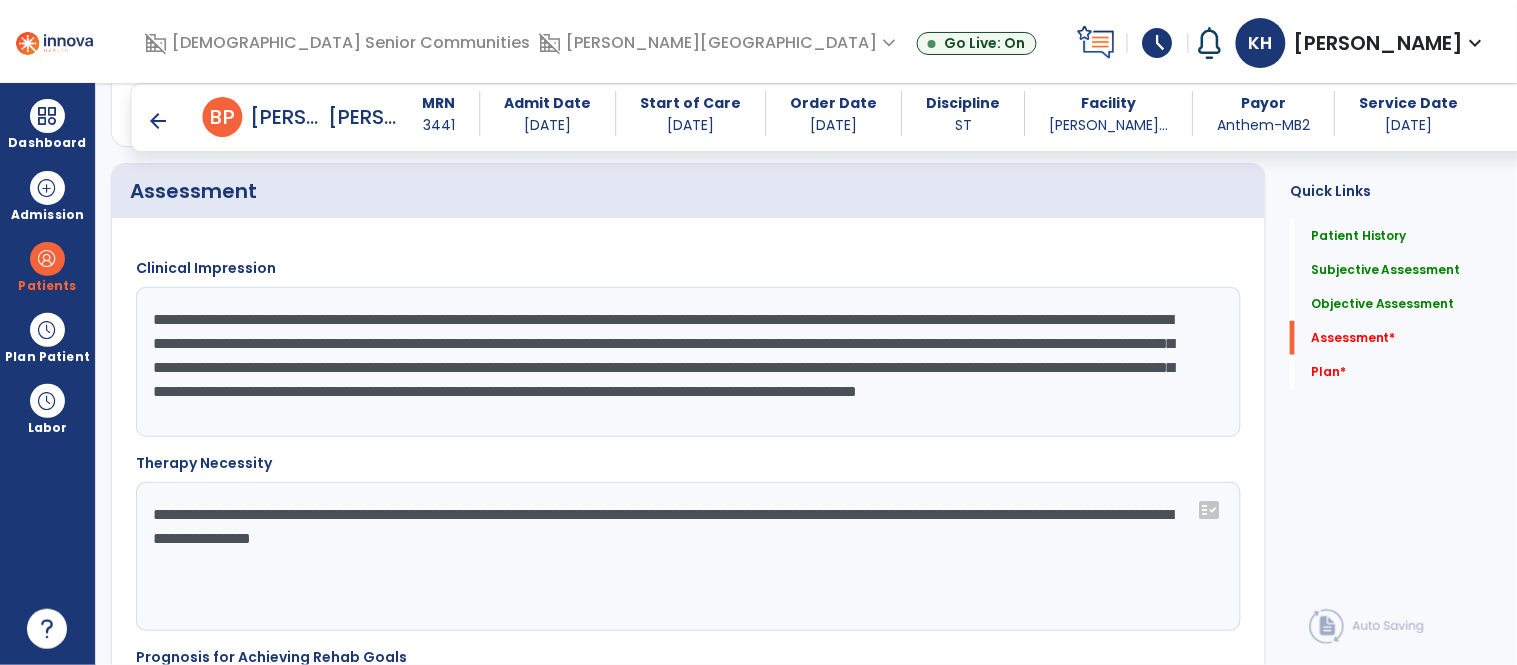 type on "**********" 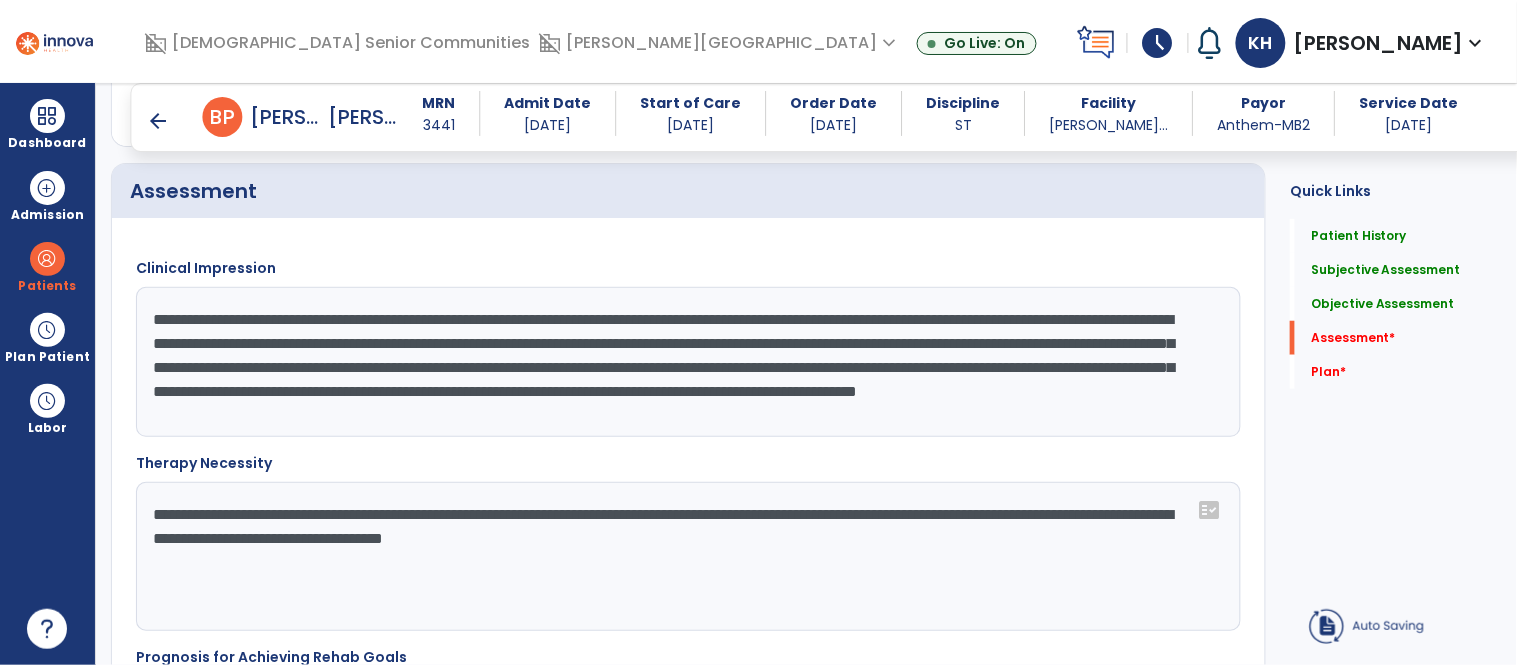 drag, startPoint x: 1136, startPoint y: 514, endPoint x: 1139, endPoint y: 562, distance: 48.09366 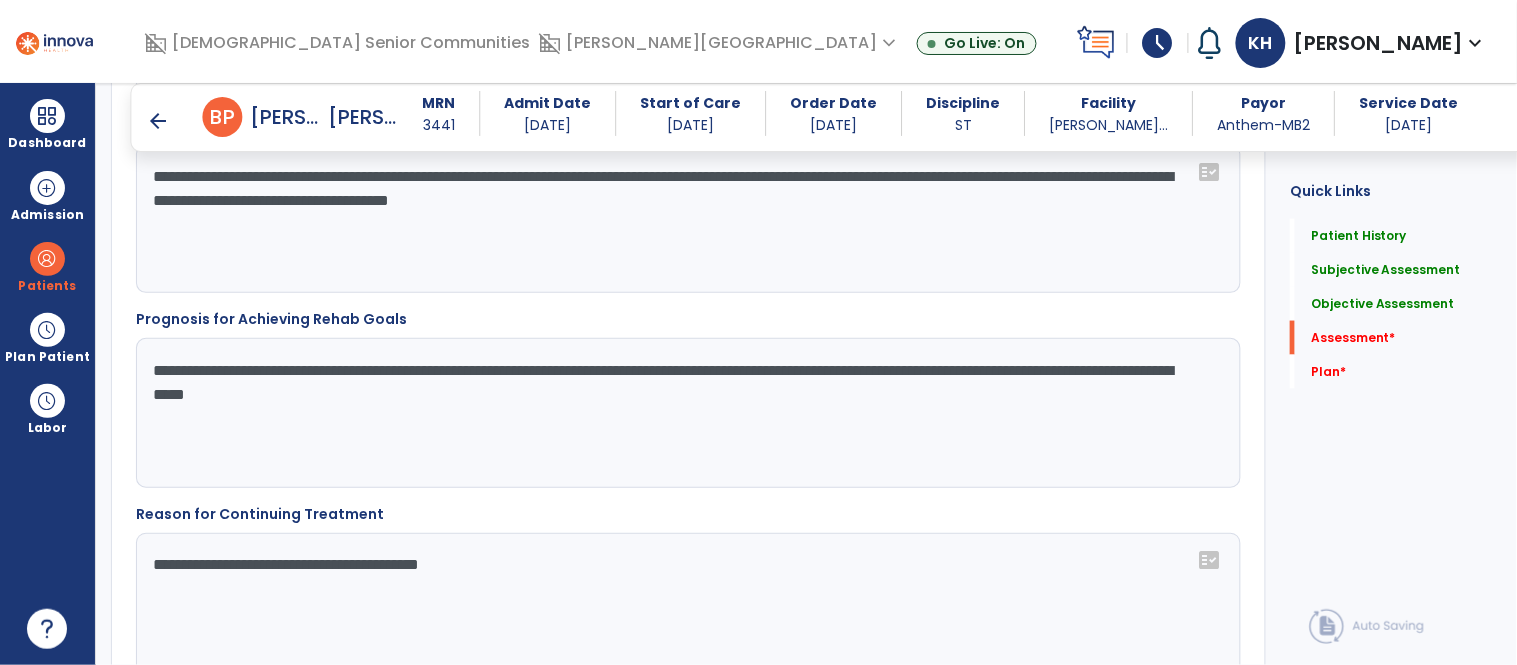 scroll, scrollTop: 2670, scrollLeft: 0, axis: vertical 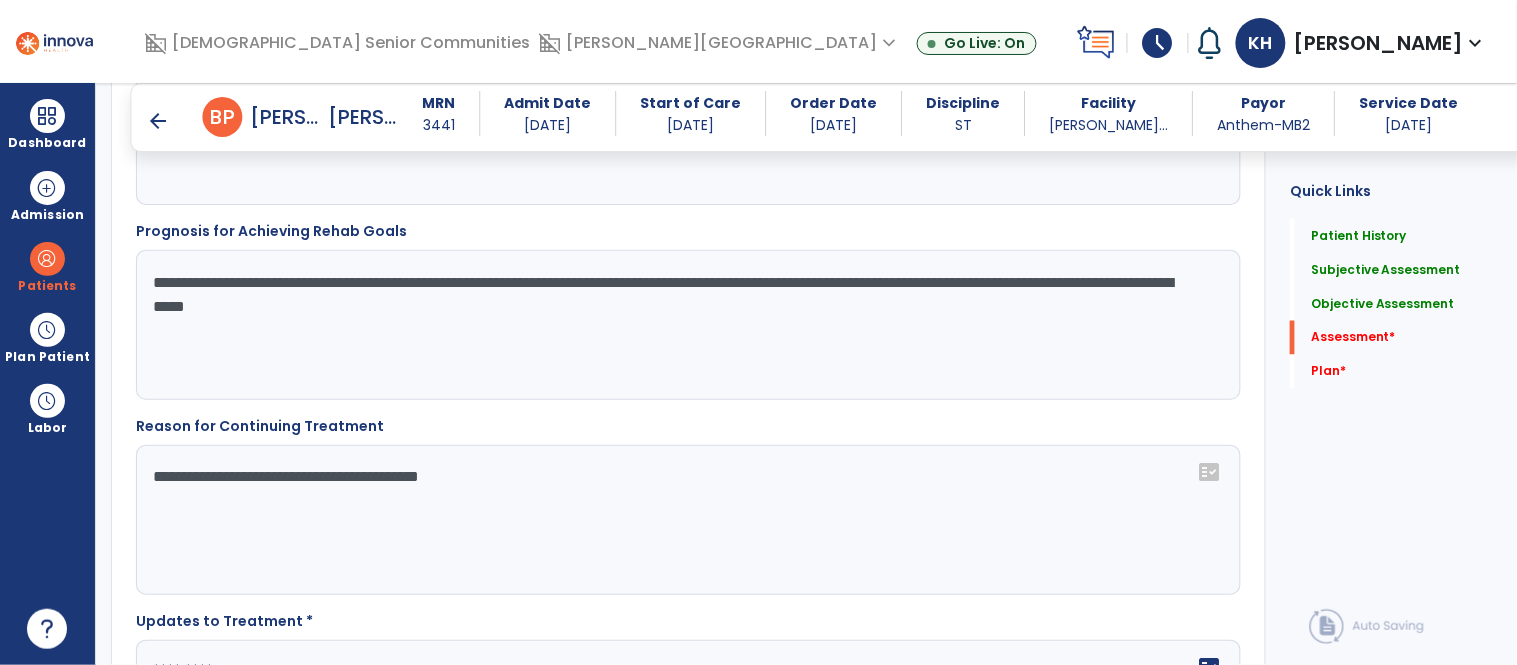 type on "**********" 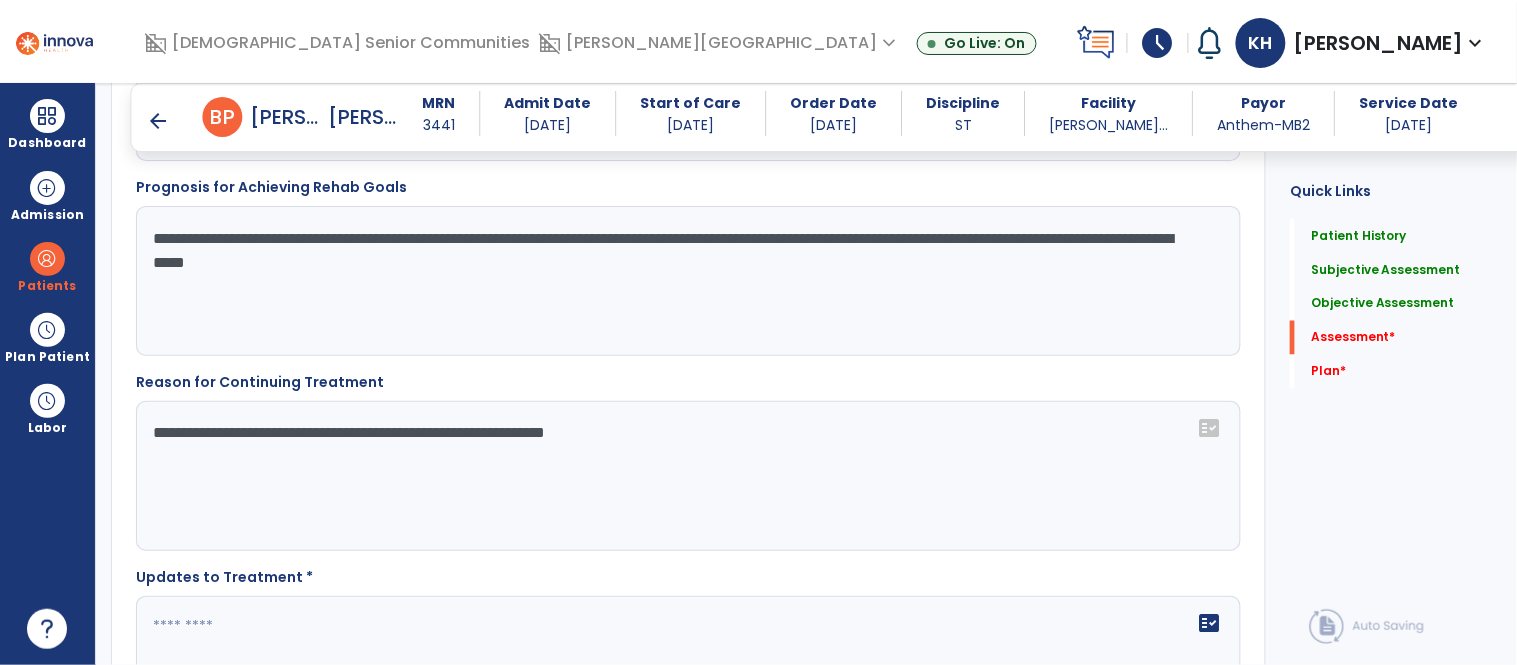 scroll, scrollTop: 3053, scrollLeft: 0, axis: vertical 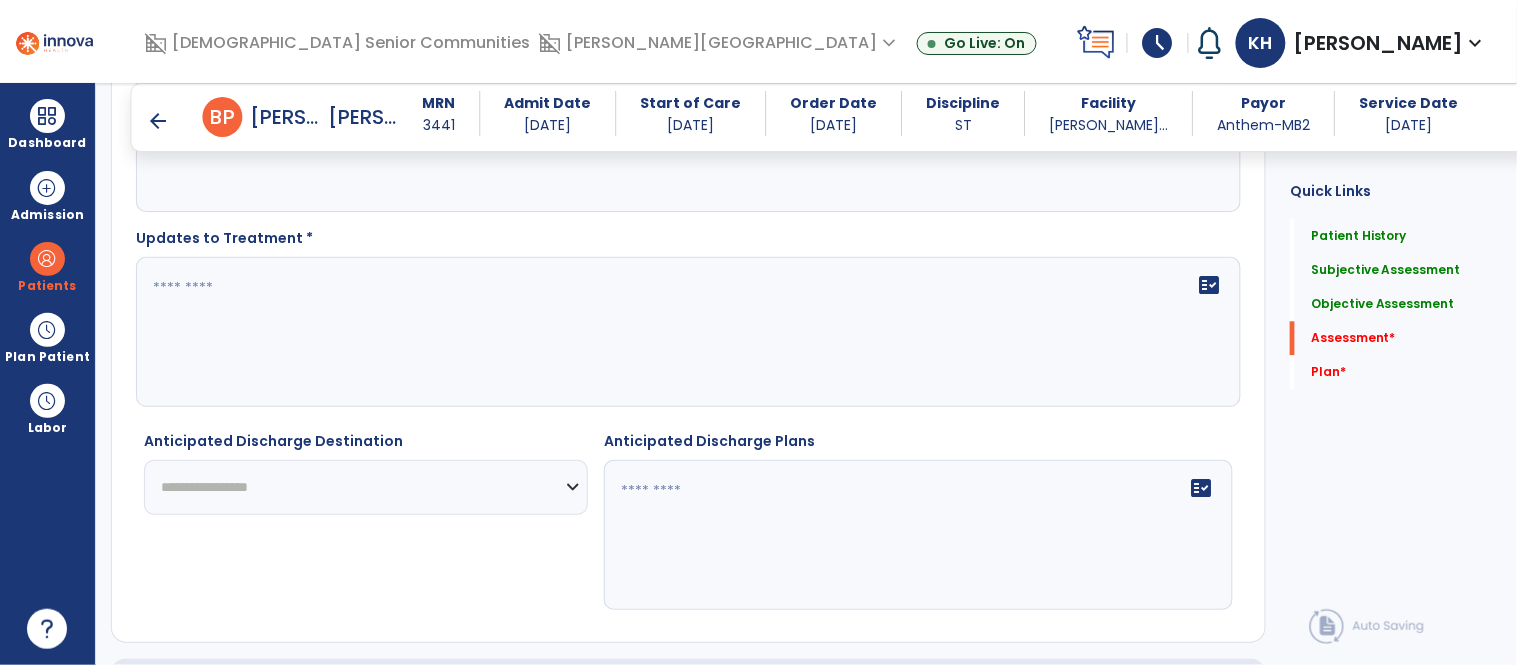 type on "**********" 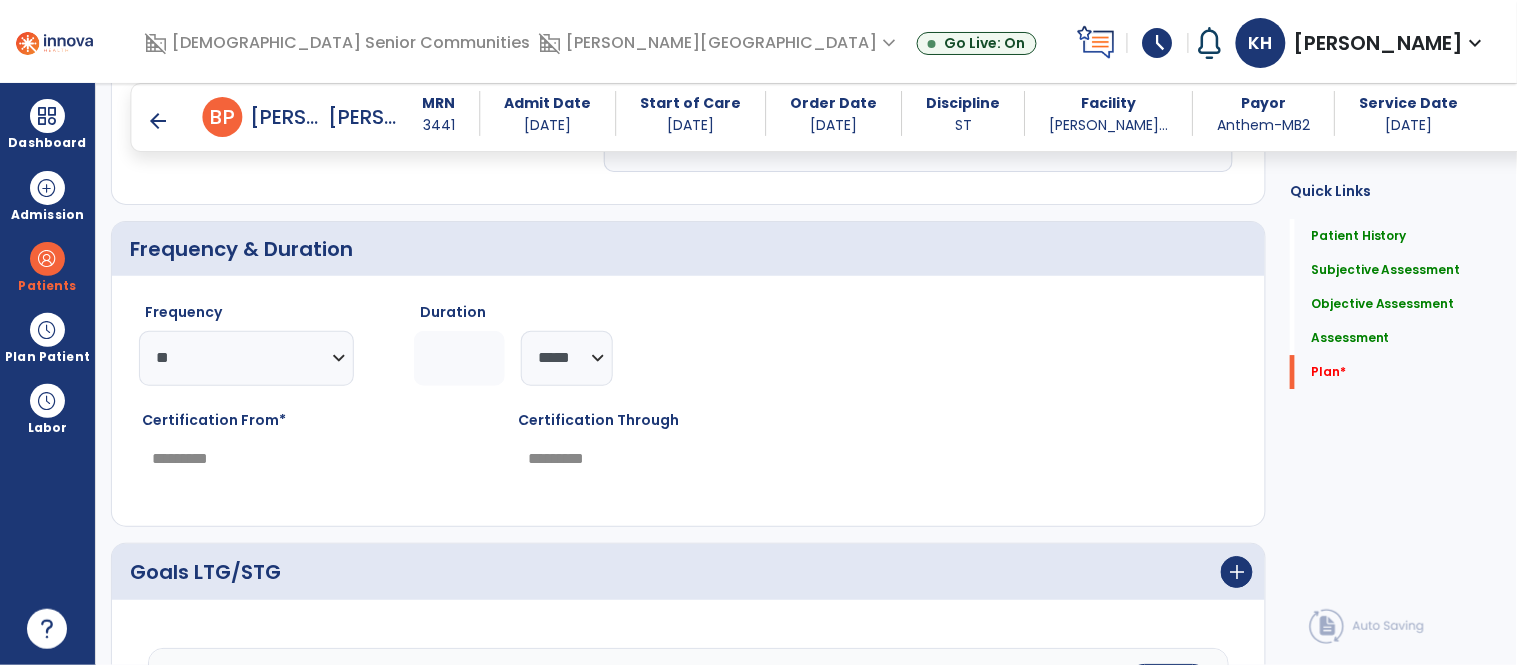 scroll, scrollTop: 3111, scrollLeft: 0, axis: vertical 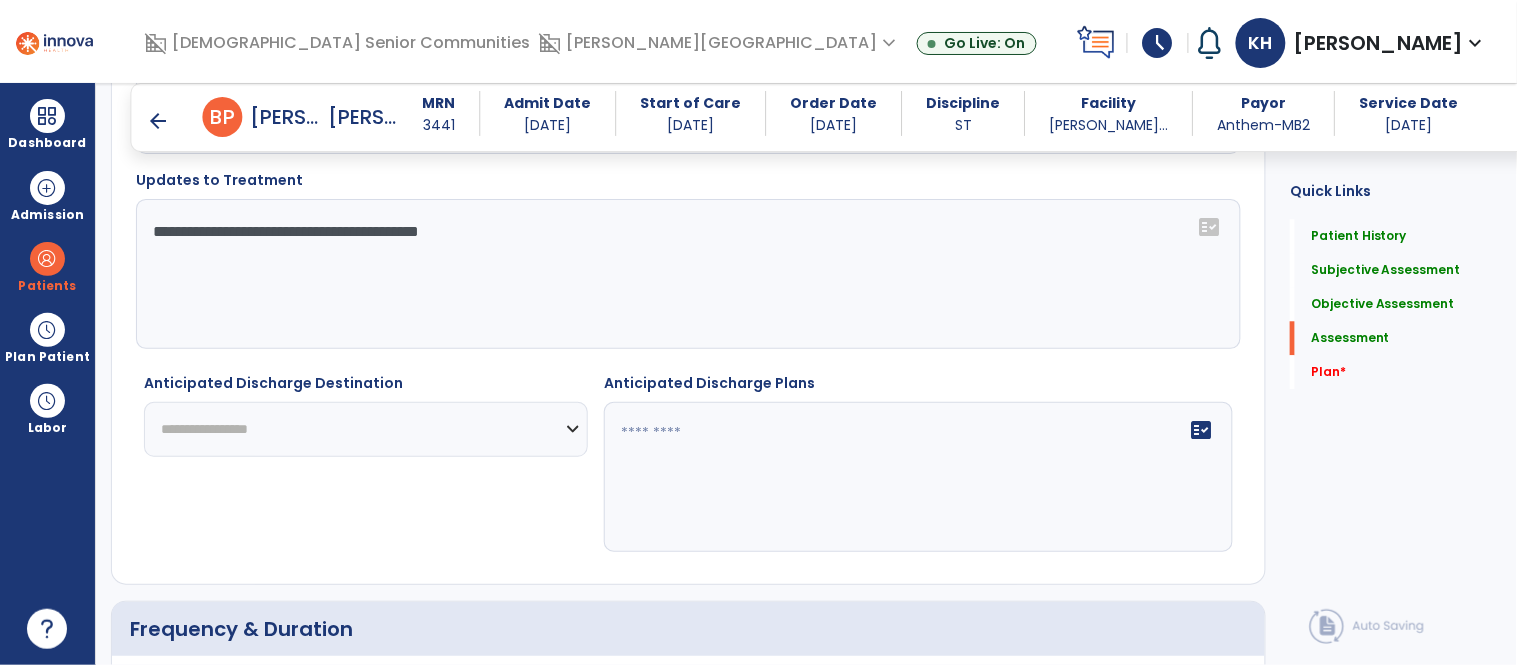 drag, startPoint x: 328, startPoint y: 232, endPoint x: 350, endPoint y: 289, distance: 61.09828 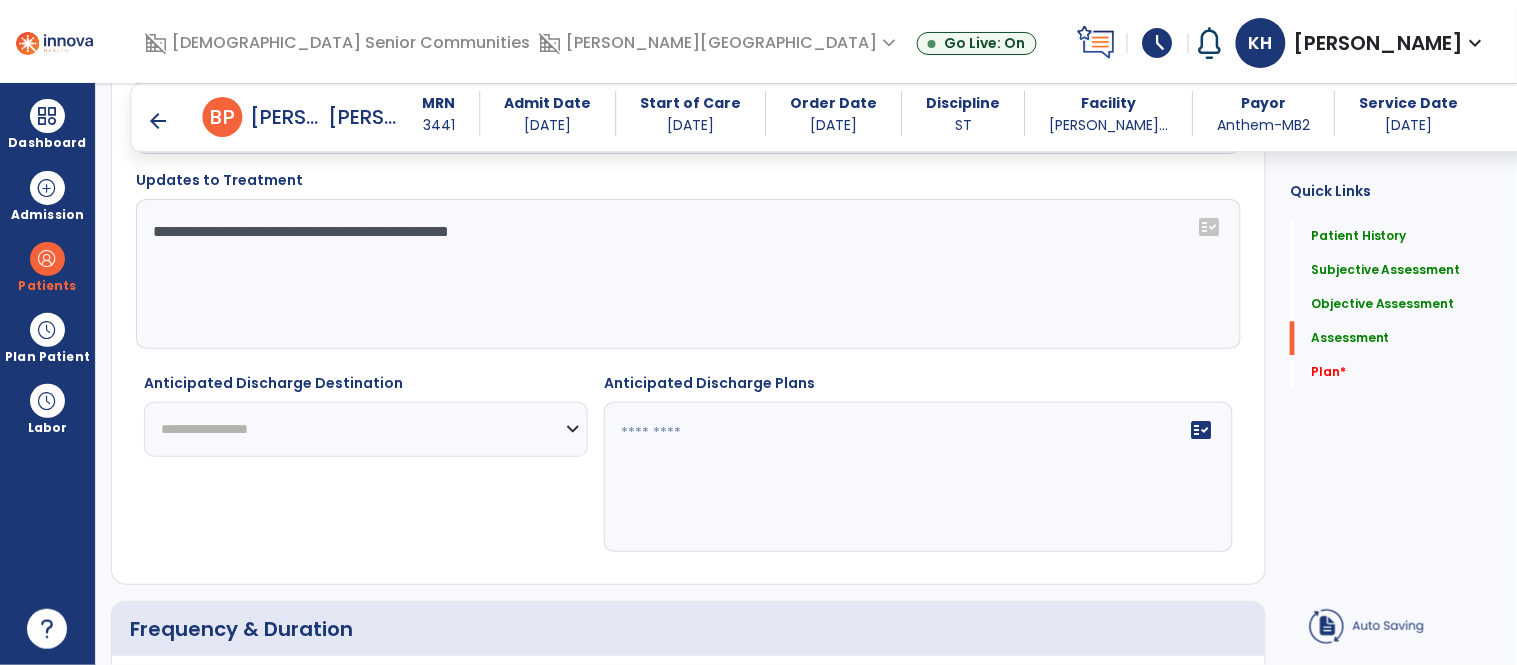 drag, startPoint x: 537, startPoint y: 238, endPoint x: 463, endPoint y: 237, distance: 74.00676 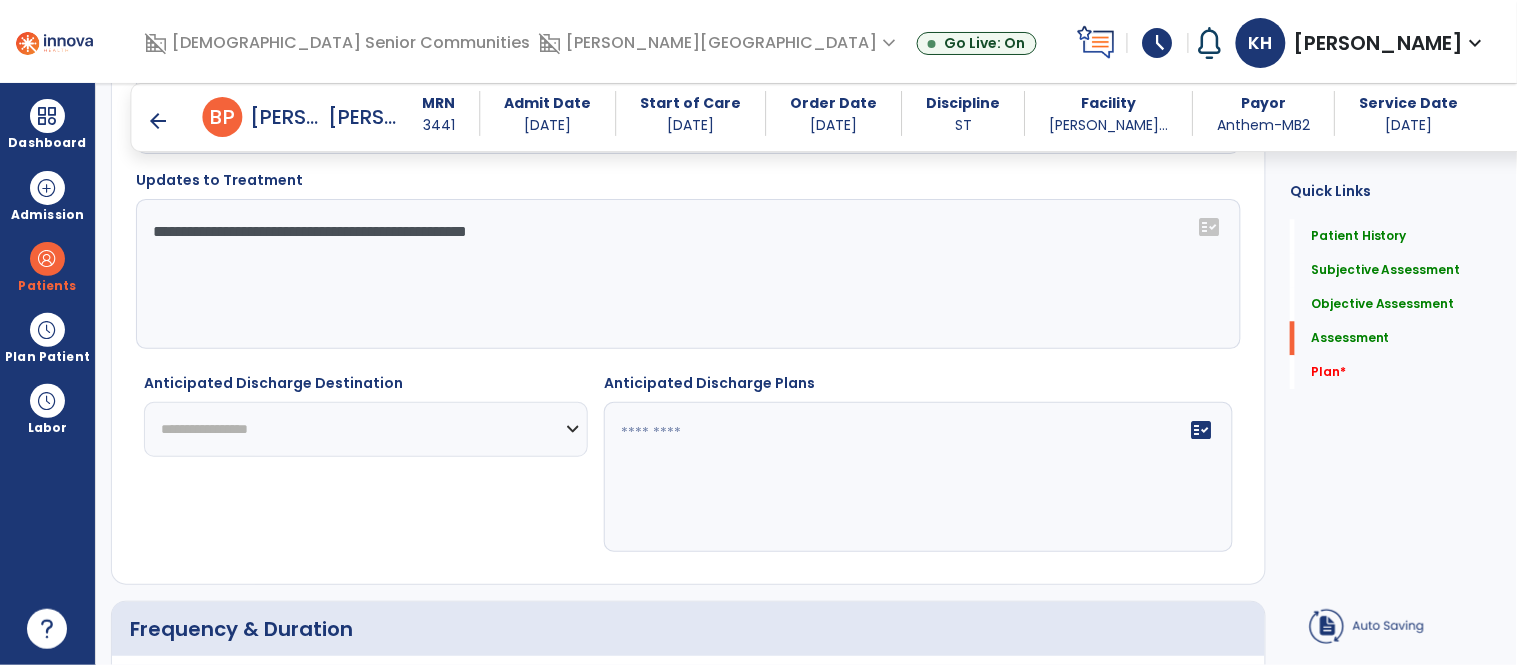 type on "**********" 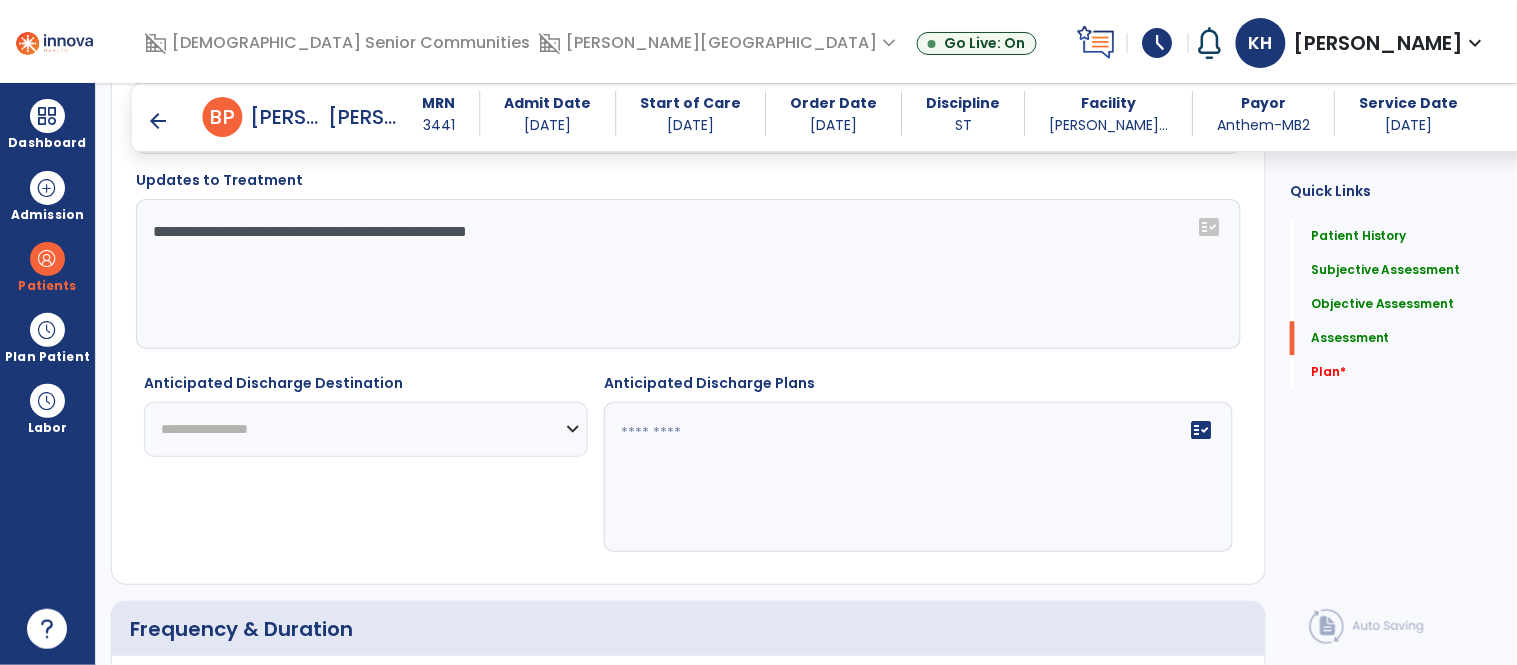 select on "***" 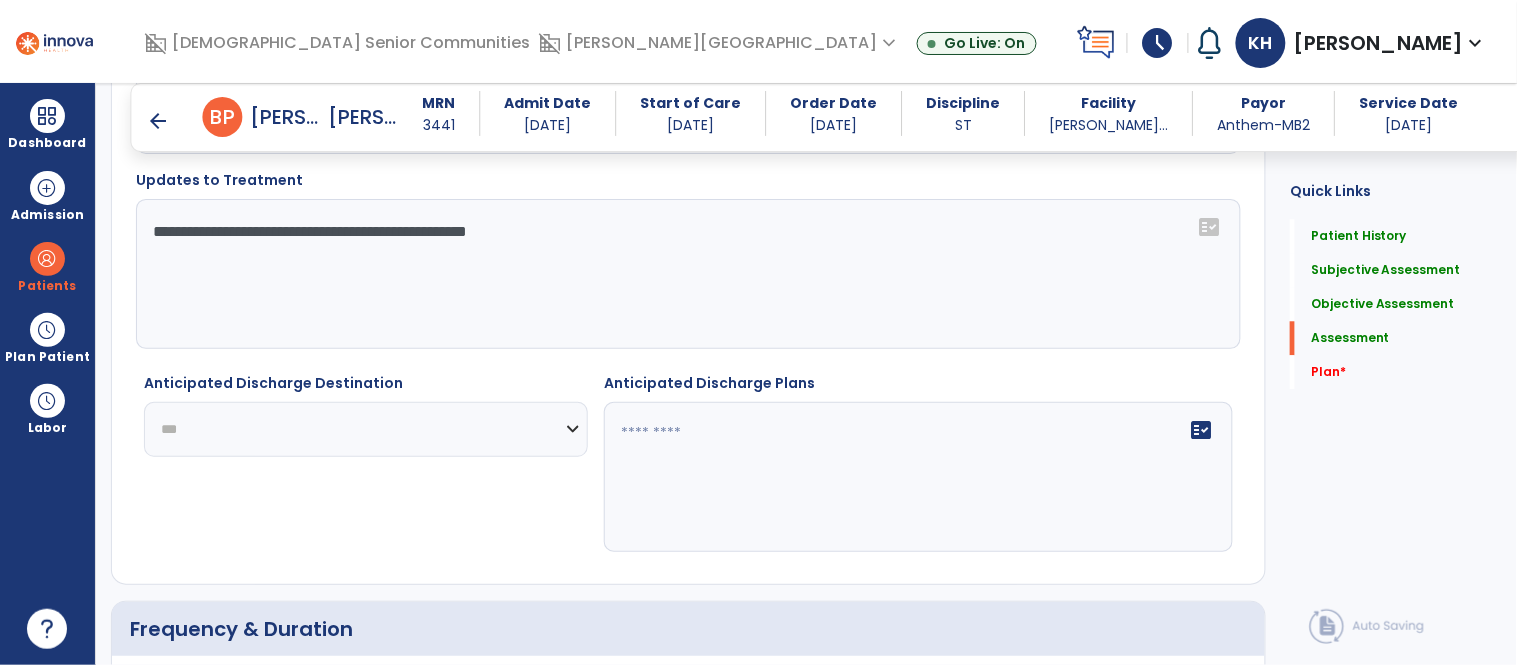 click on "**********" 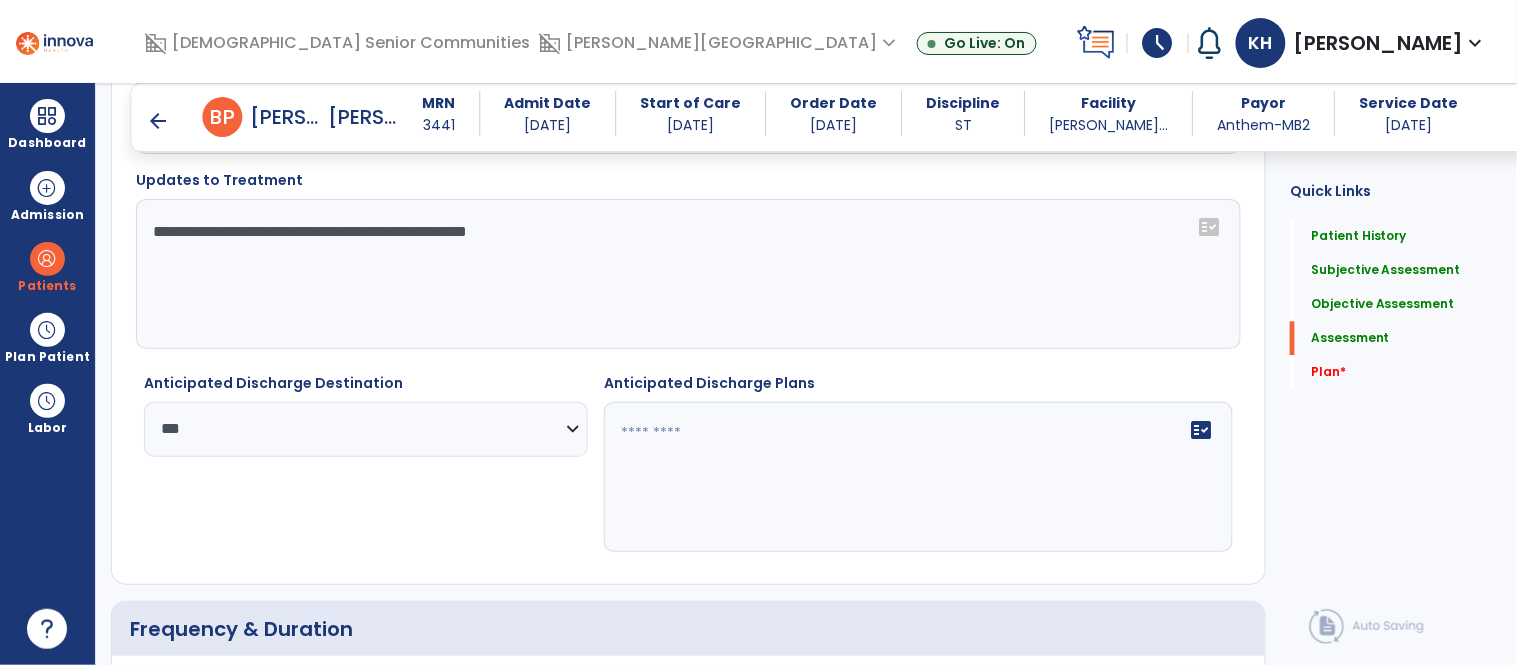 click 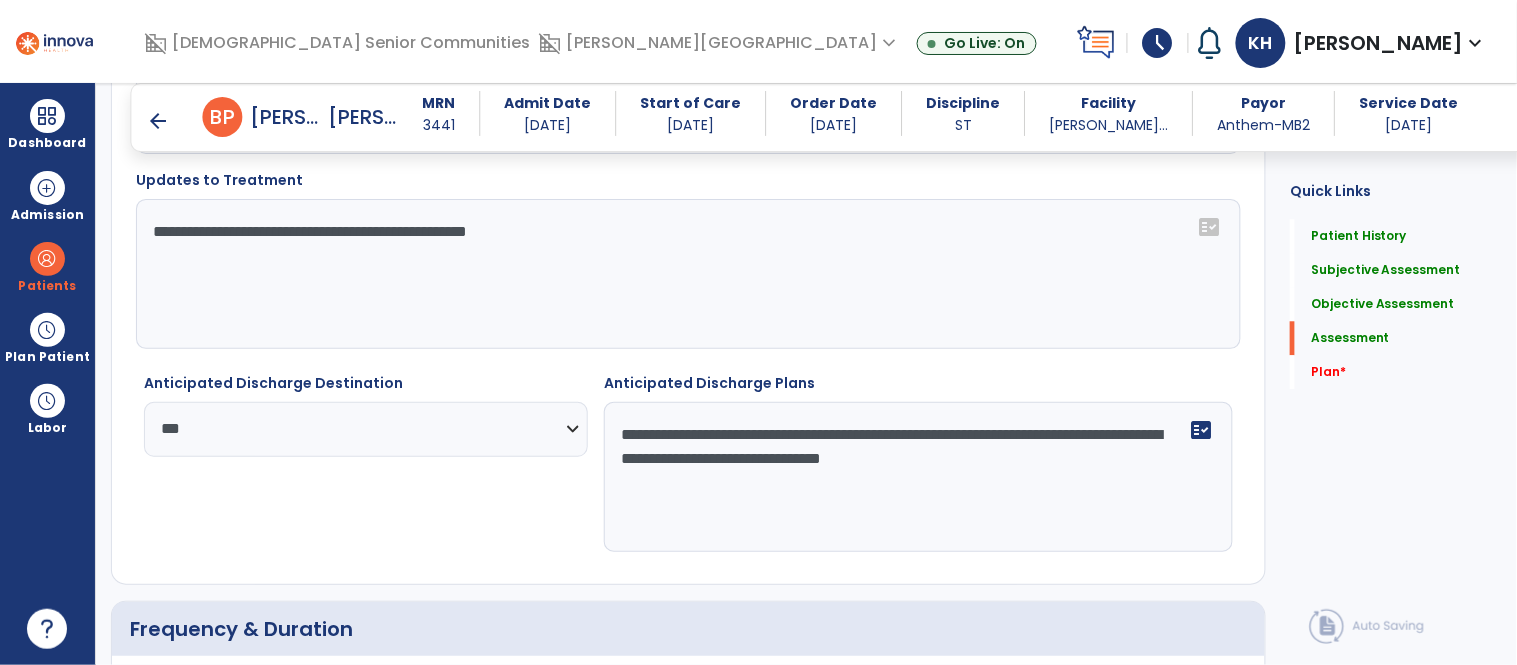 type on "**********" 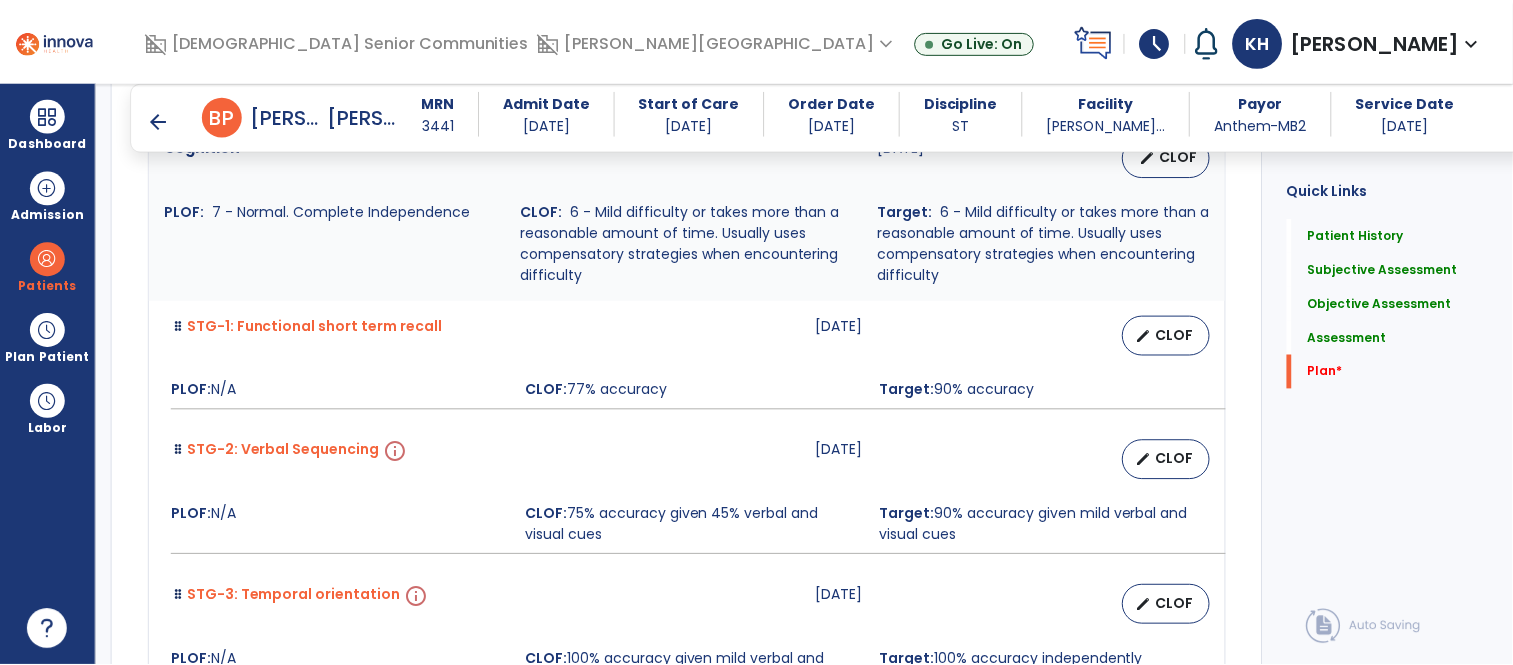 scroll, scrollTop: 4093, scrollLeft: 0, axis: vertical 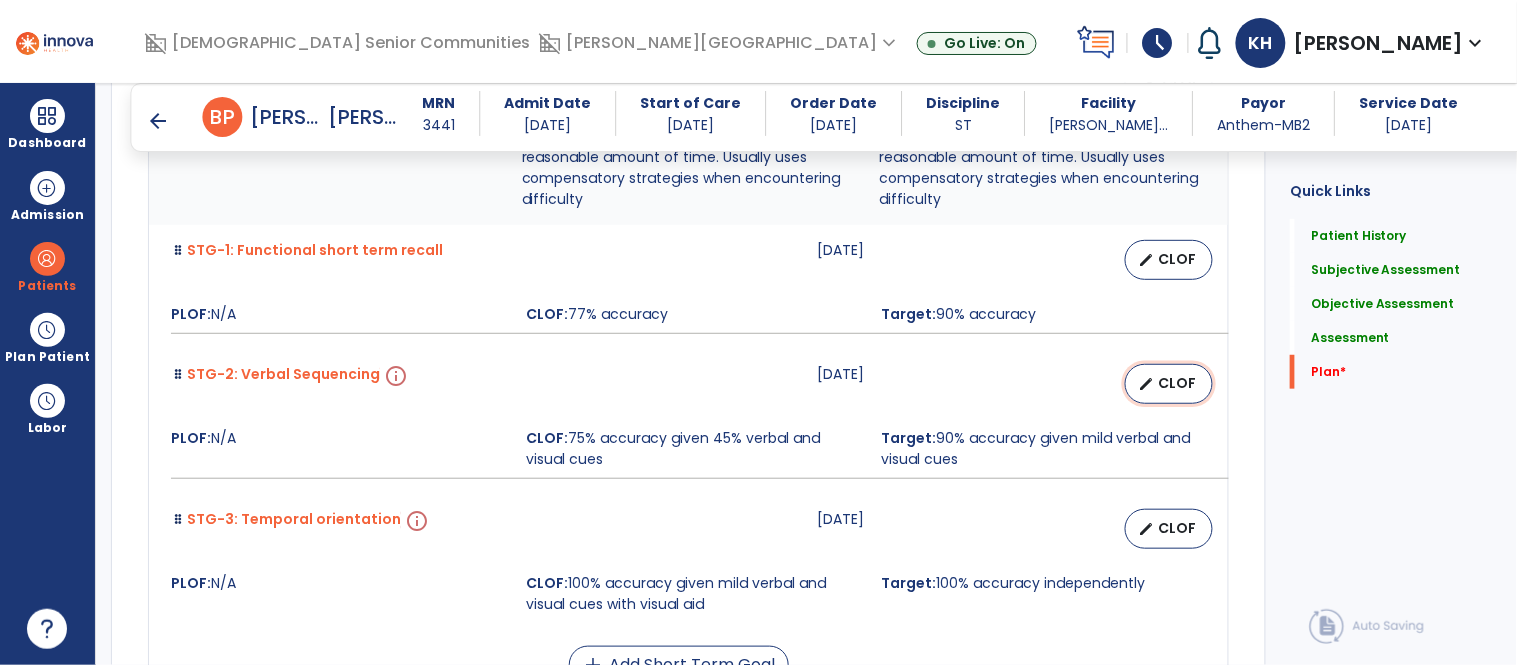click on "edit" at bounding box center (1146, 384) 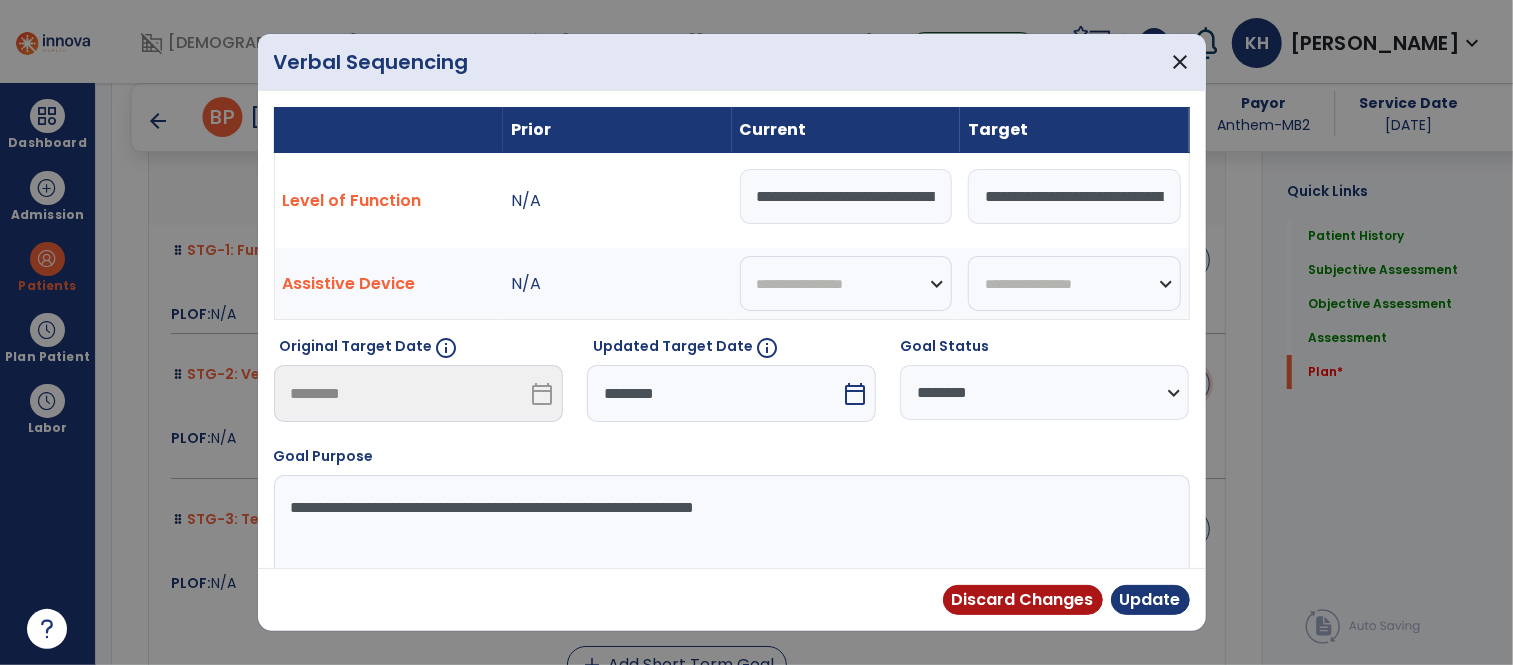 scroll, scrollTop: 4093, scrollLeft: 0, axis: vertical 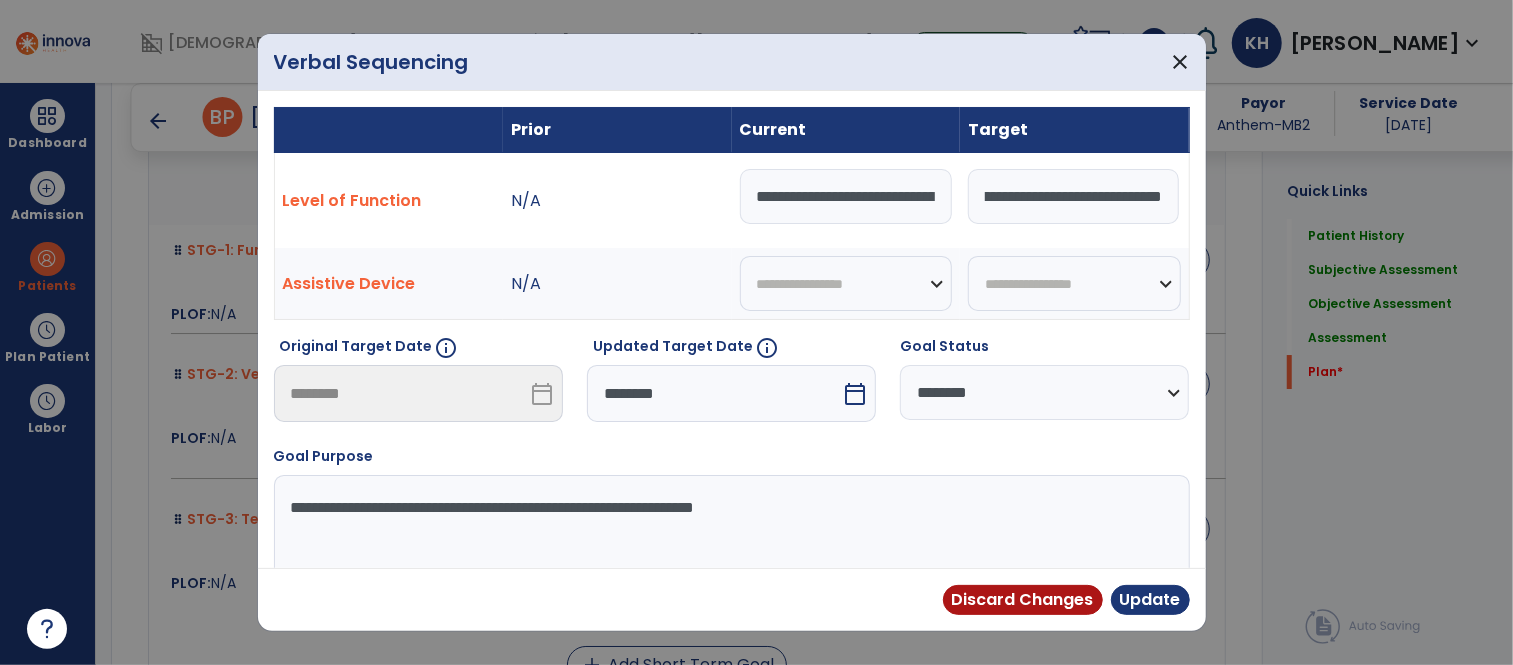 drag, startPoint x: 978, startPoint y: 192, endPoint x: 1286, endPoint y: 191, distance: 308.00162 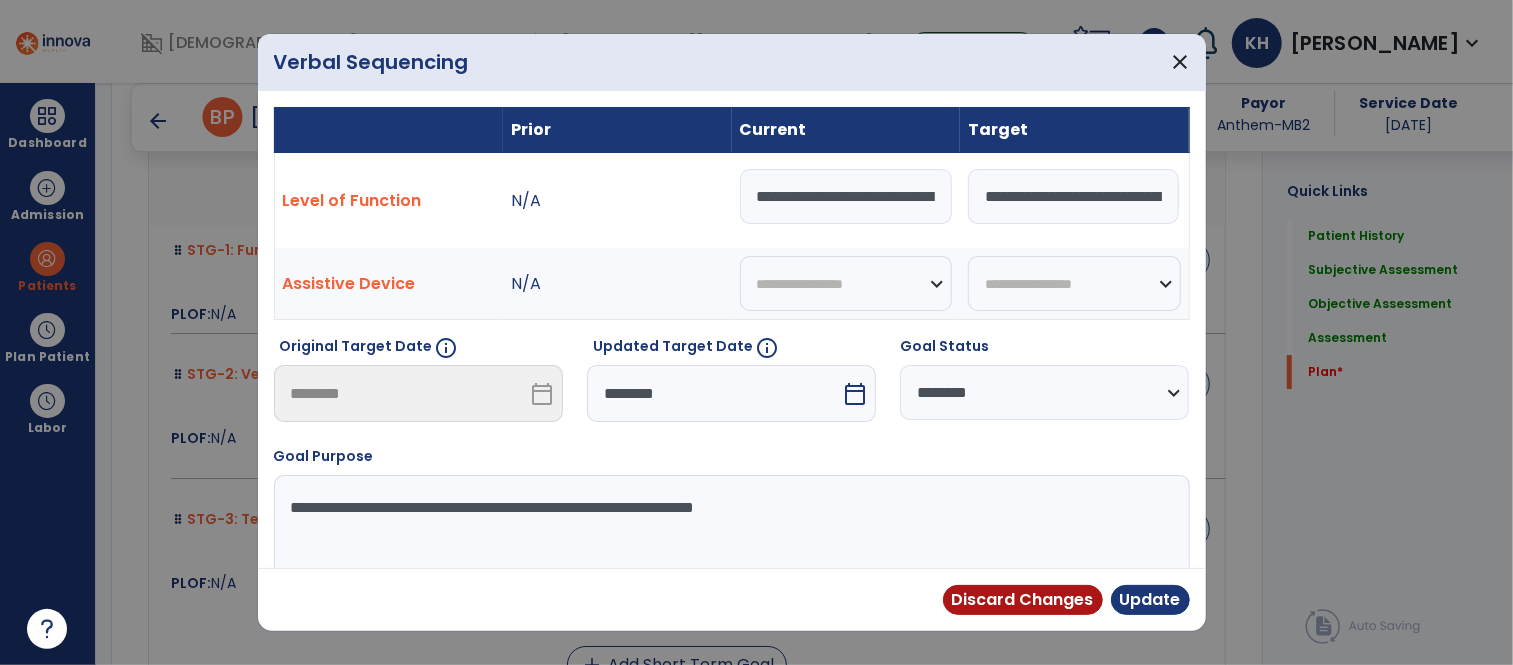 scroll, scrollTop: 0, scrollLeft: 202, axis: horizontal 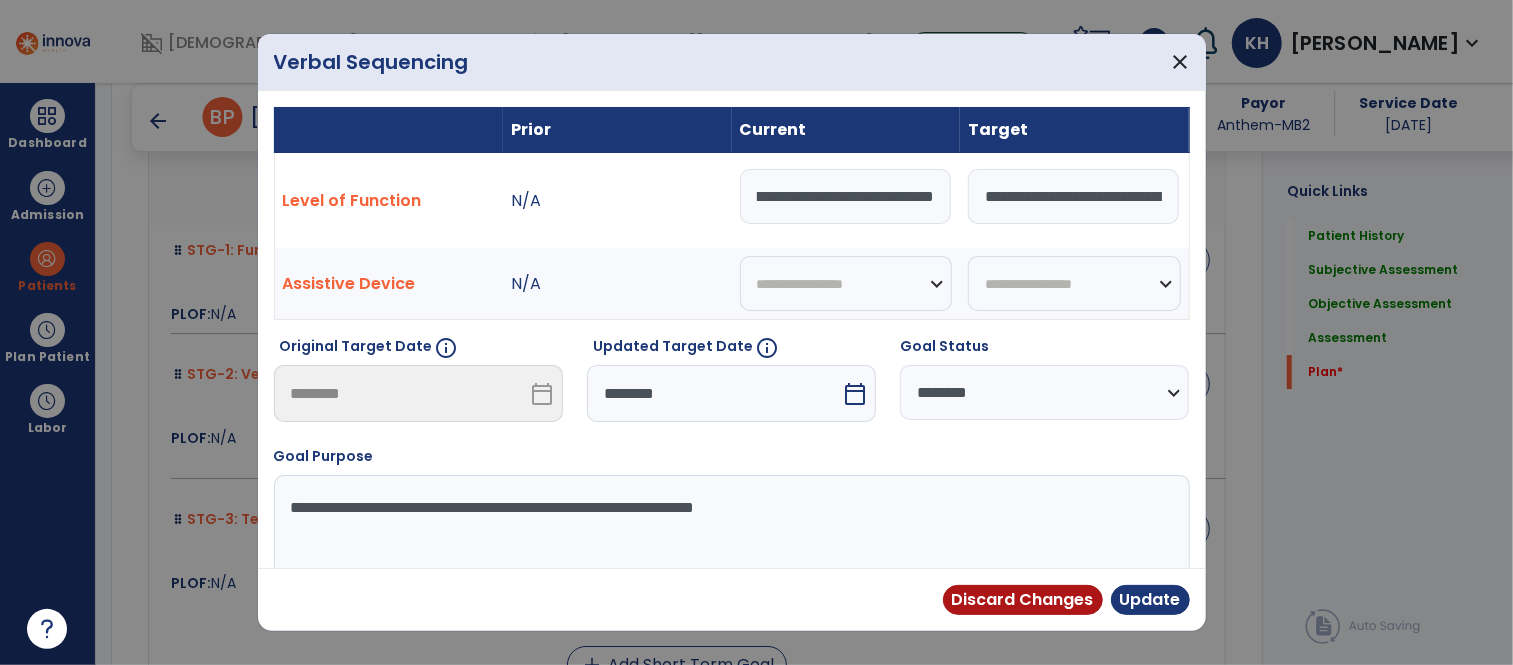 drag, startPoint x: 751, startPoint y: 194, endPoint x: 1075, endPoint y: 194, distance: 324 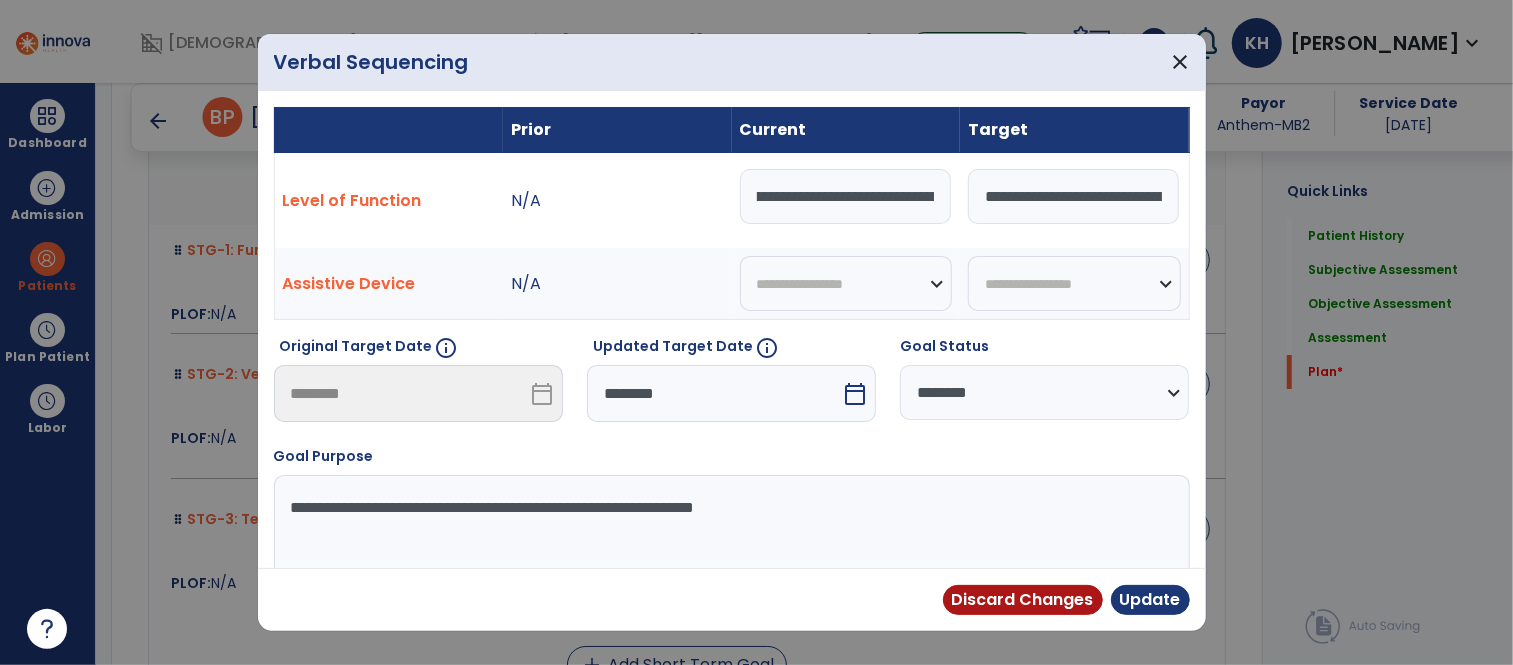 scroll, scrollTop: 0, scrollLeft: 0, axis: both 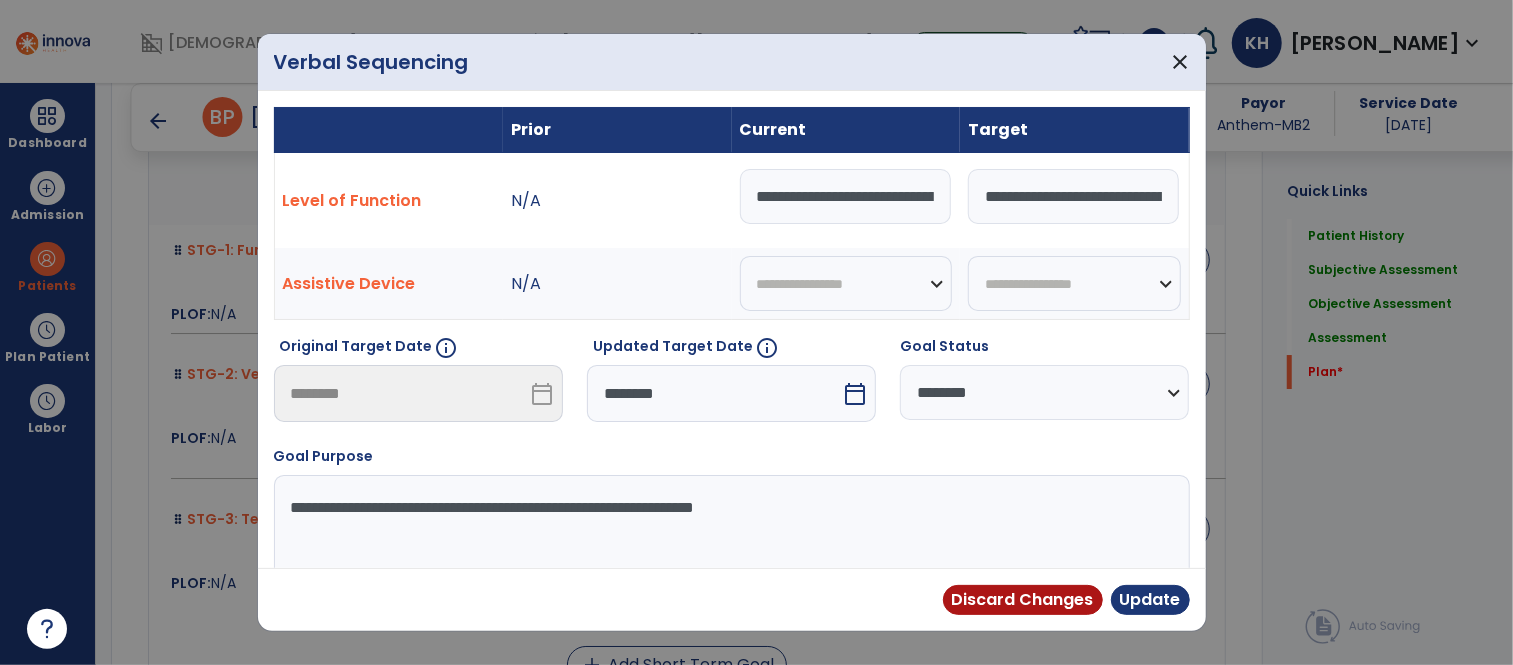 type on "**********" 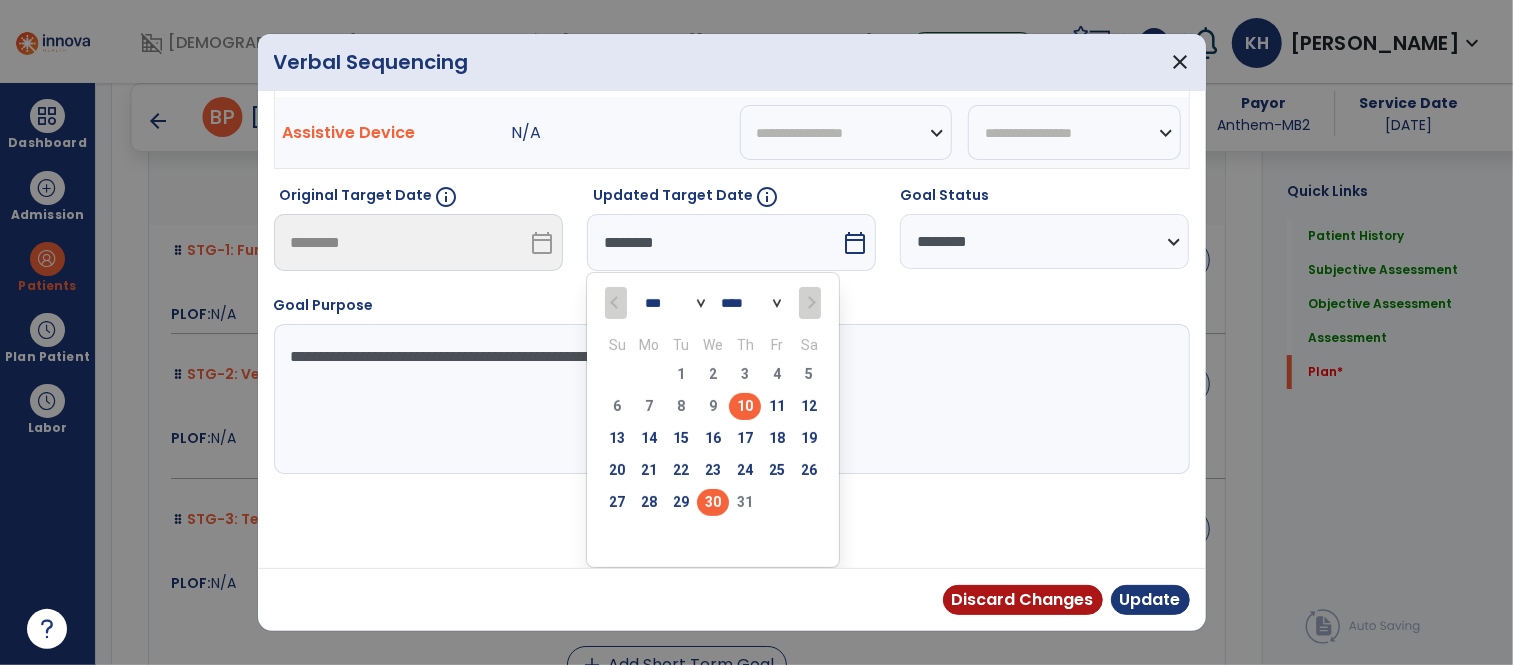 click on "30" at bounding box center (713, 502) 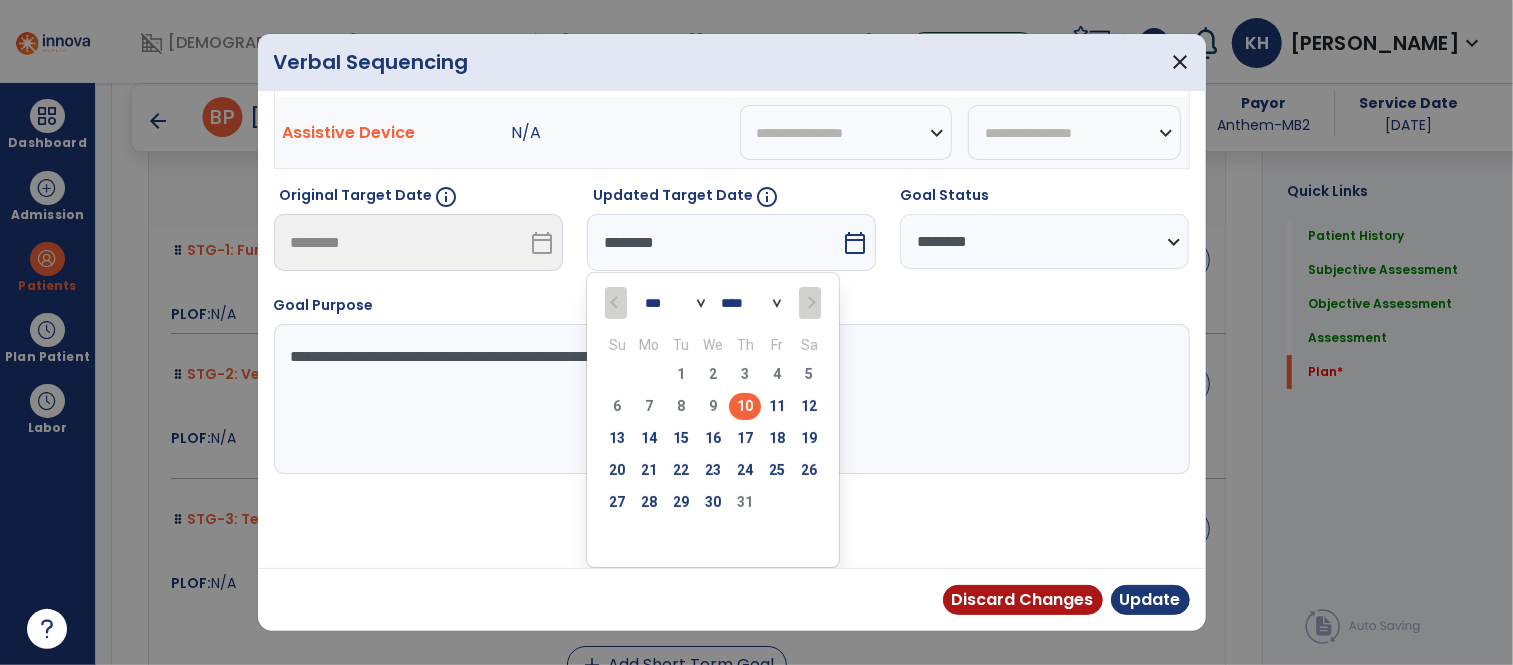 type on "*********" 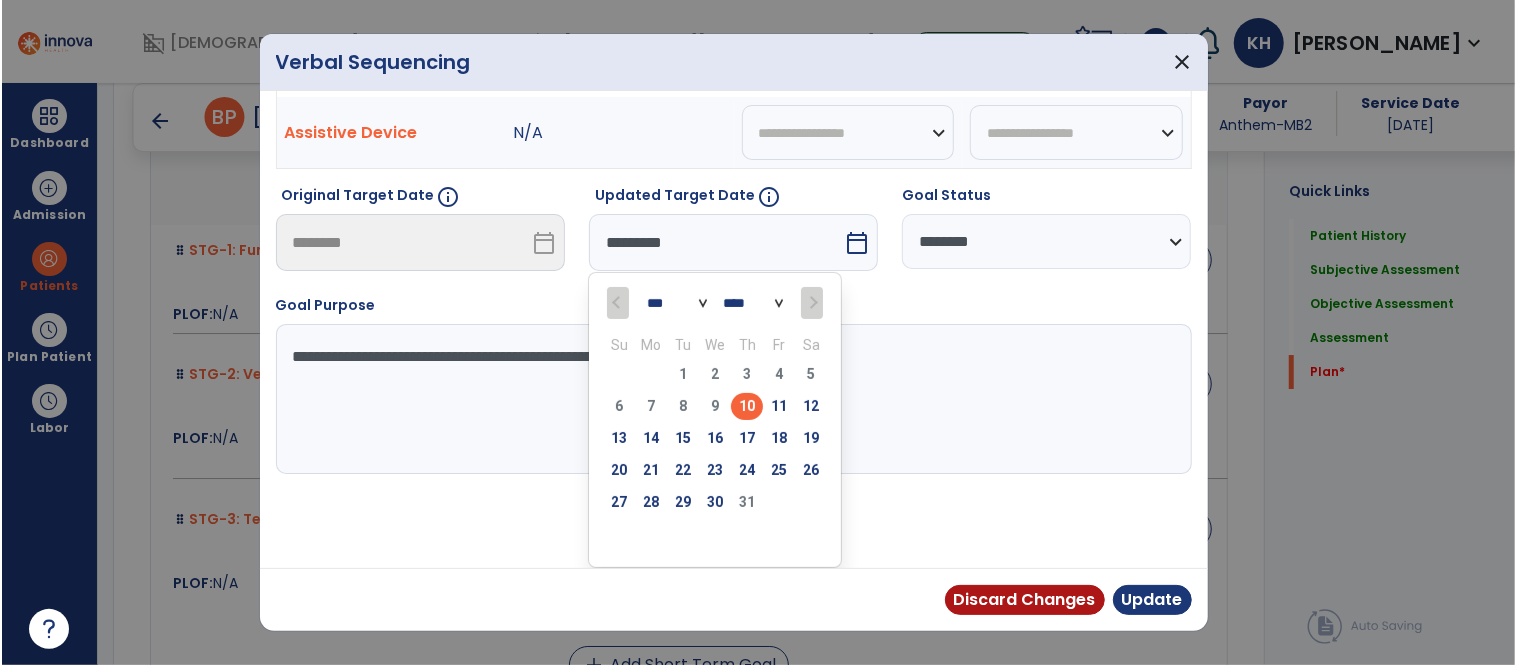 scroll, scrollTop: 73, scrollLeft: 0, axis: vertical 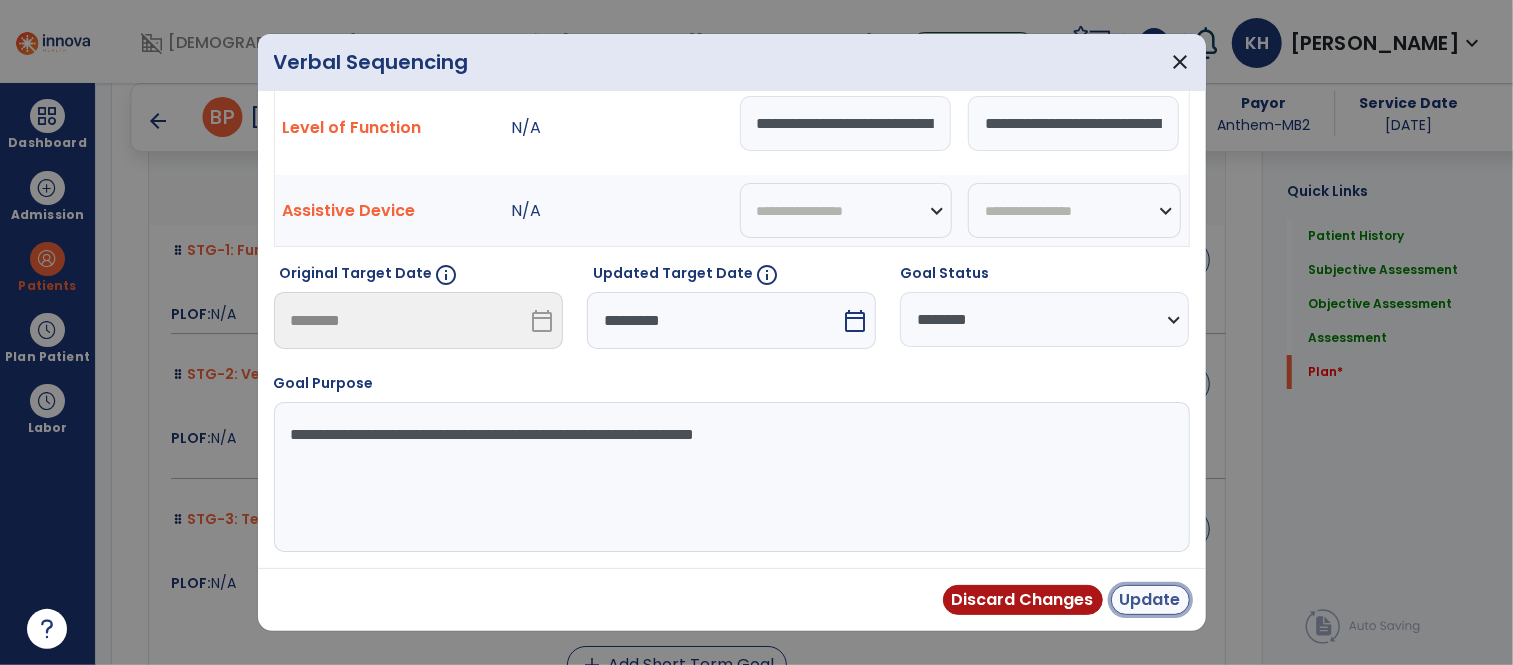 click on "Update" at bounding box center [1150, 600] 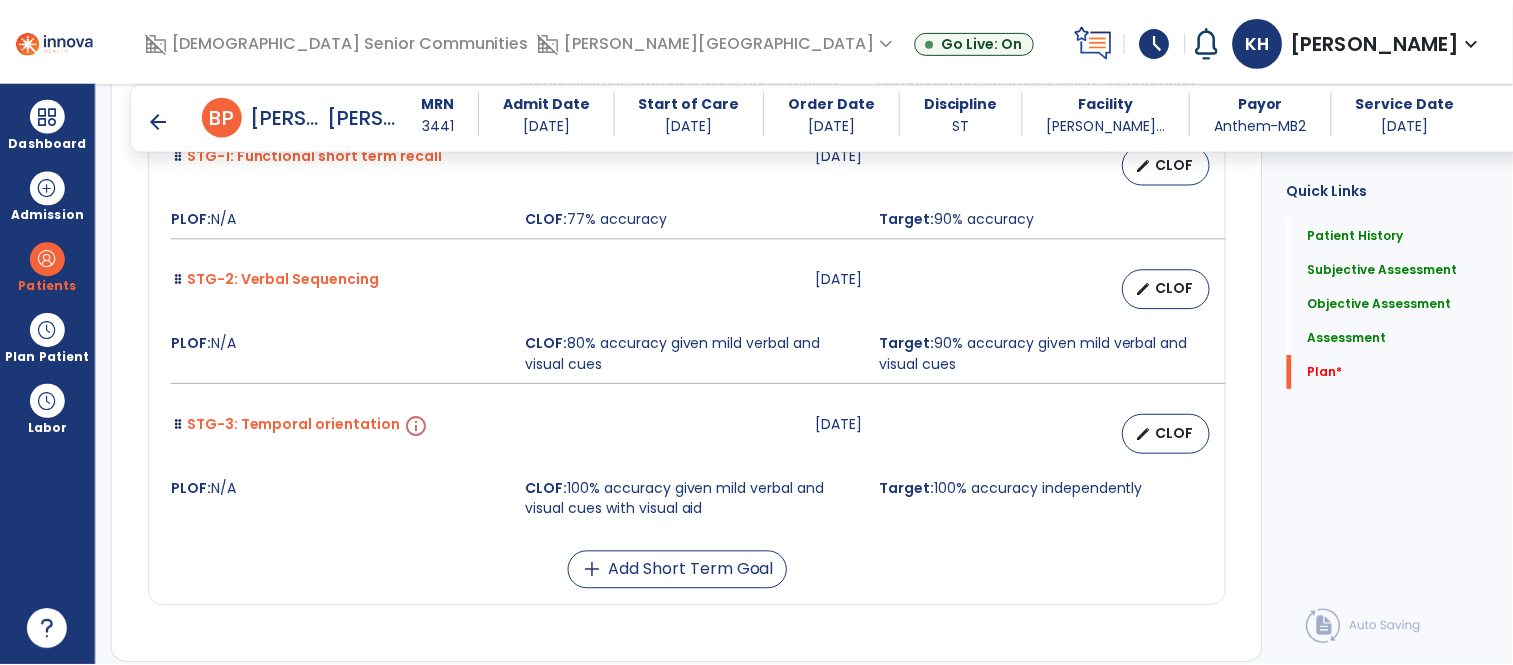 scroll, scrollTop: 4190, scrollLeft: 0, axis: vertical 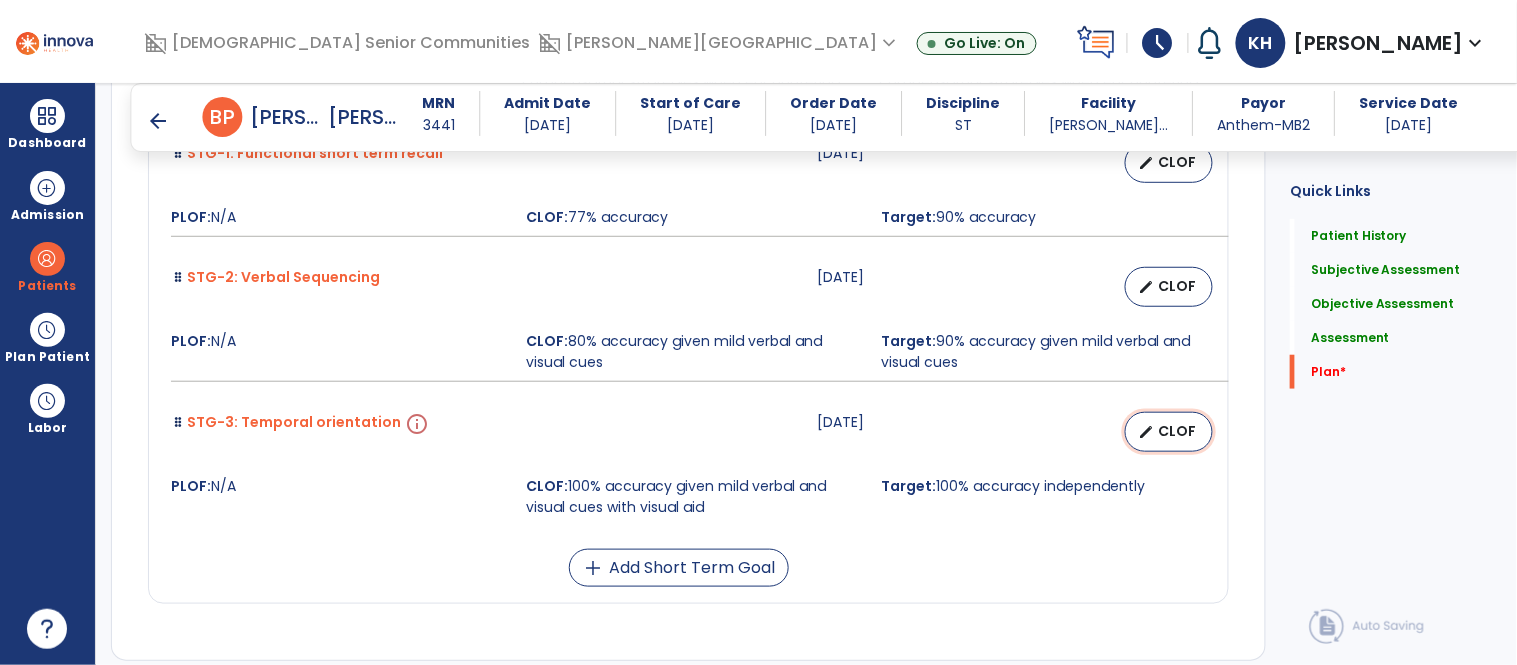 click on "CLOF" at bounding box center (1177, 431) 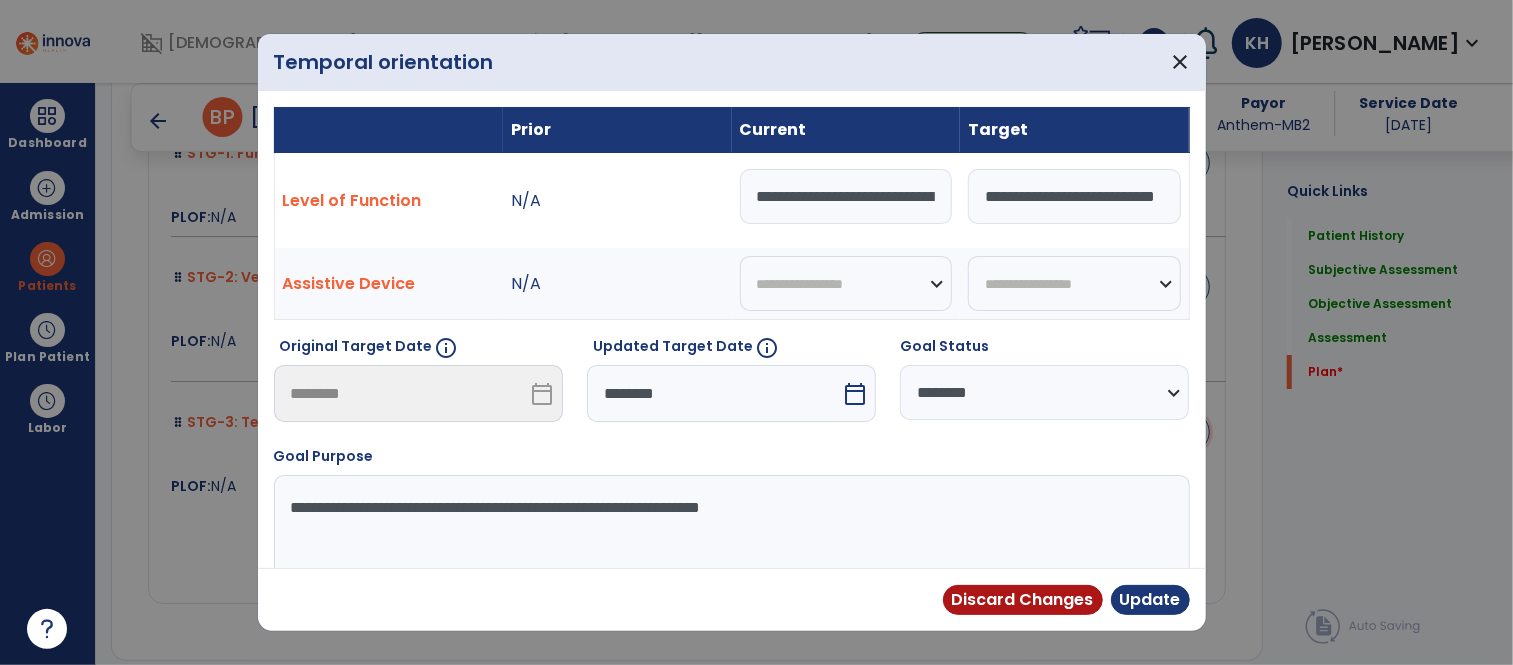 scroll, scrollTop: 4190, scrollLeft: 0, axis: vertical 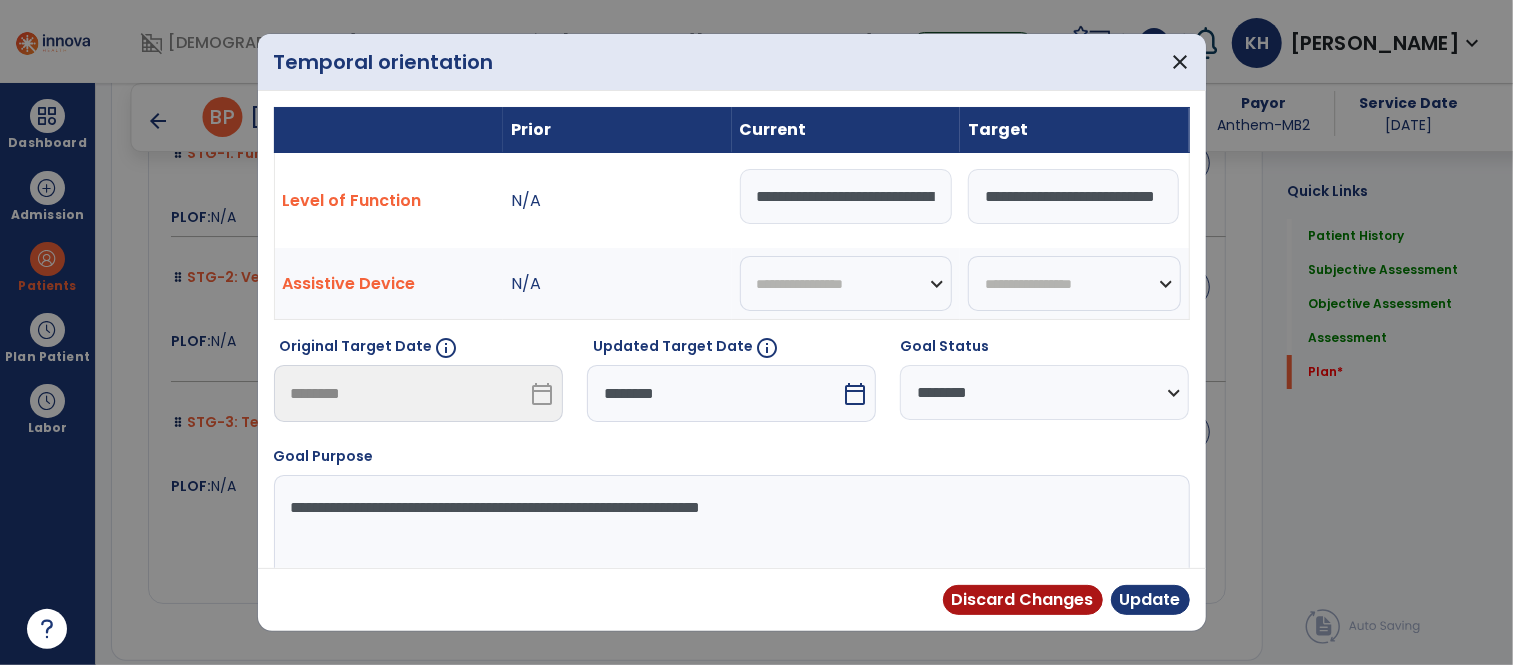 drag, startPoint x: 980, startPoint y: 194, endPoint x: 1237, endPoint y: 192, distance: 257.00778 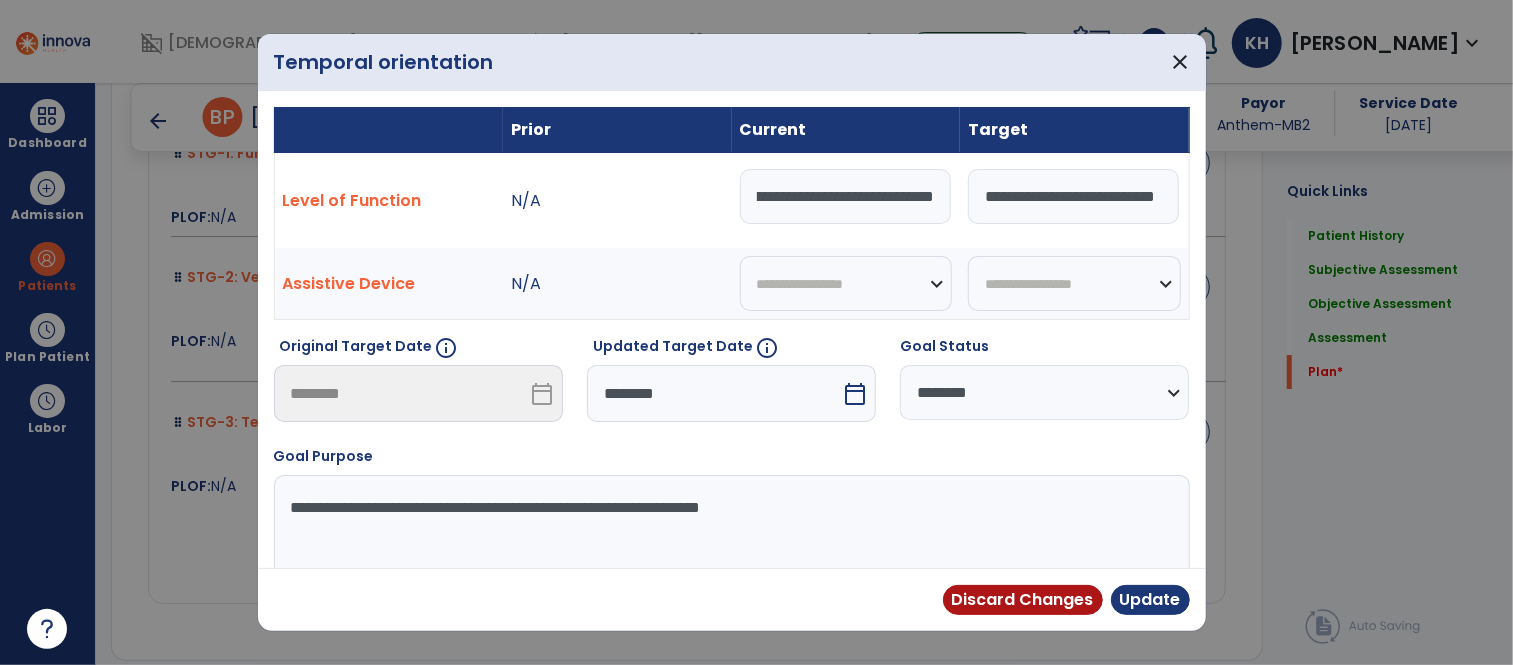 drag, startPoint x: 753, startPoint y: 199, endPoint x: 1057, endPoint y: 199, distance: 304 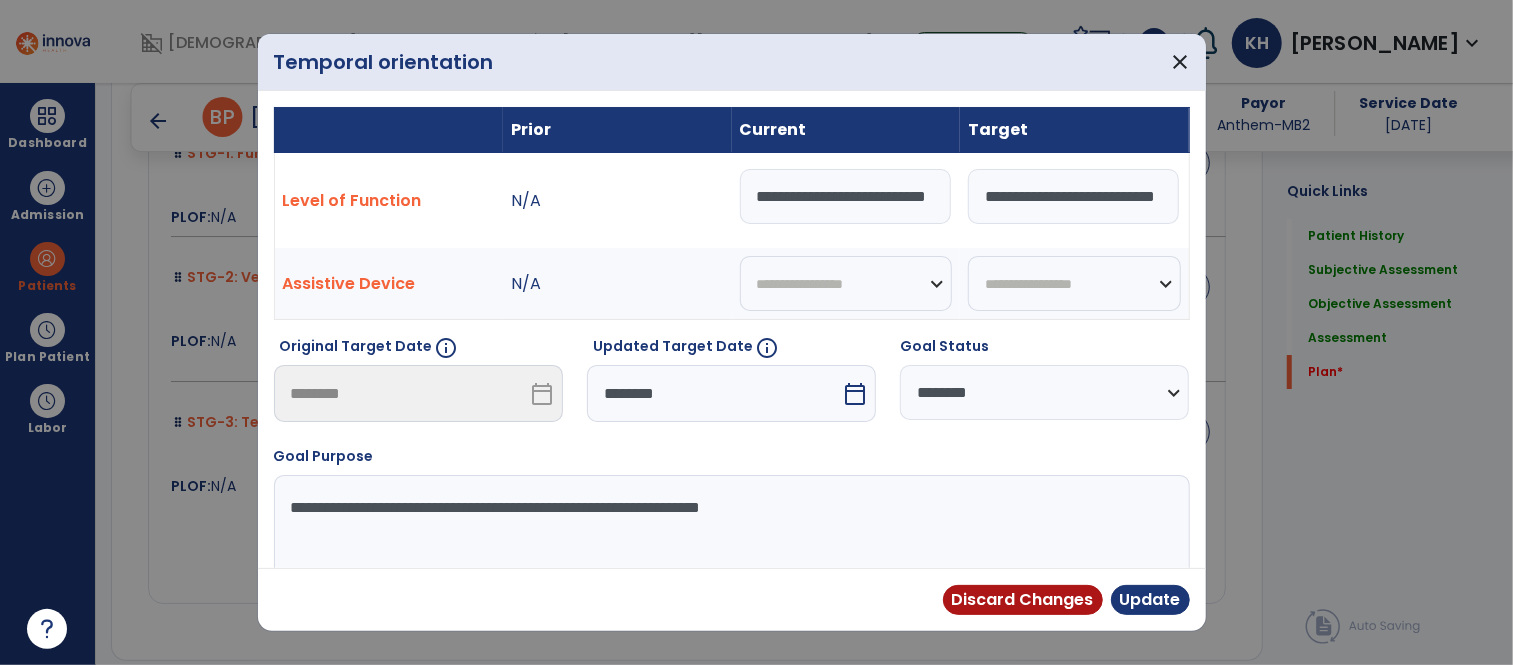 scroll, scrollTop: 0, scrollLeft: 63, axis: horizontal 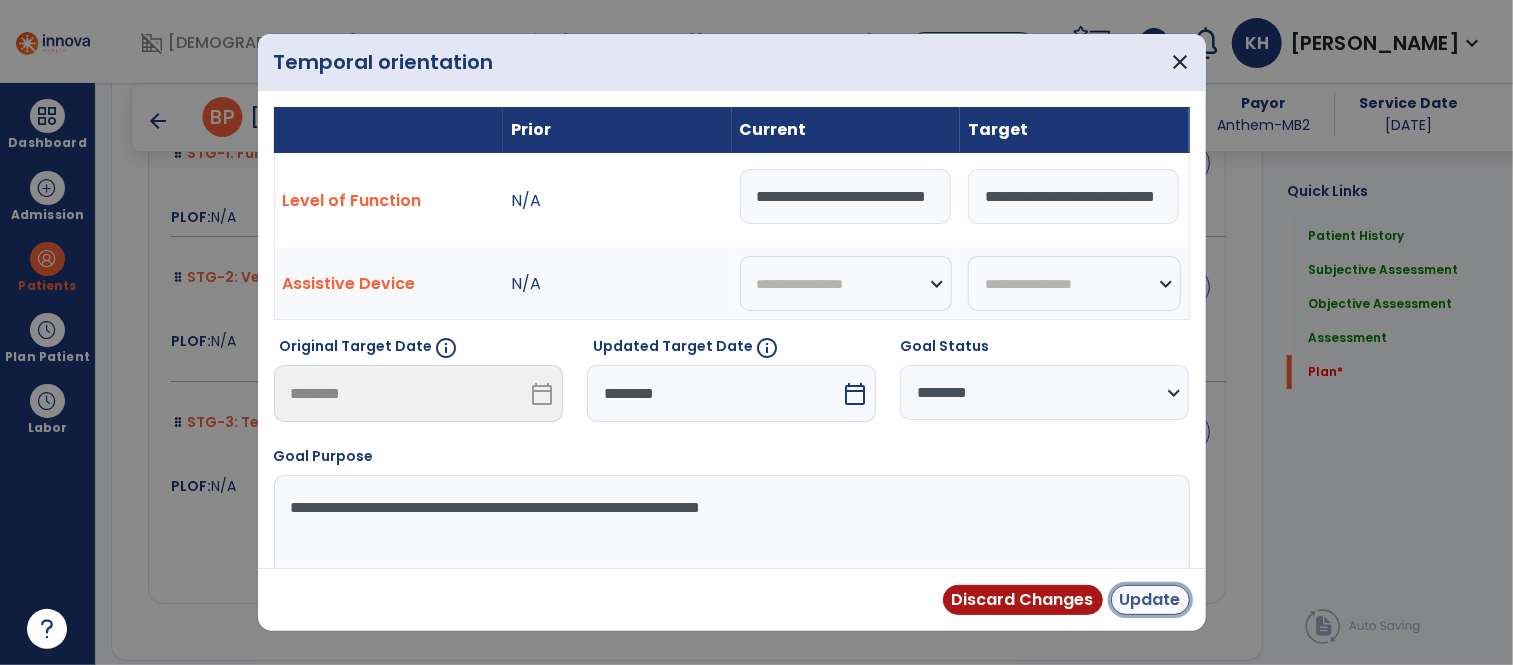 click on "Update" at bounding box center [1150, 600] 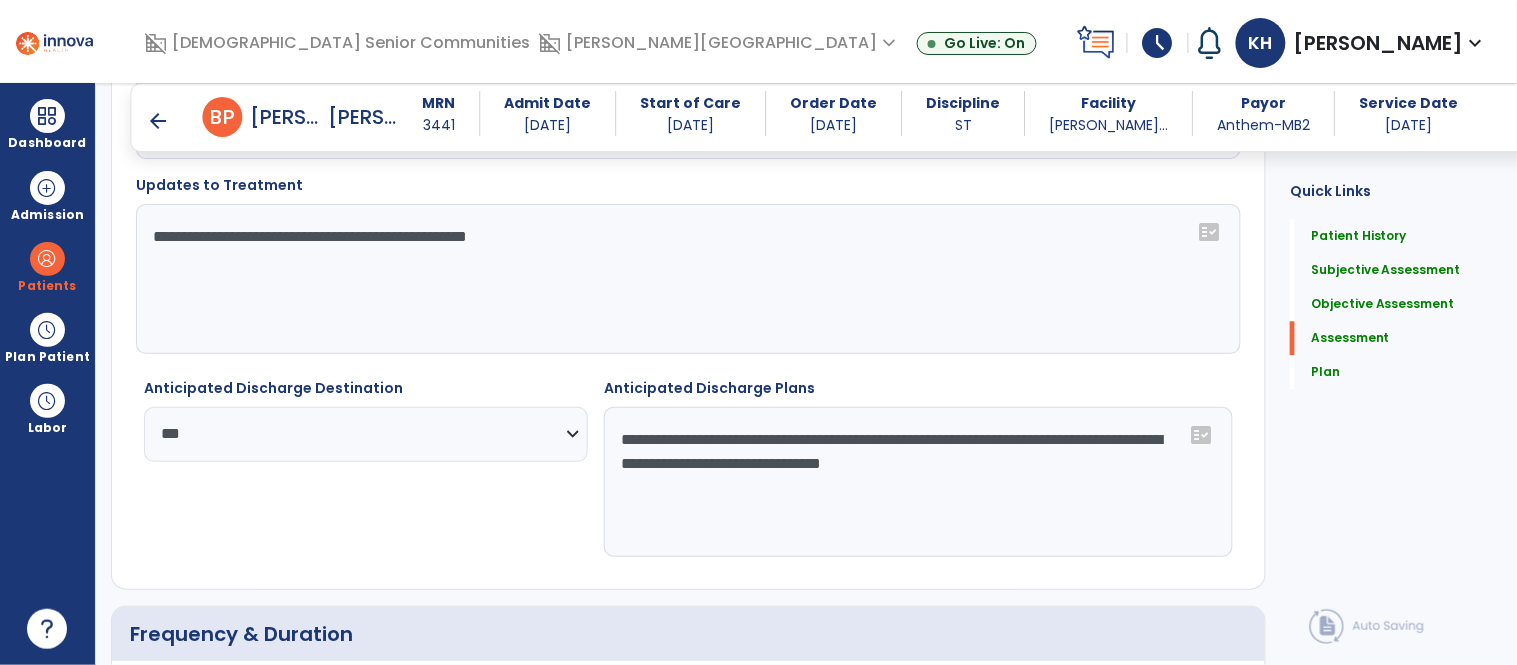 scroll, scrollTop: 2917, scrollLeft: 0, axis: vertical 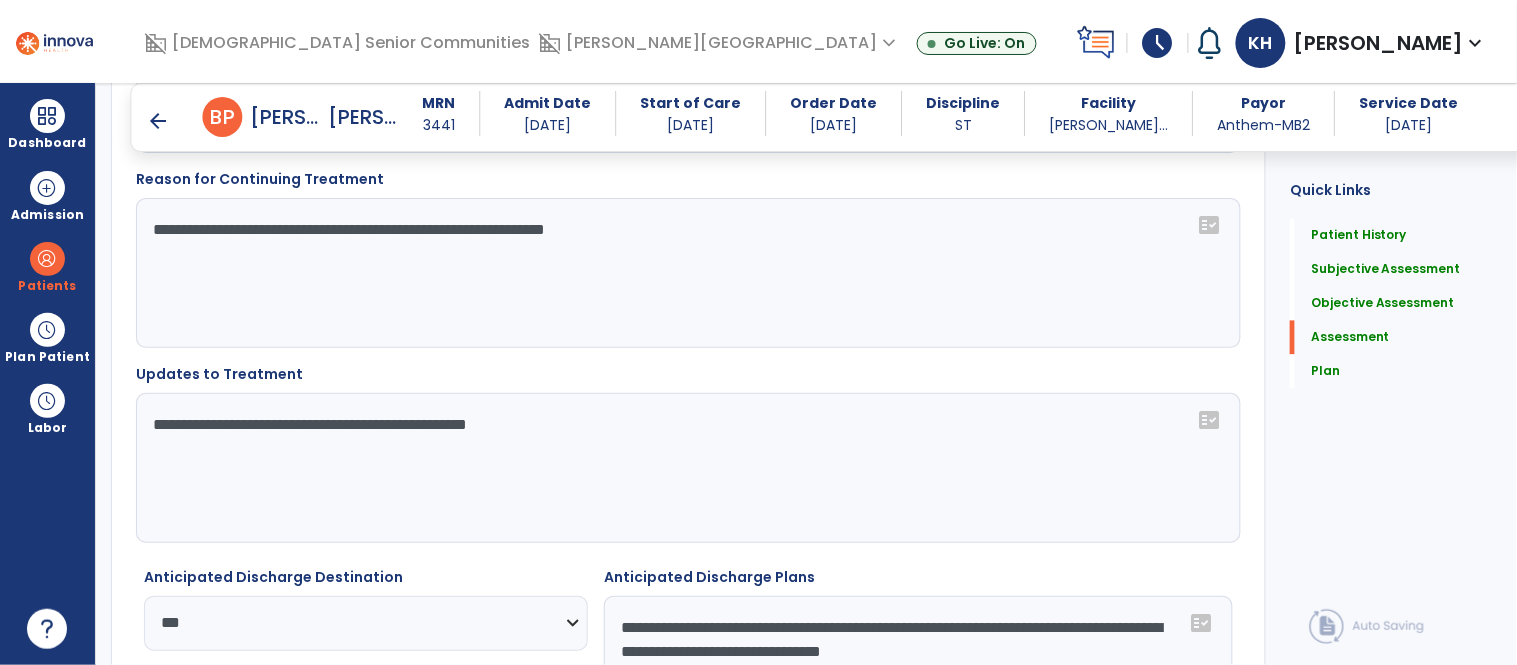 click on "**********" 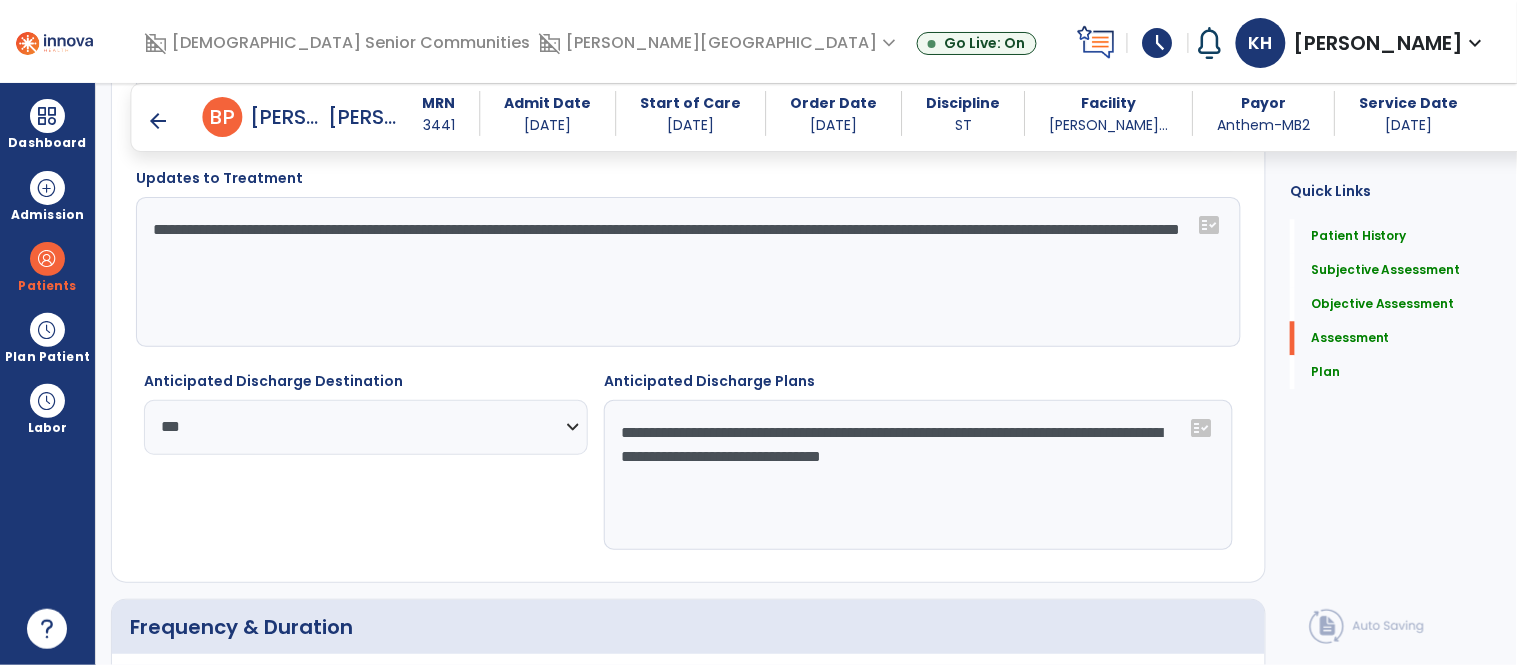 scroll, scrollTop: 2985, scrollLeft: 0, axis: vertical 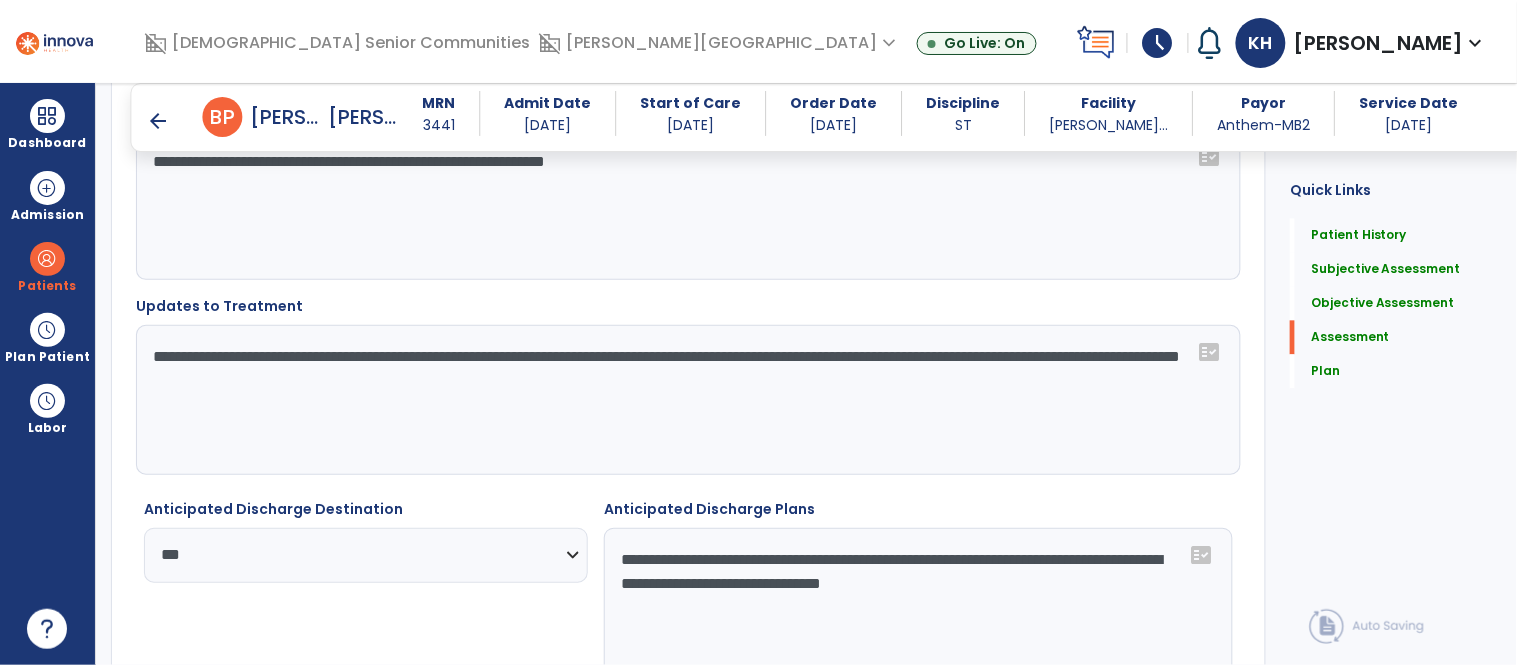 drag, startPoint x: 586, startPoint y: 382, endPoint x: 146, endPoint y: 356, distance: 440.76752 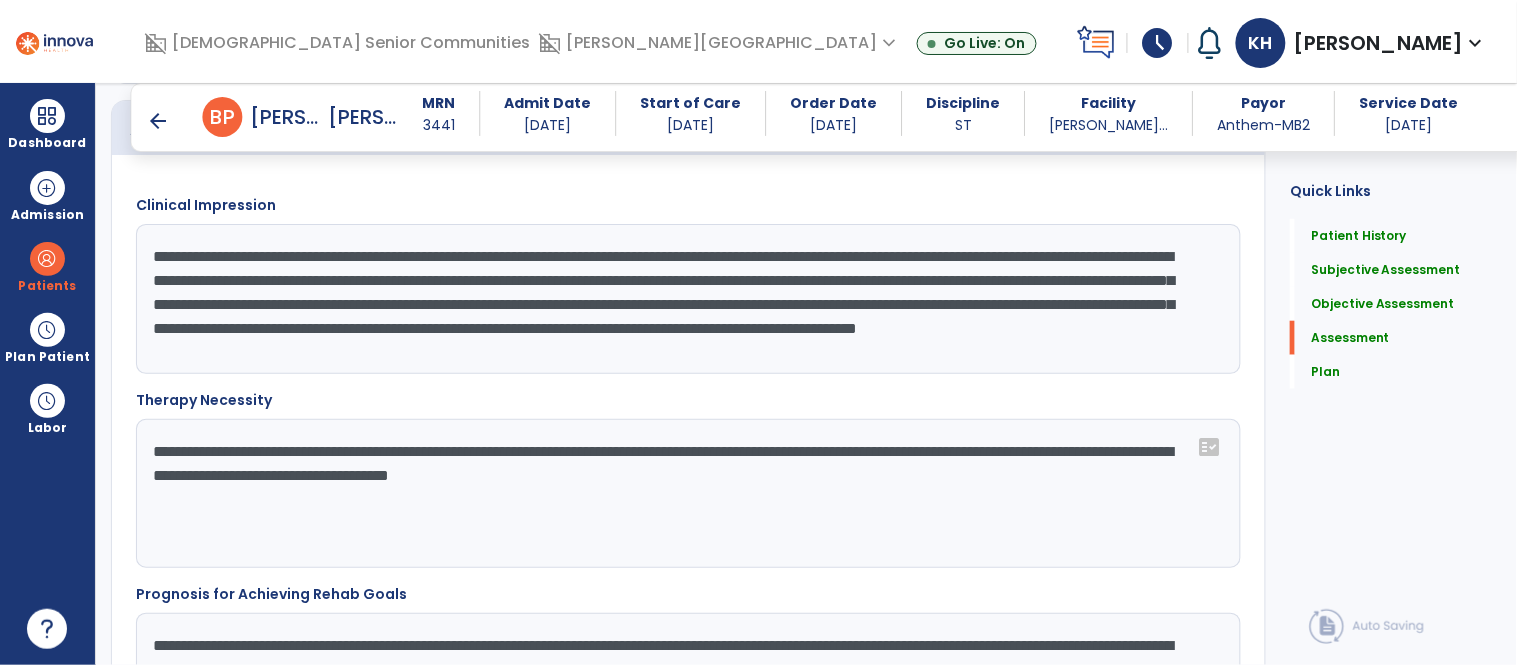 scroll, scrollTop: 2304, scrollLeft: 0, axis: vertical 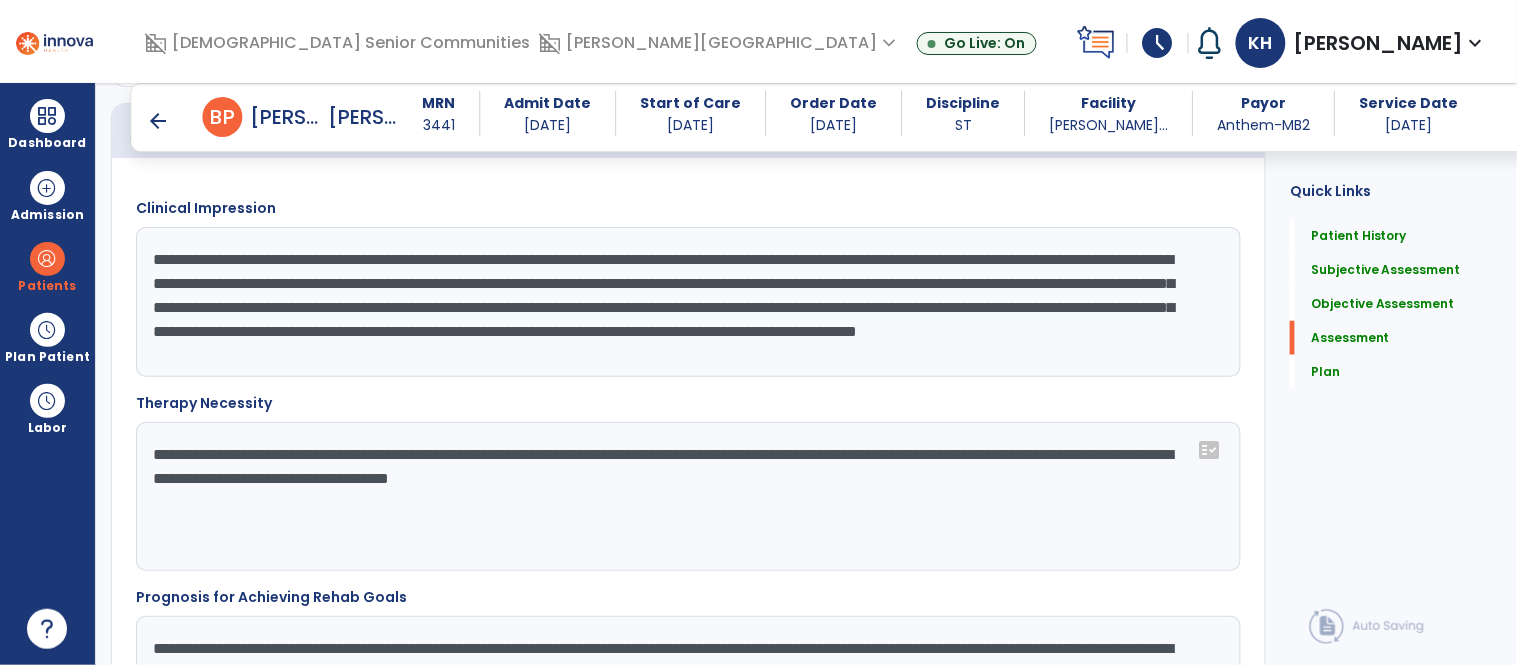 drag, startPoint x: 147, startPoint y: 256, endPoint x: 1124, endPoint y: 356, distance: 982.1044 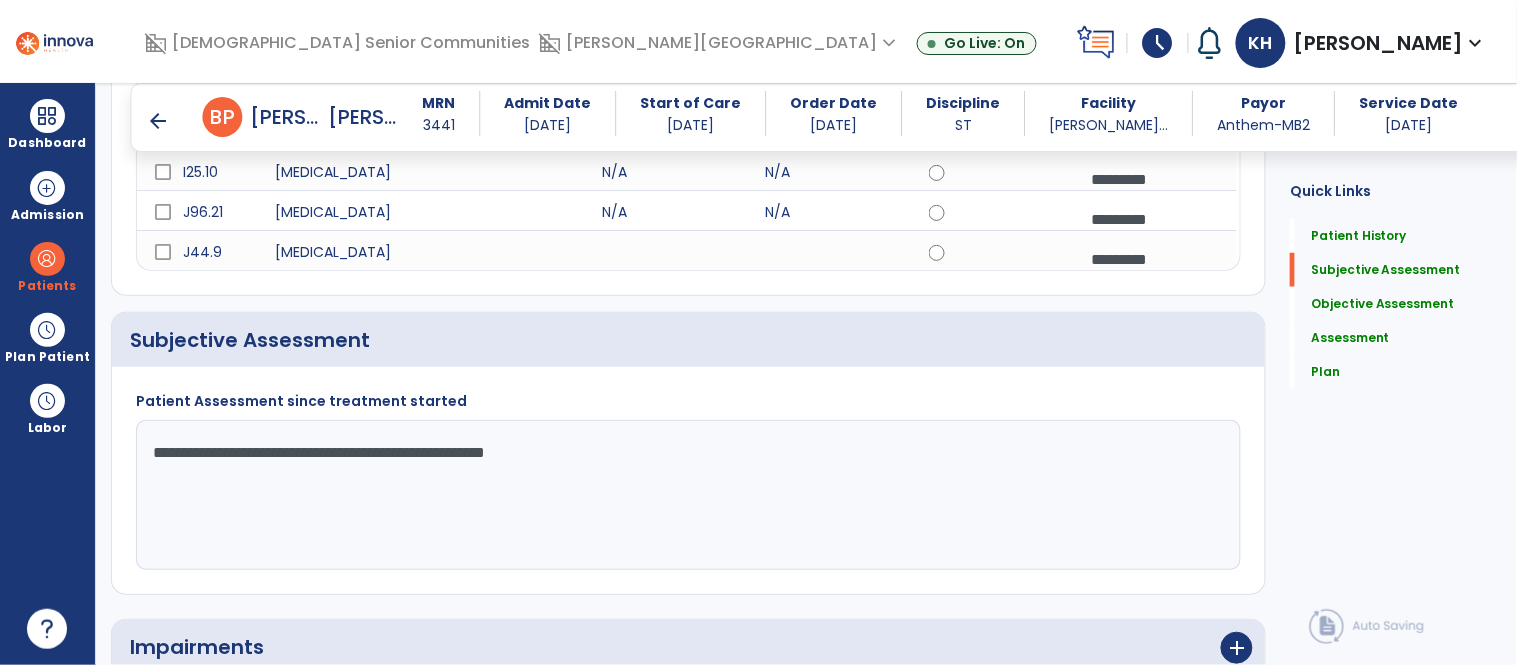 scroll, scrollTop: 337, scrollLeft: 0, axis: vertical 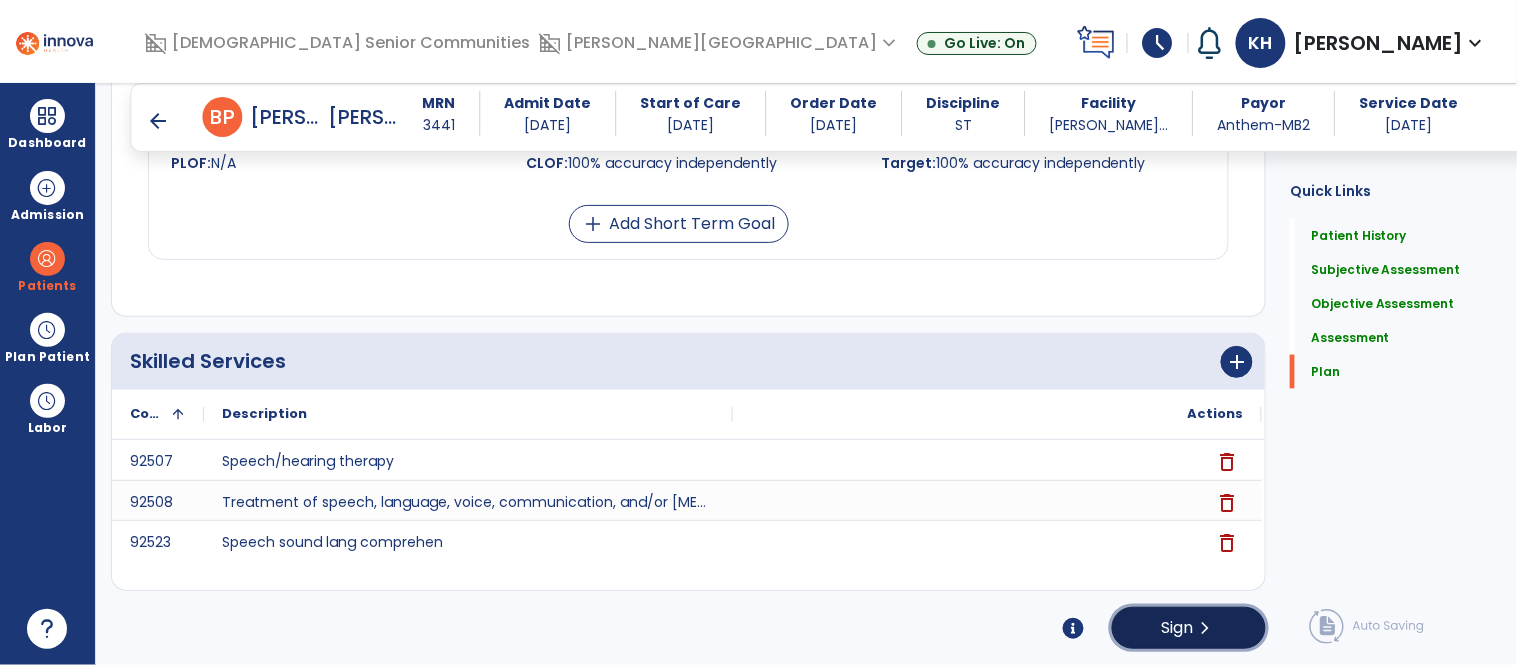 click on "chevron_right" 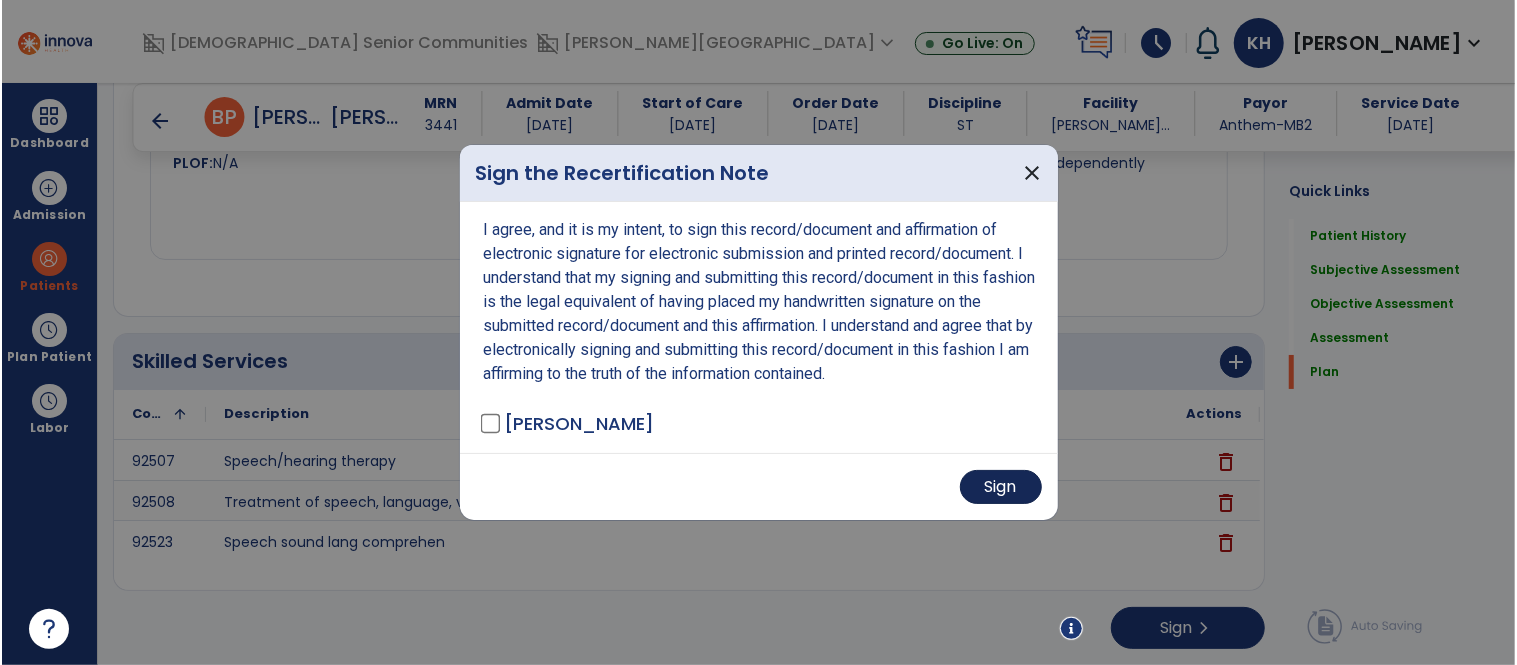 scroll, scrollTop: 4516, scrollLeft: 0, axis: vertical 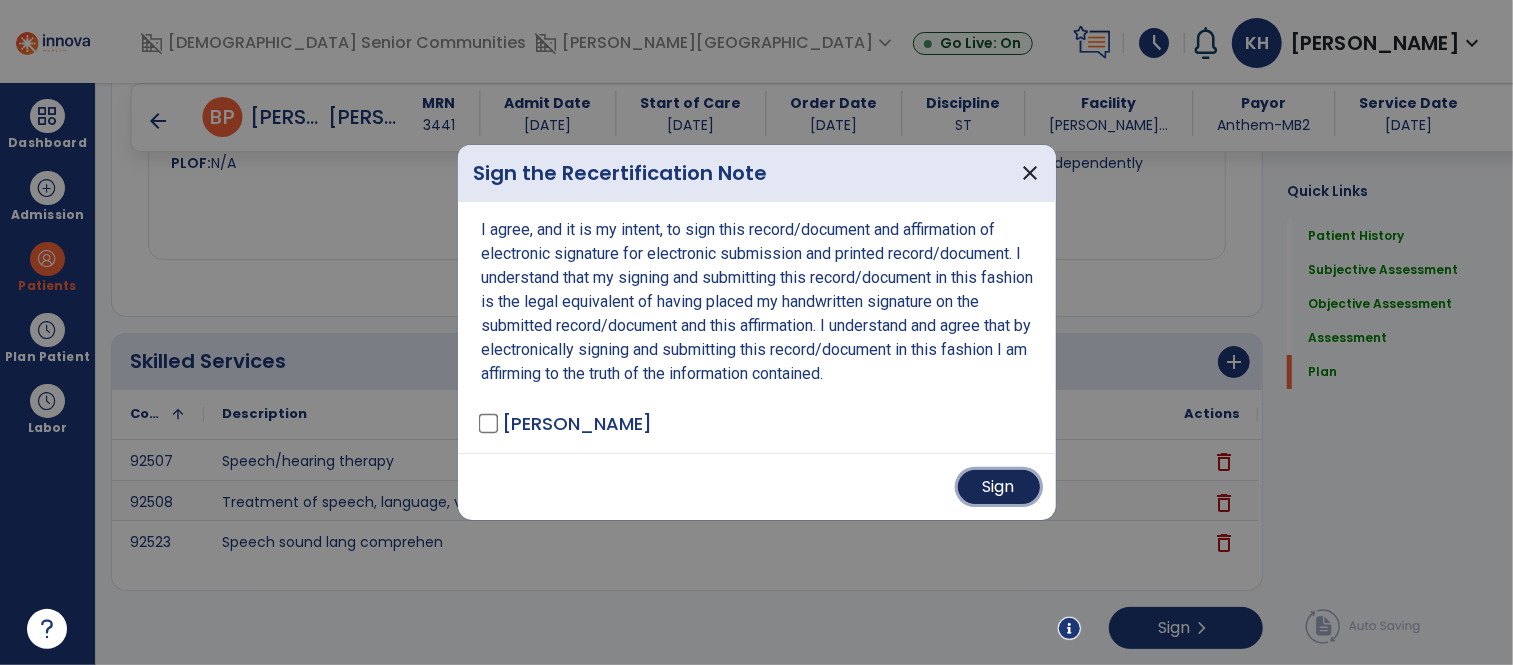 click on "Sign" at bounding box center [999, 487] 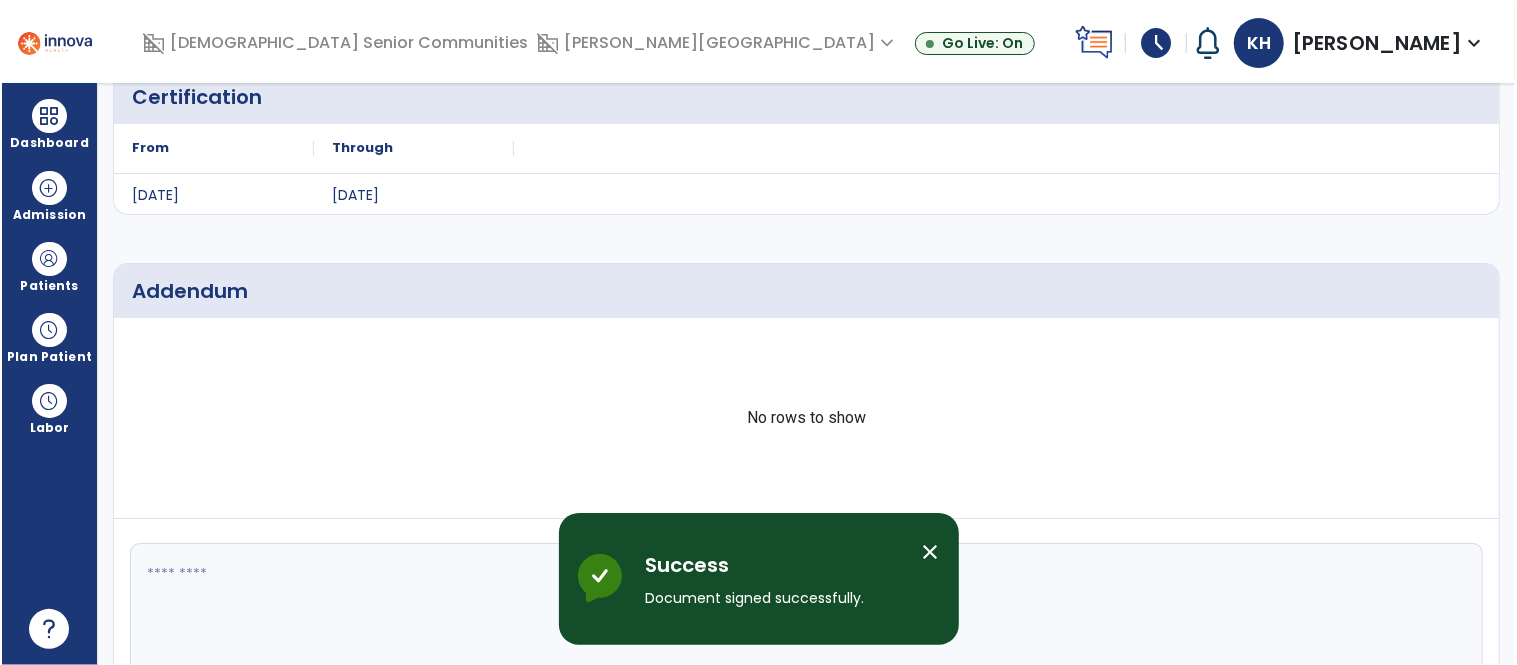 scroll, scrollTop: 0, scrollLeft: 0, axis: both 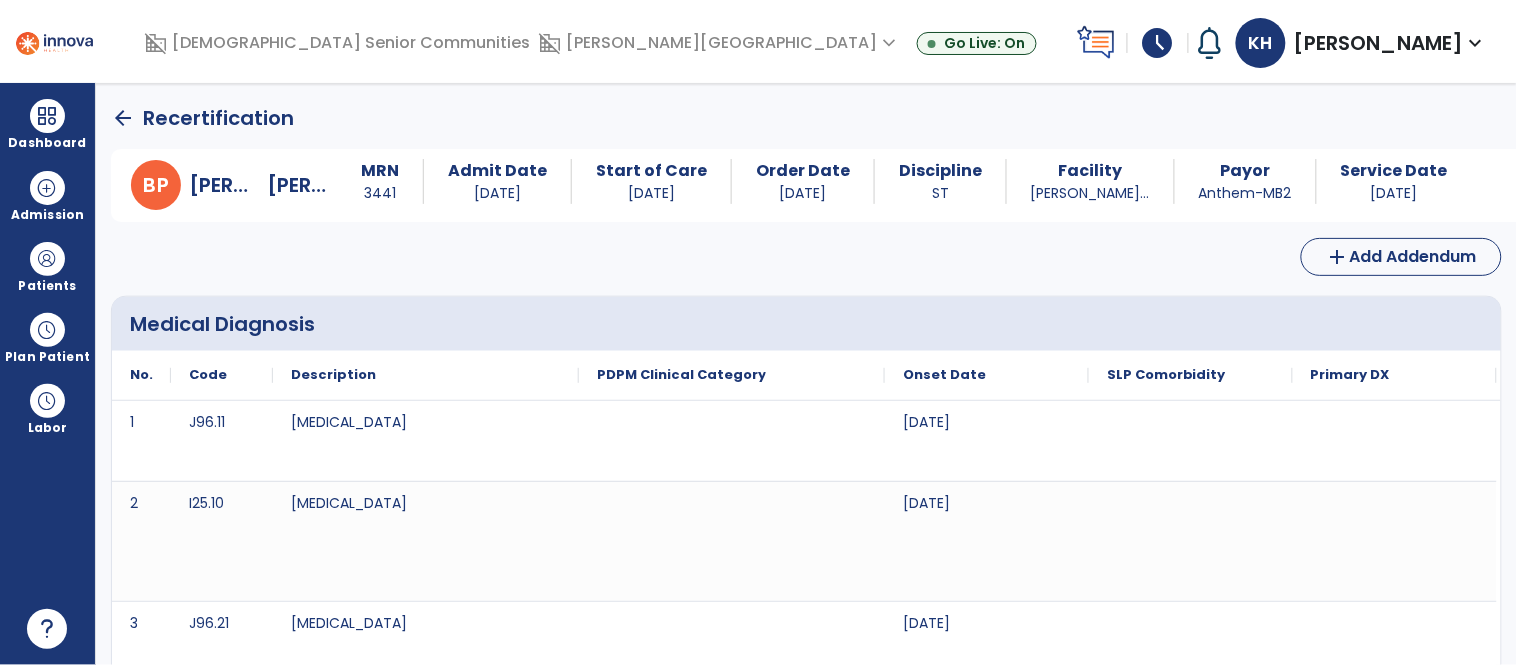 click on "arrow_back" 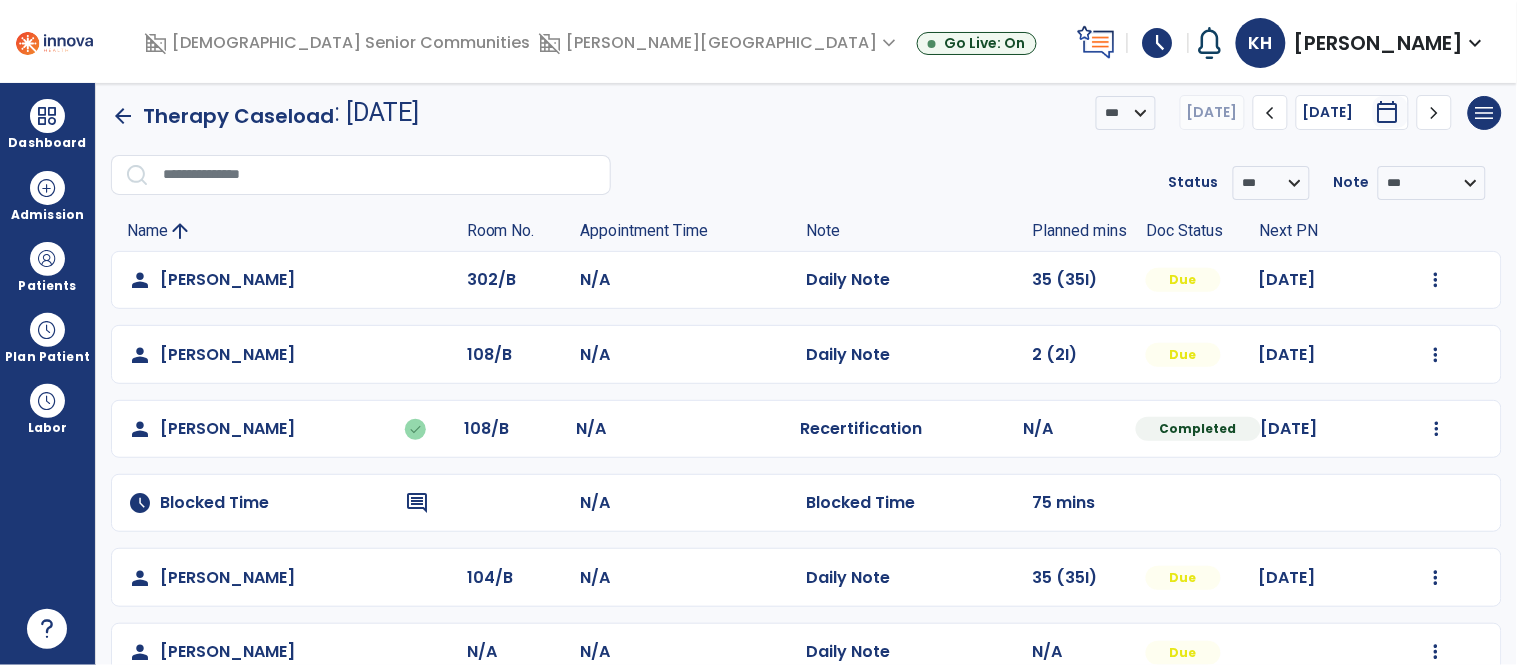 scroll, scrollTop: 11, scrollLeft: 0, axis: vertical 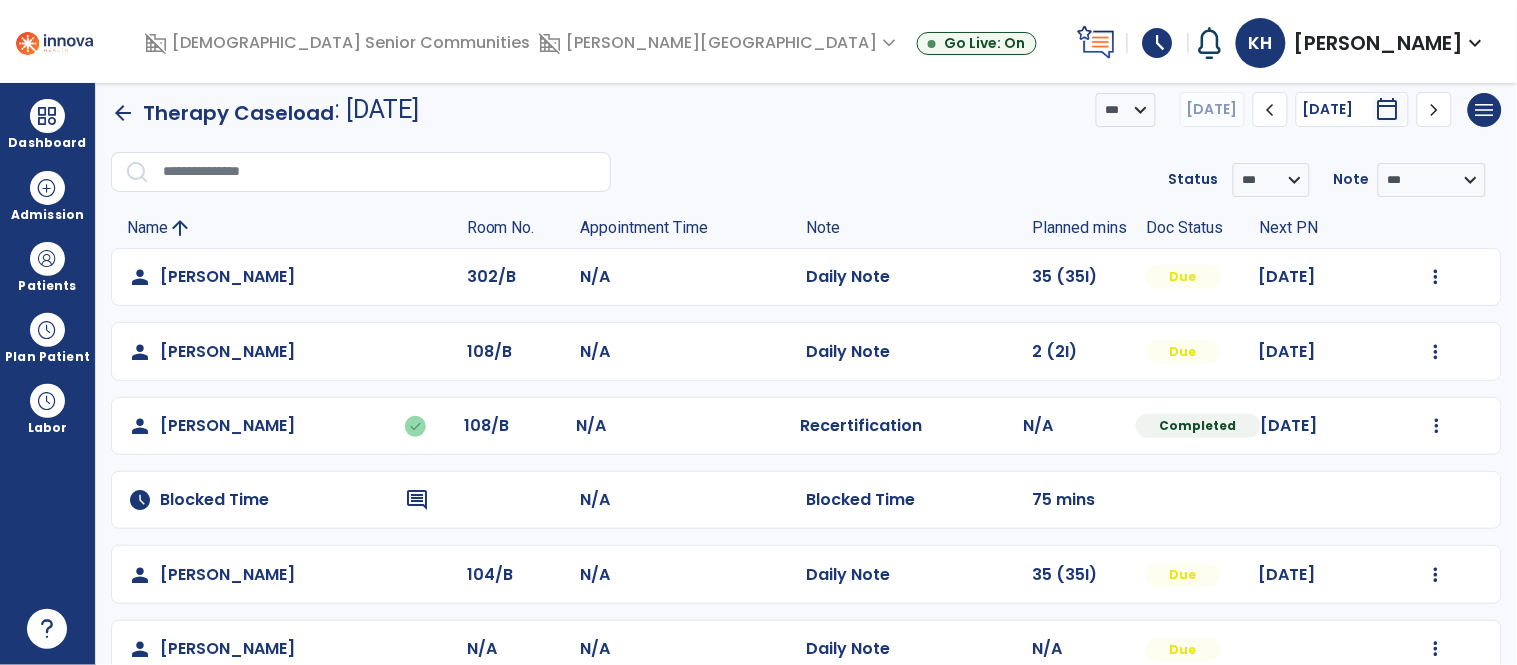 click on "**********" 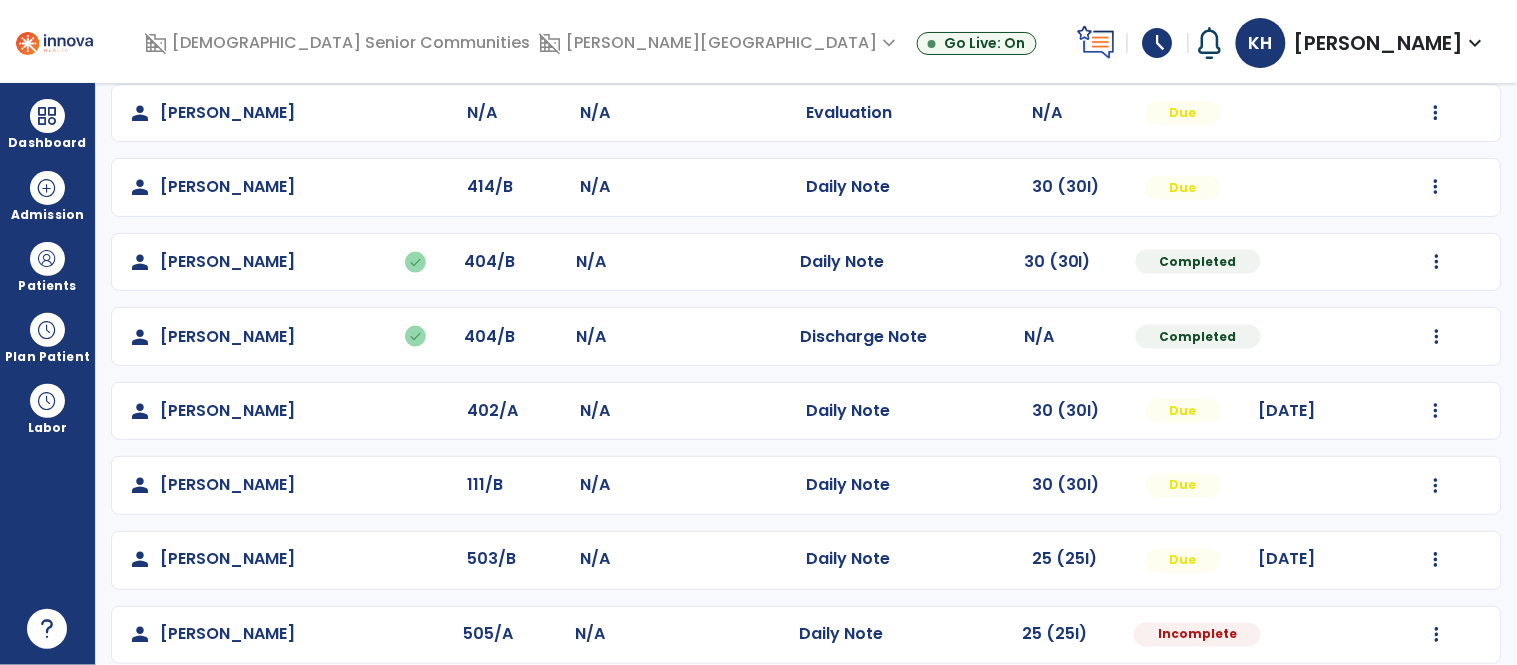 scroll, scrollTop: 642, scrollLeft: 0, axis: vertical 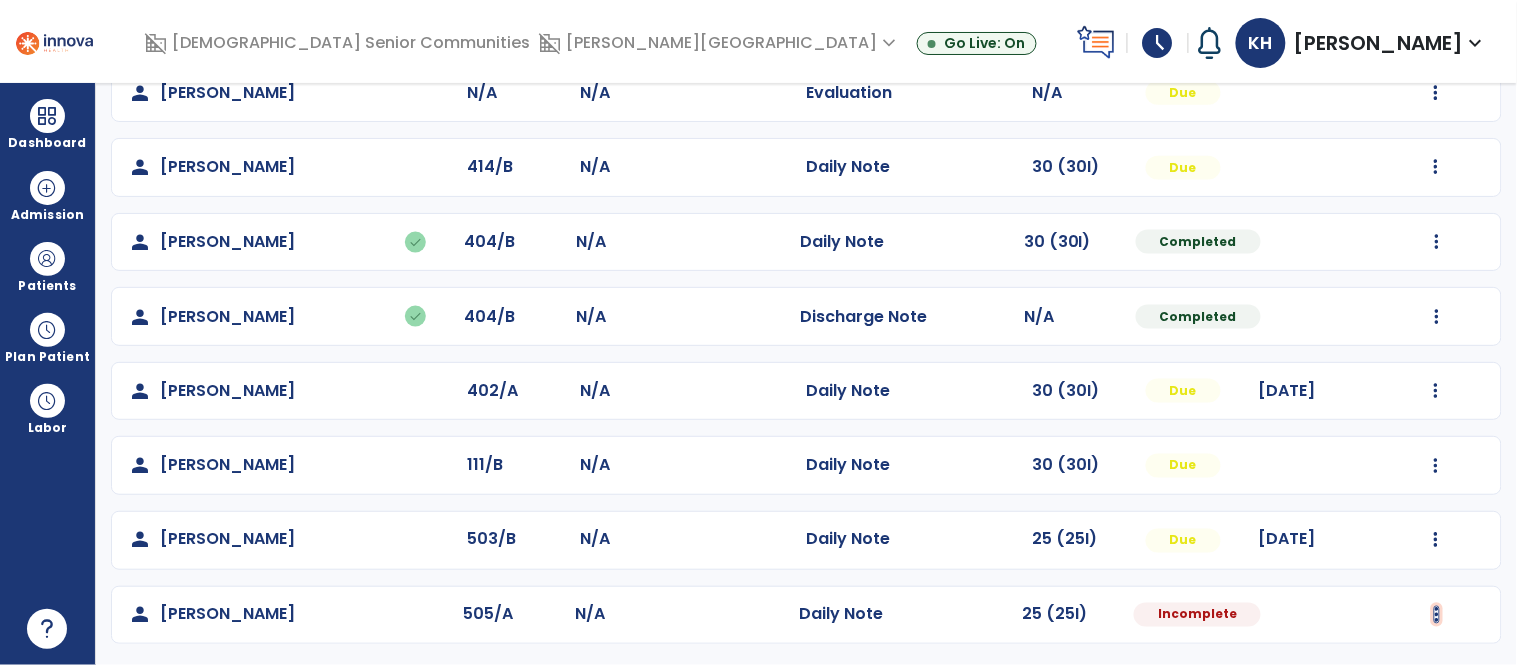 click at bounding box center [1436, -354] 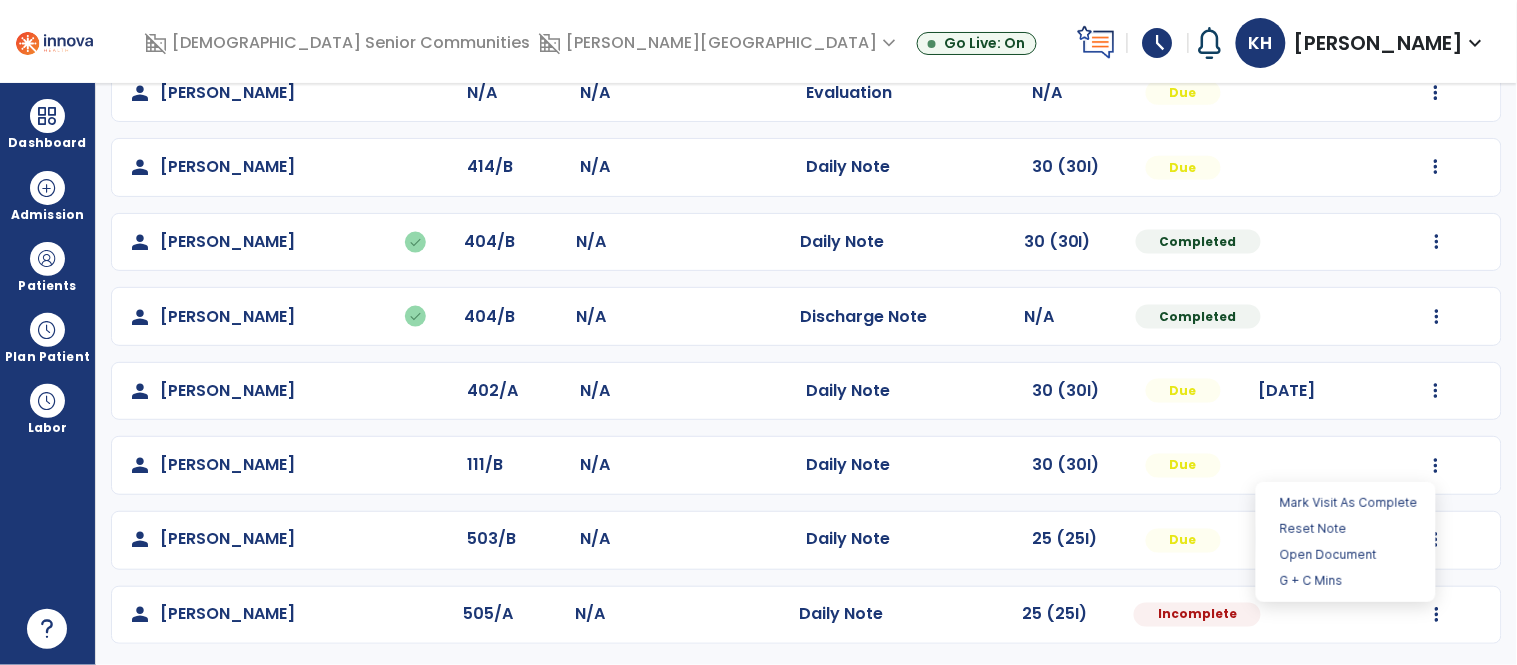 click on "person   [GEOGRAPHIC_DATA][PERSON_NAME]  302/B N/A  Daily Note   35 (35I)  Due [DATE]  Mark Visit As Complete   Reset Note   Open Document   G + C Mins   person   [PERSON_NAME]  108/B N/A  Daily Note   2 (2I)  Due [DATE]  Mark Visit As Complete   Reset Note   Open Document   G + C Mins   person   [PERSON_NAME]   done  108/B N/A  Recertification   N/A  Completed [DATE]  Undo Visit Status   Reset Note   Open Document   G + C Mins   schedule   Blocked Time  comment N/A  Blocked Time   75 mins   person   [PERSON_NAME]  104/B N/A  Daily Note   35 (35I)  Due [DATE]  Mark Visit As Complete   Reset Note   Open Document   G + C Mins   person   [PERSON_NAME]/A N/A  Daily Note   N/A  Due  Mark Visit As Complete   Reset Note   Open Document   G + C Mins   person   [PERSON_NAME]/A N/A  Evaluation   N/A  Due  Mark Visit As Complete   Reset Note   Open Document   G + C Mins   person   [PERSON_NAME]  414/B N/A  Daily Note   30 (30I)  Due  Mark Visit As Complete   Reset Note   Open Document   G + C Mins" 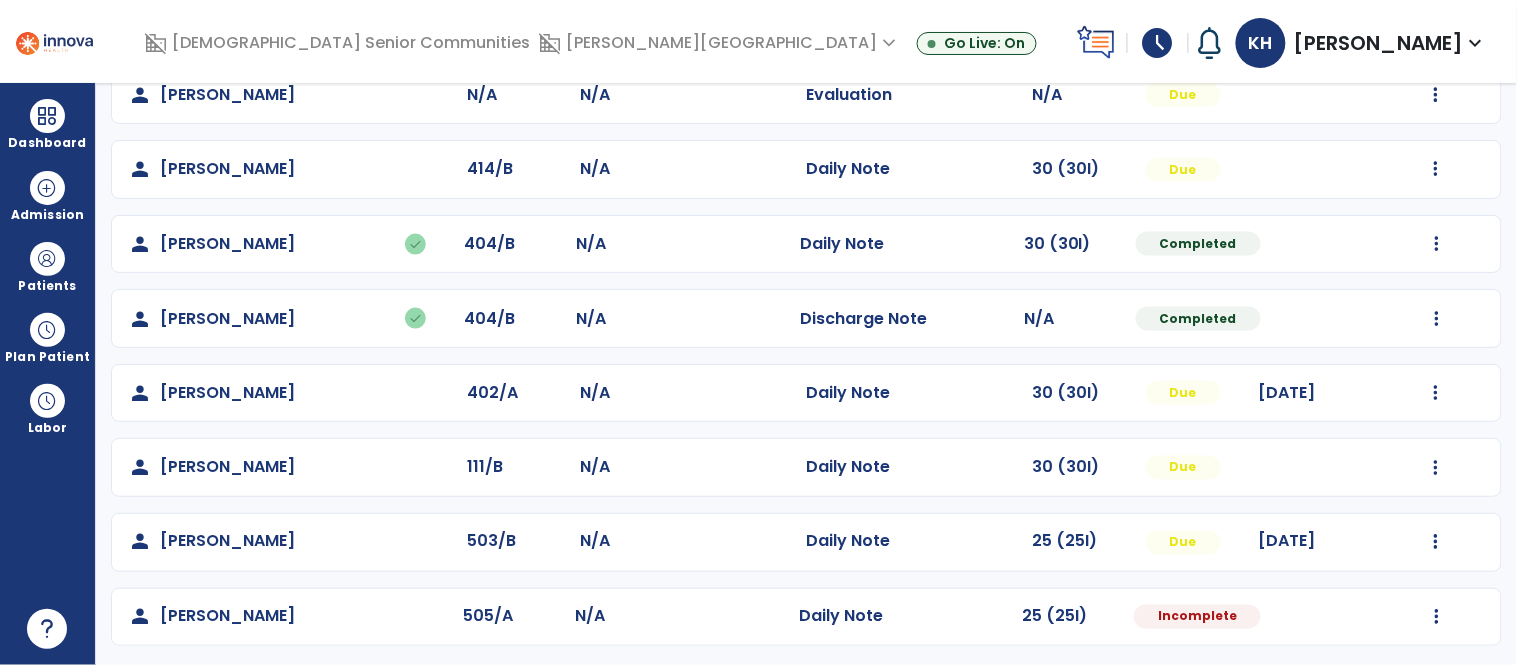 scroll, scrollTop: 642, scrollLeft: 0, axis: vertical 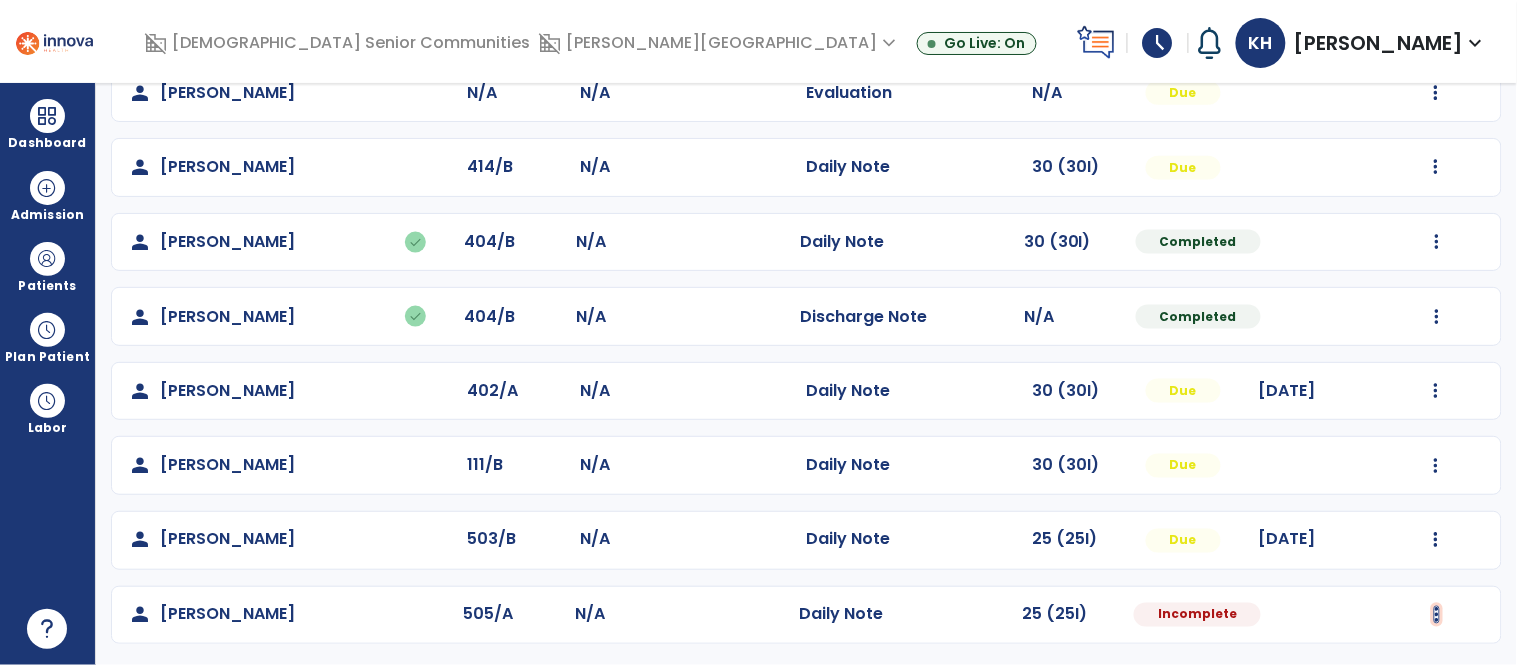 click at bounding box center (1437, 615) 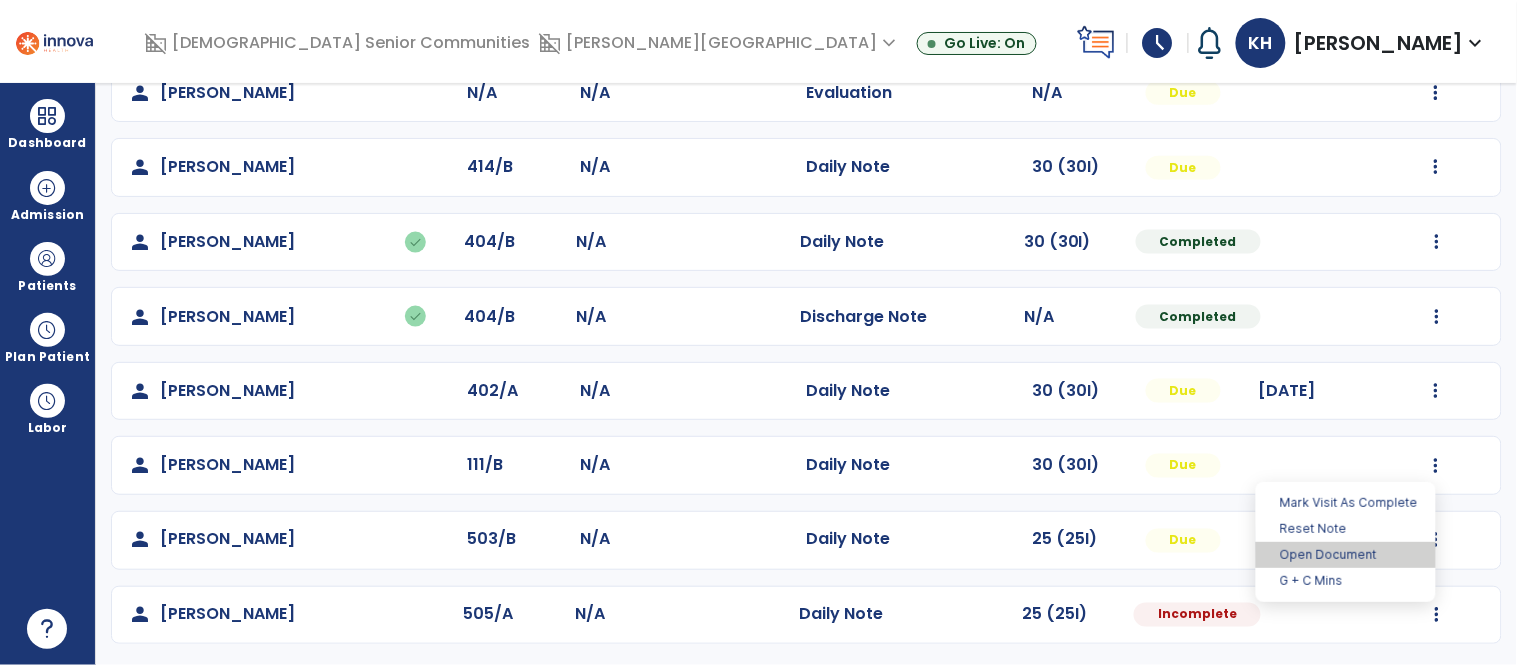 click on "Open Document" at bounding box center [1346, 555] 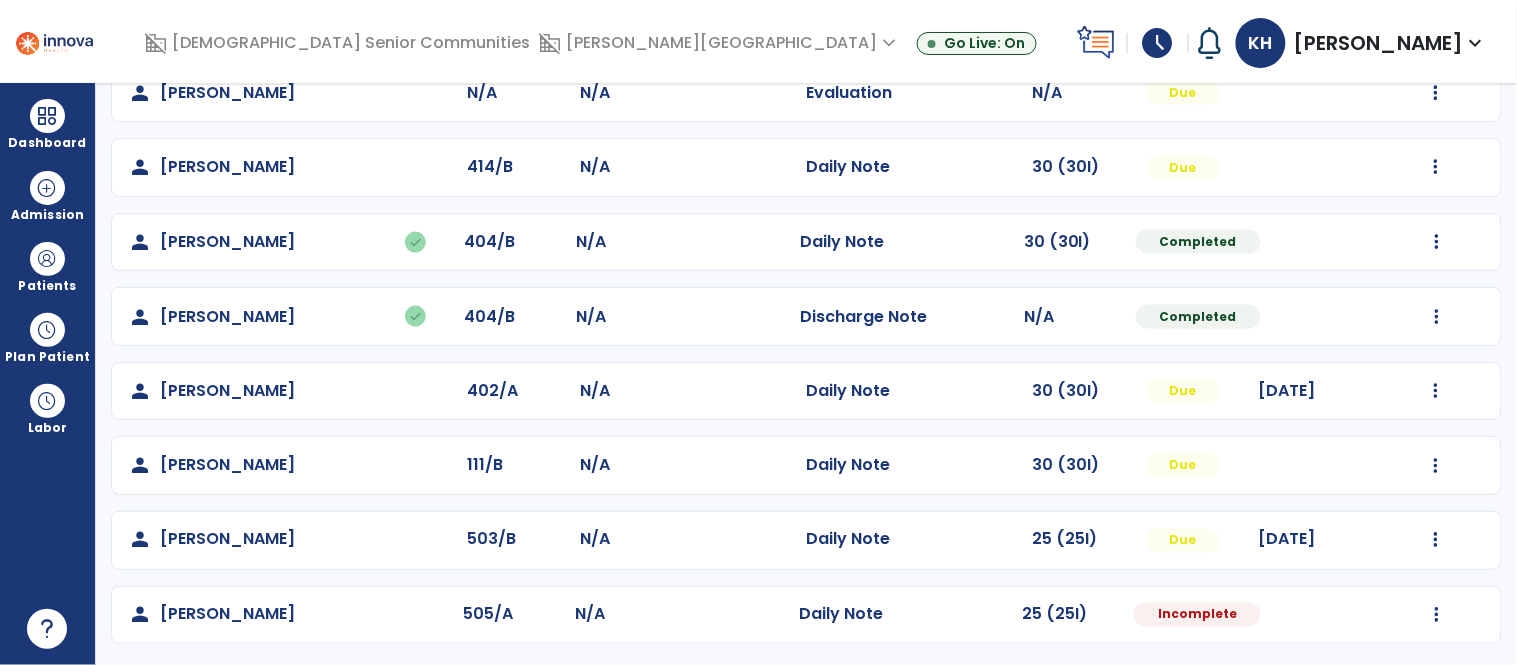 select on "*" 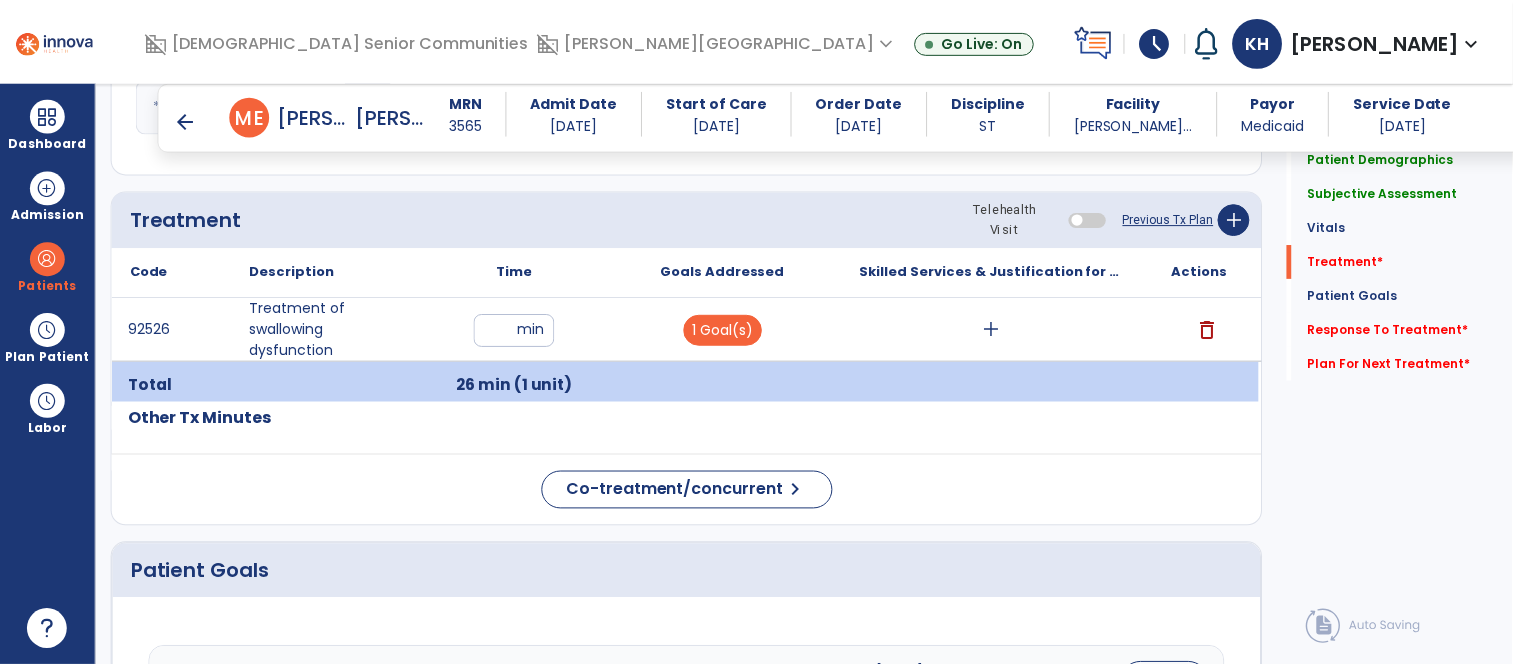 scroll, scrollTop: 1095, scrollLeft: 0, axis: vertical 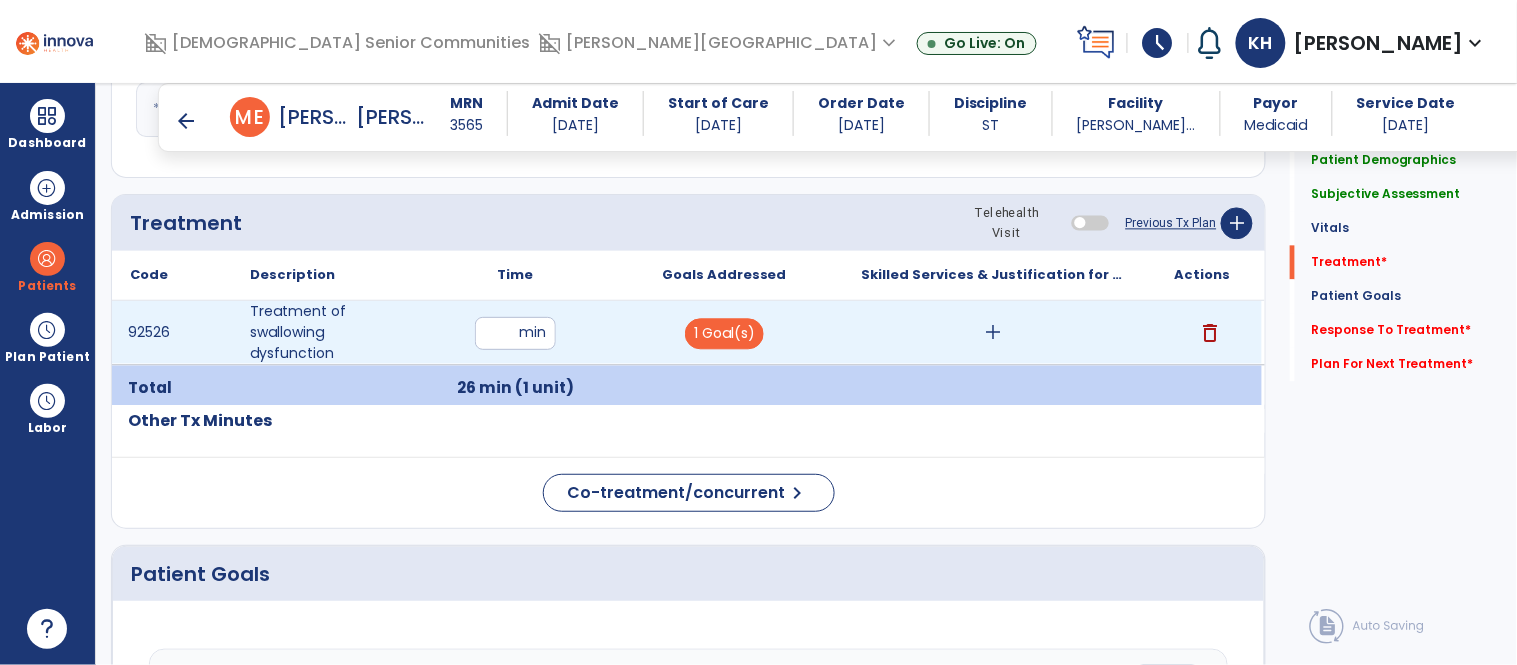 click on "add" at bounding box center [993, 332] 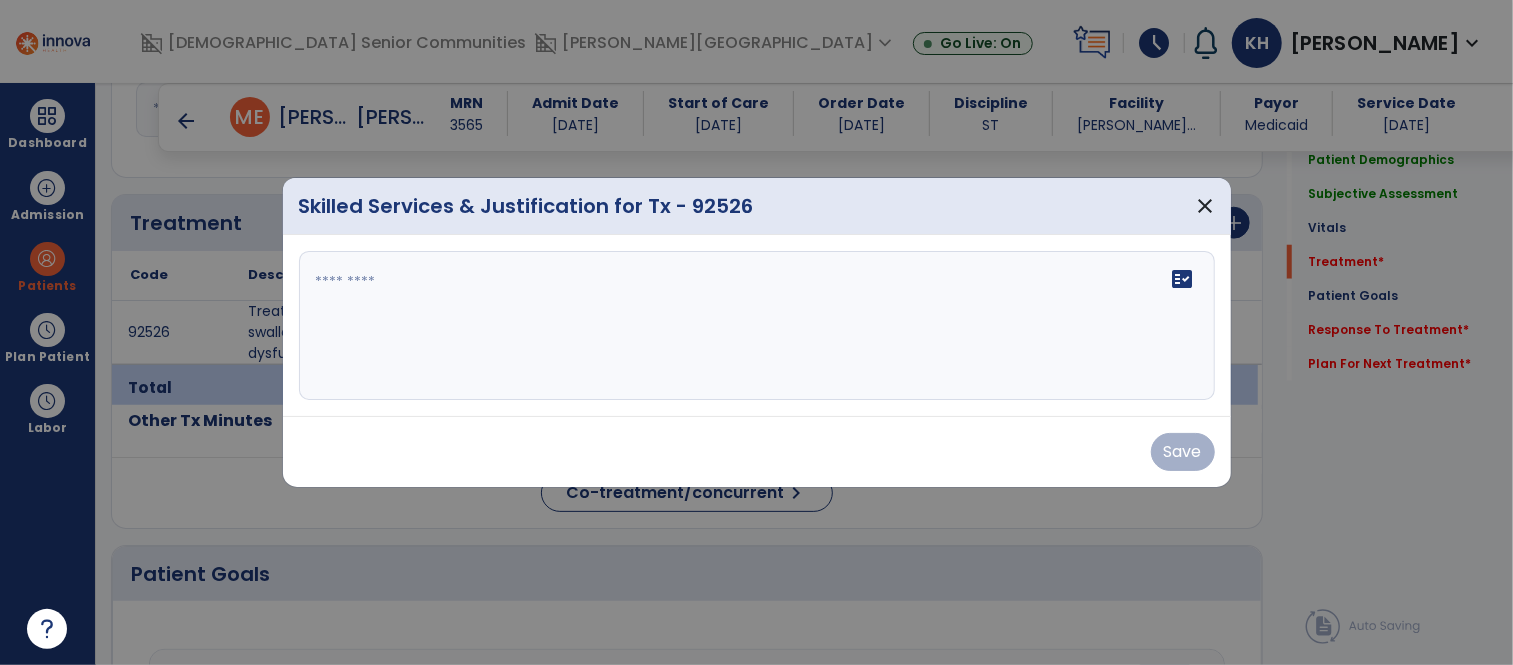 scroll, scrollTop: 1095, scrollLeft: 0, axis: vertical 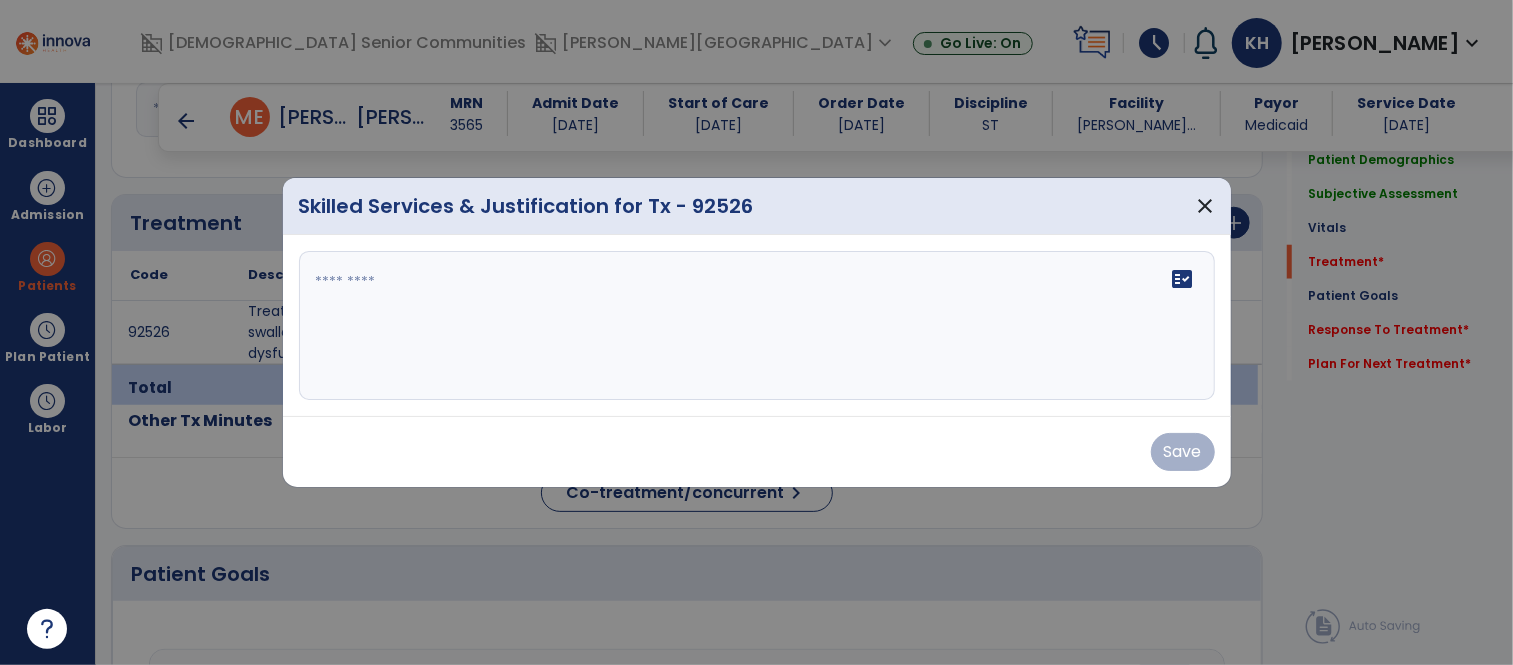 click on "fact_check" at bounding box center [757, 326] 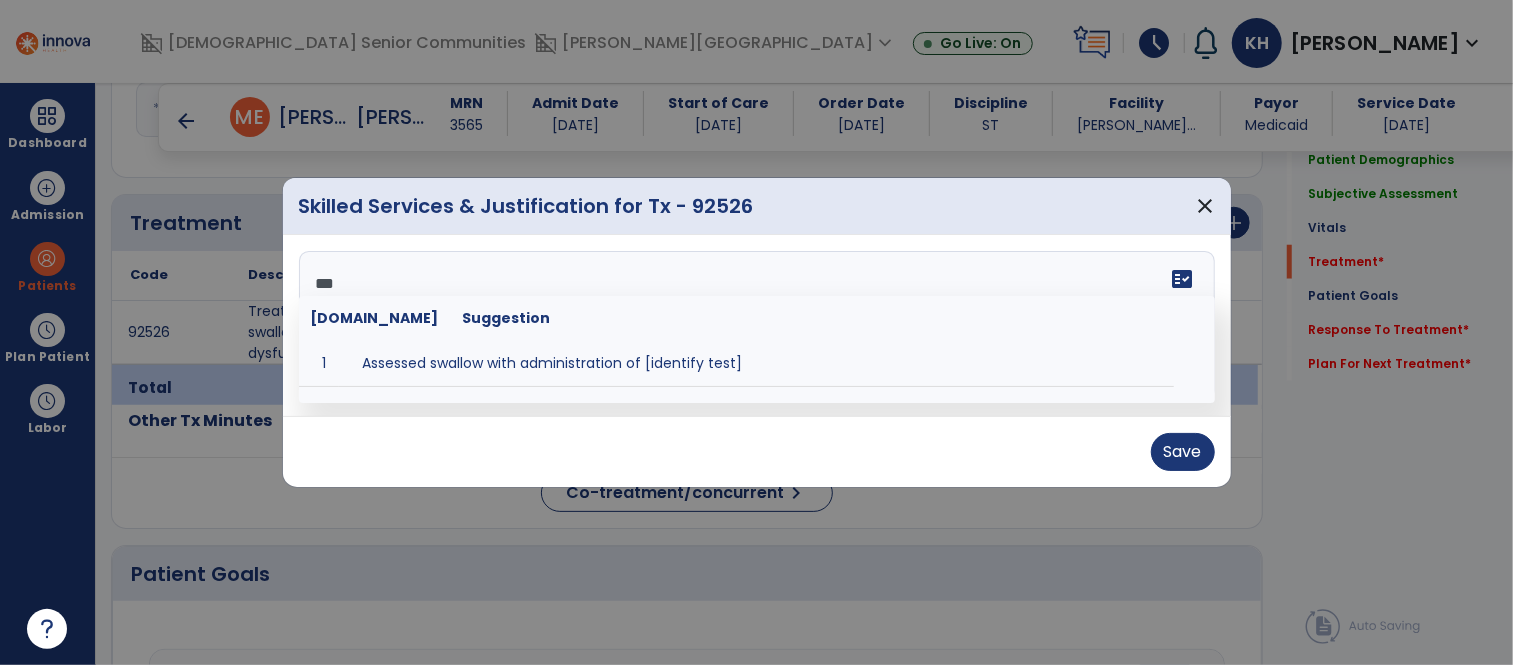 scroll, scrollTop: 0, scrollLeft: 0, axis: both 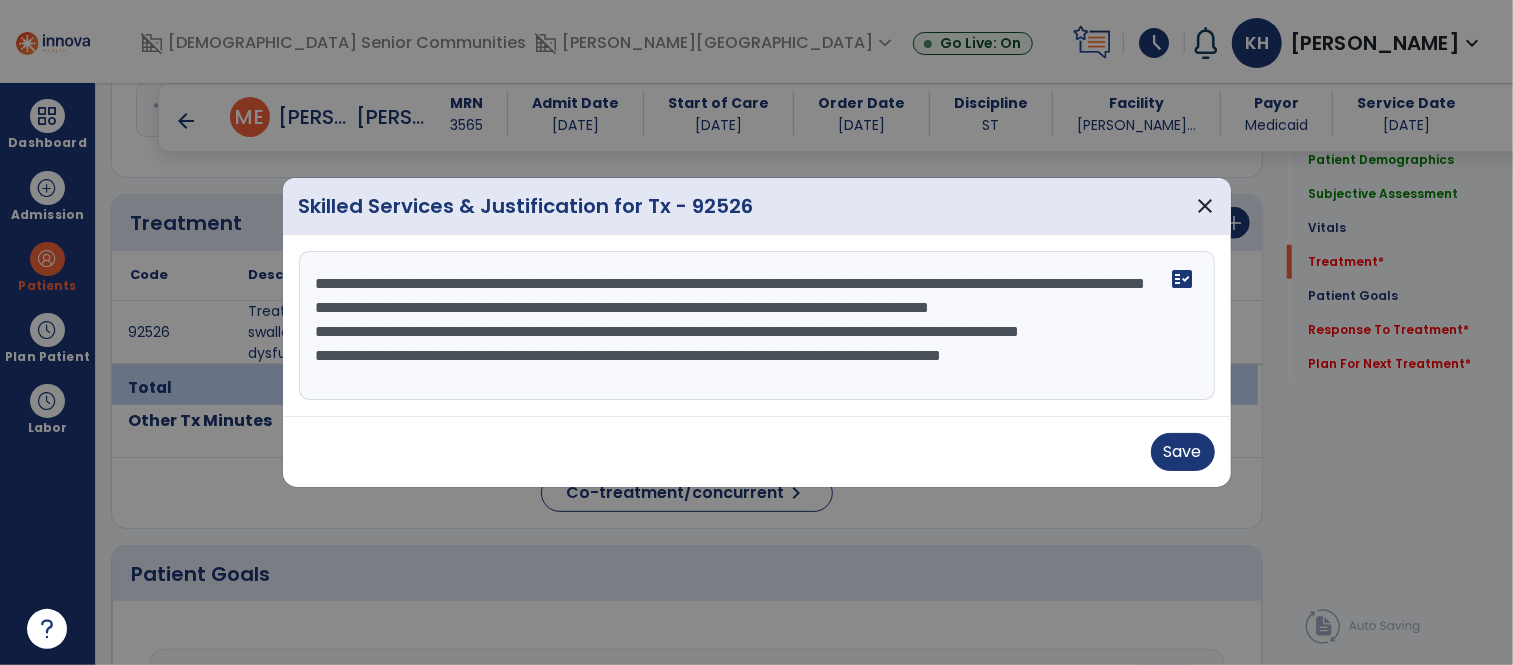 click on "**********" at bounding box center (757, 326) 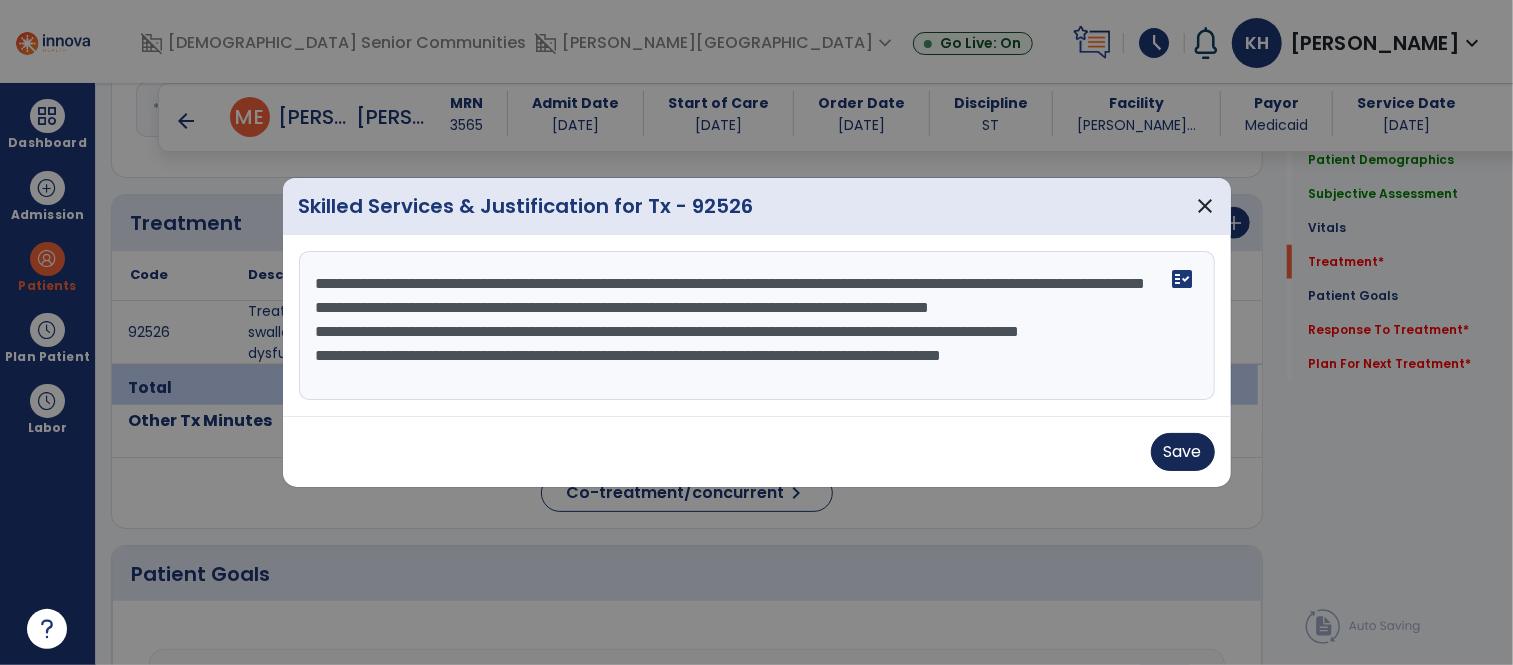 type on "**********" 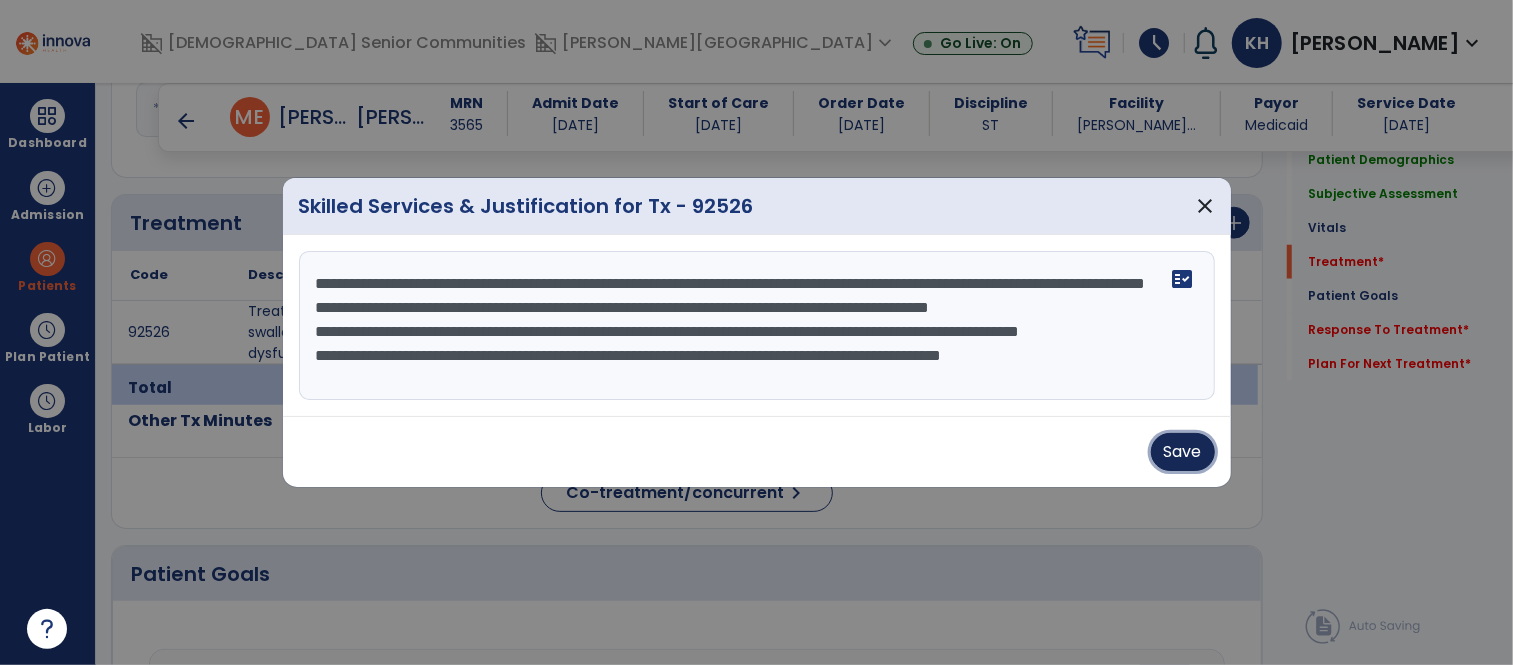 click on "Save" at bounding box center (1183, 452) 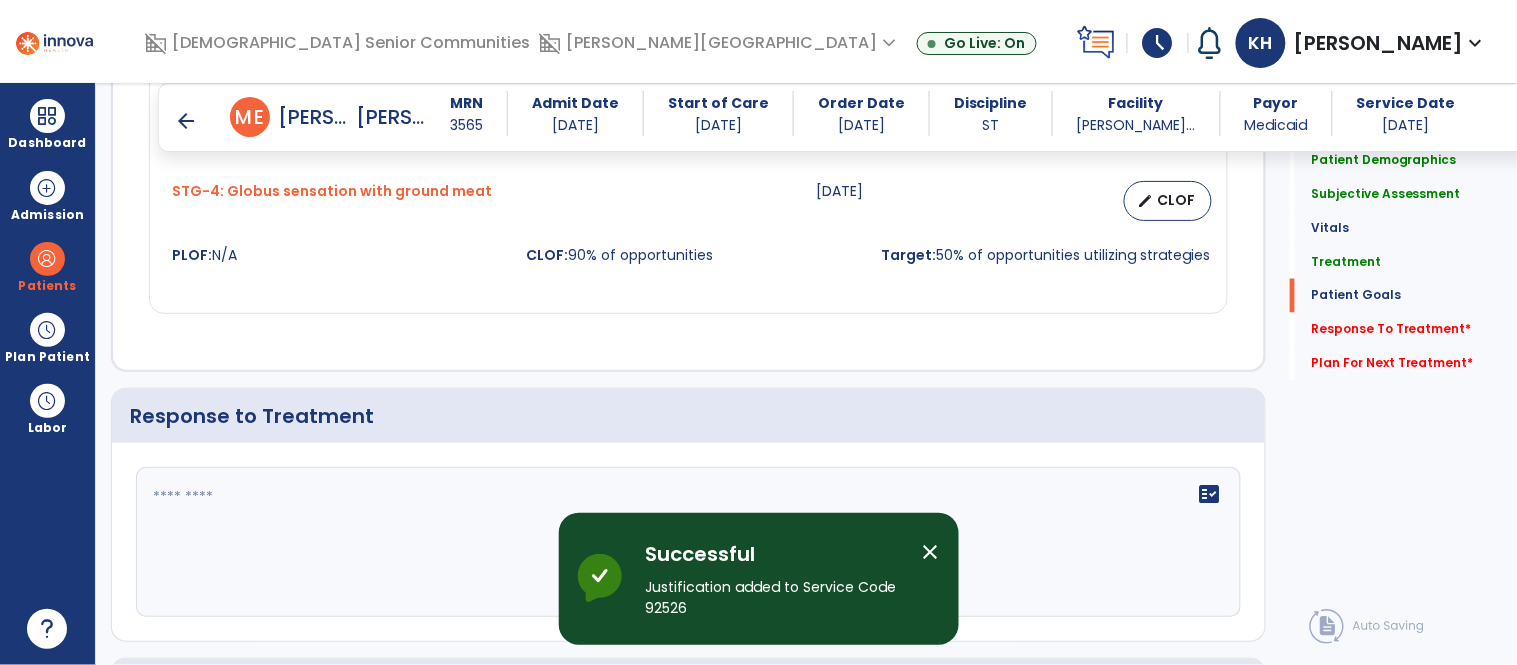 scroll, scrollTop: 2762, scrollLeft: 0, axis: vertical 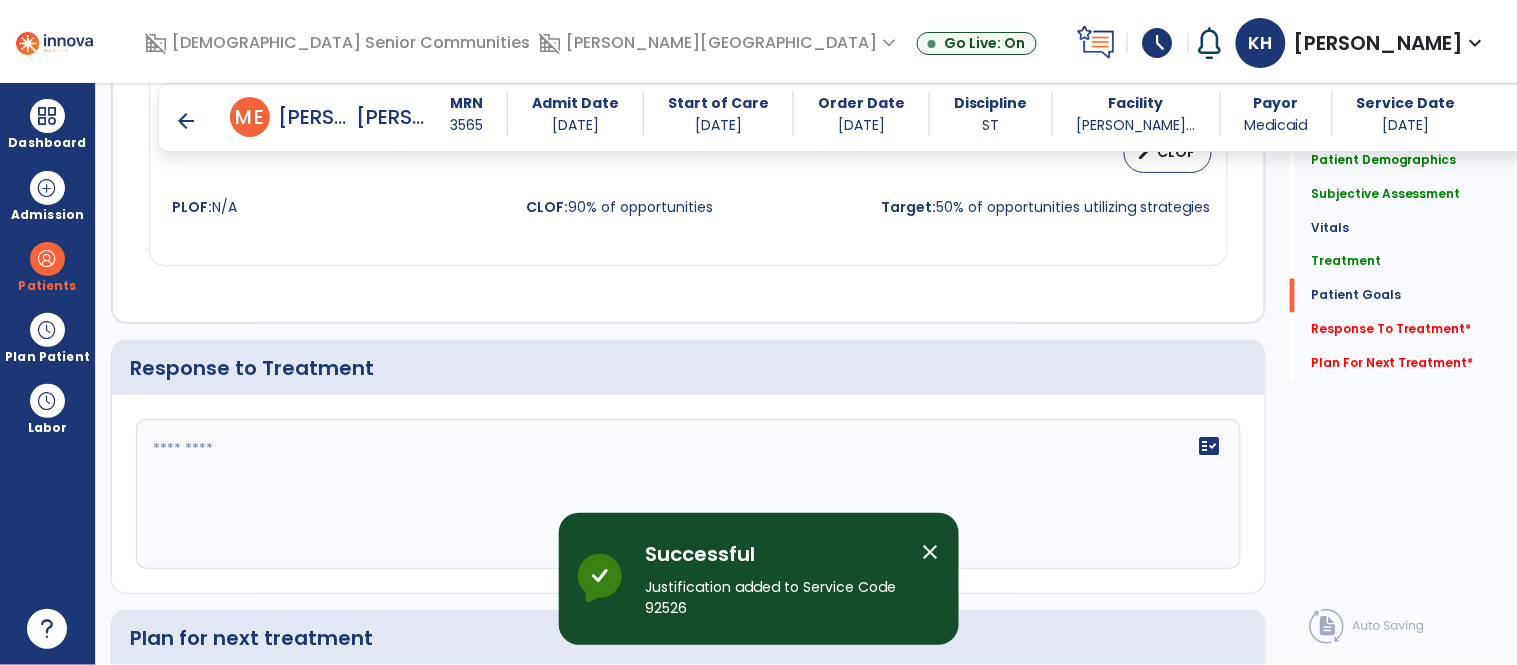 click on "fact_check" 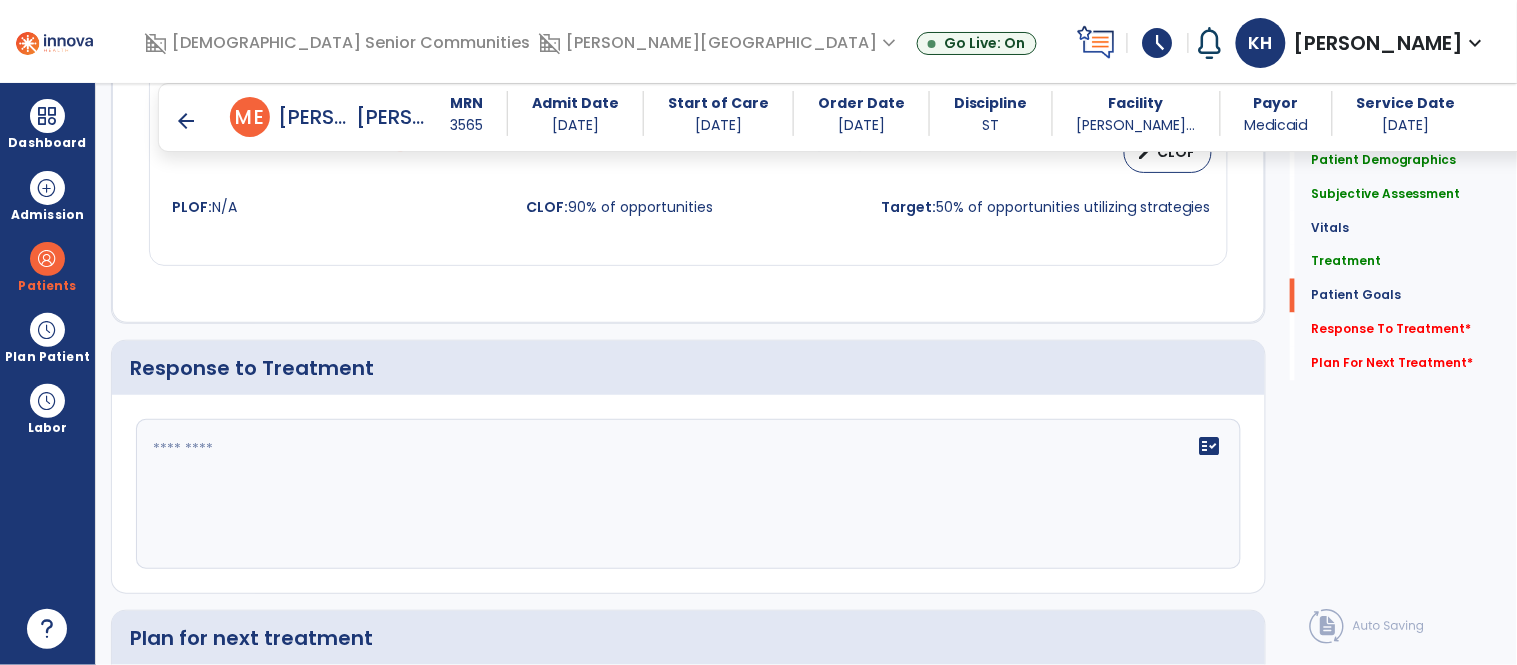 click 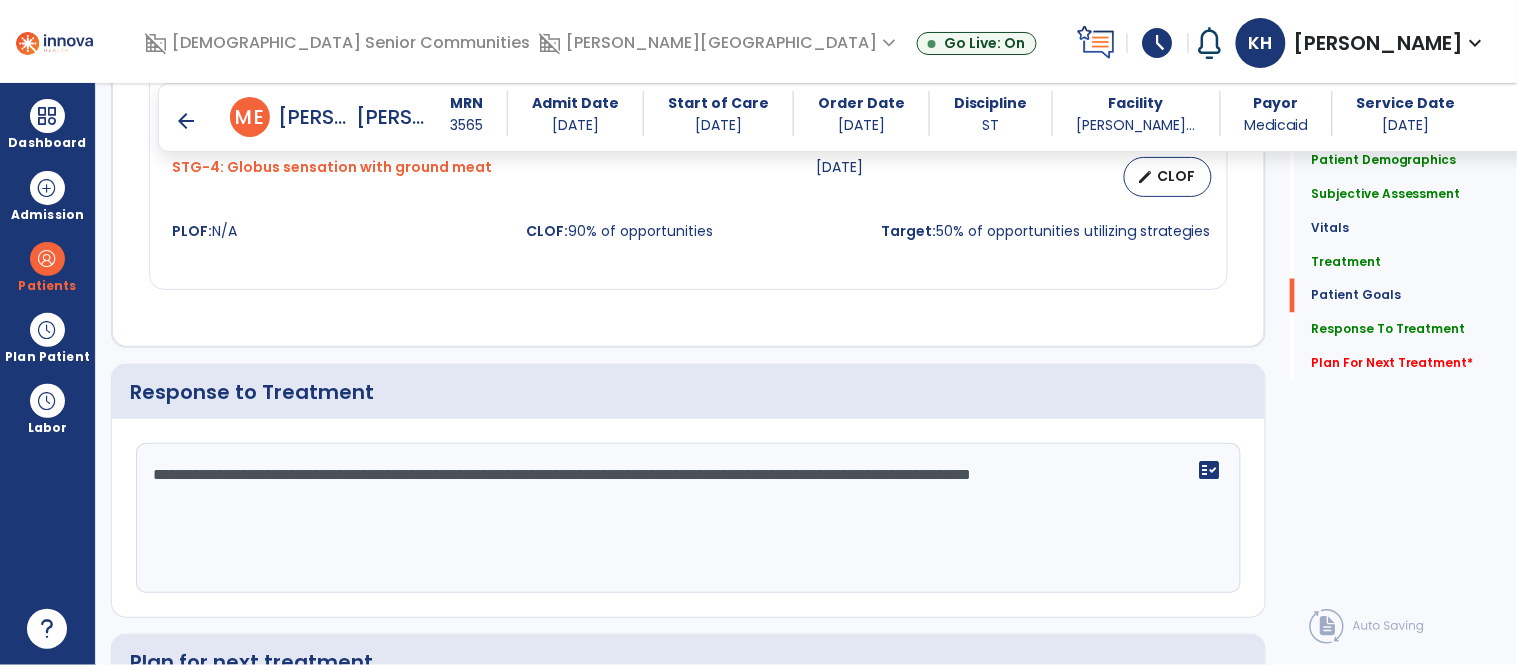 scroll, scrollTop: 2762, scrollLeft: 0, axis: vertical 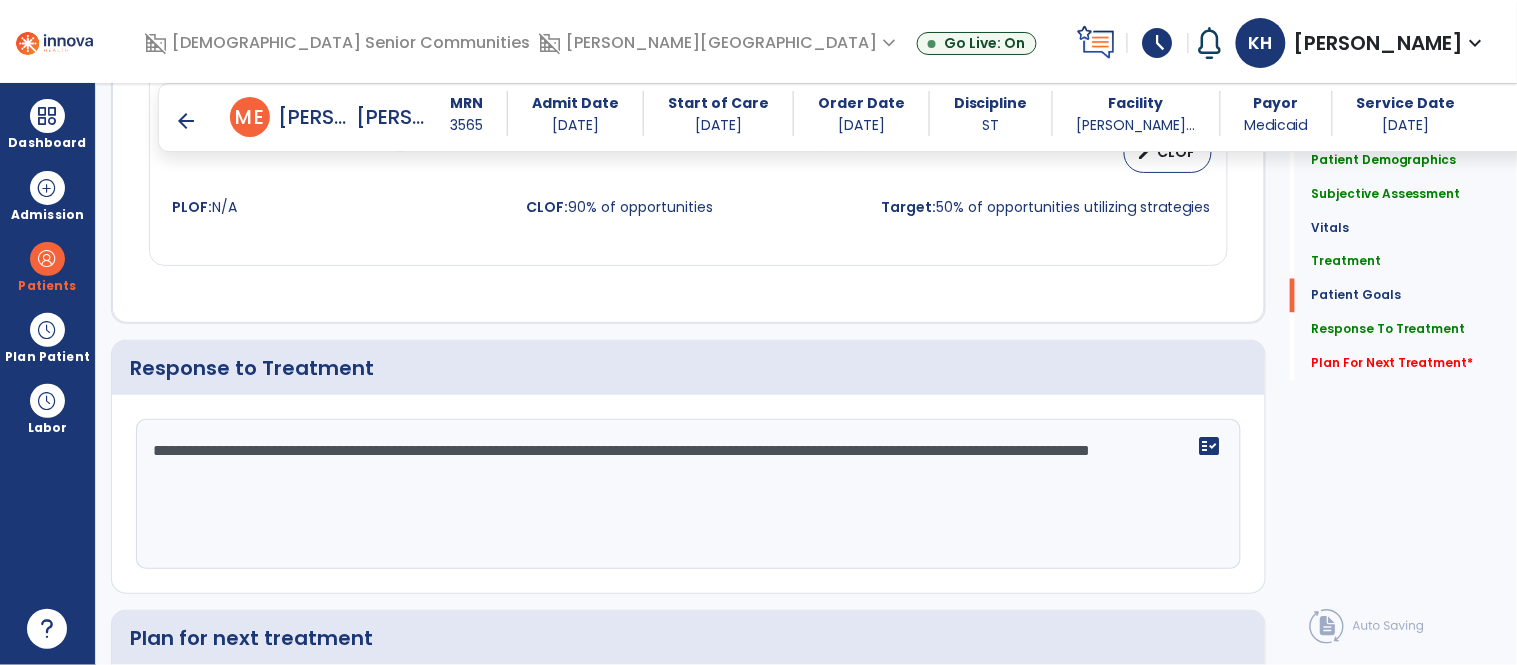 type on "**********" 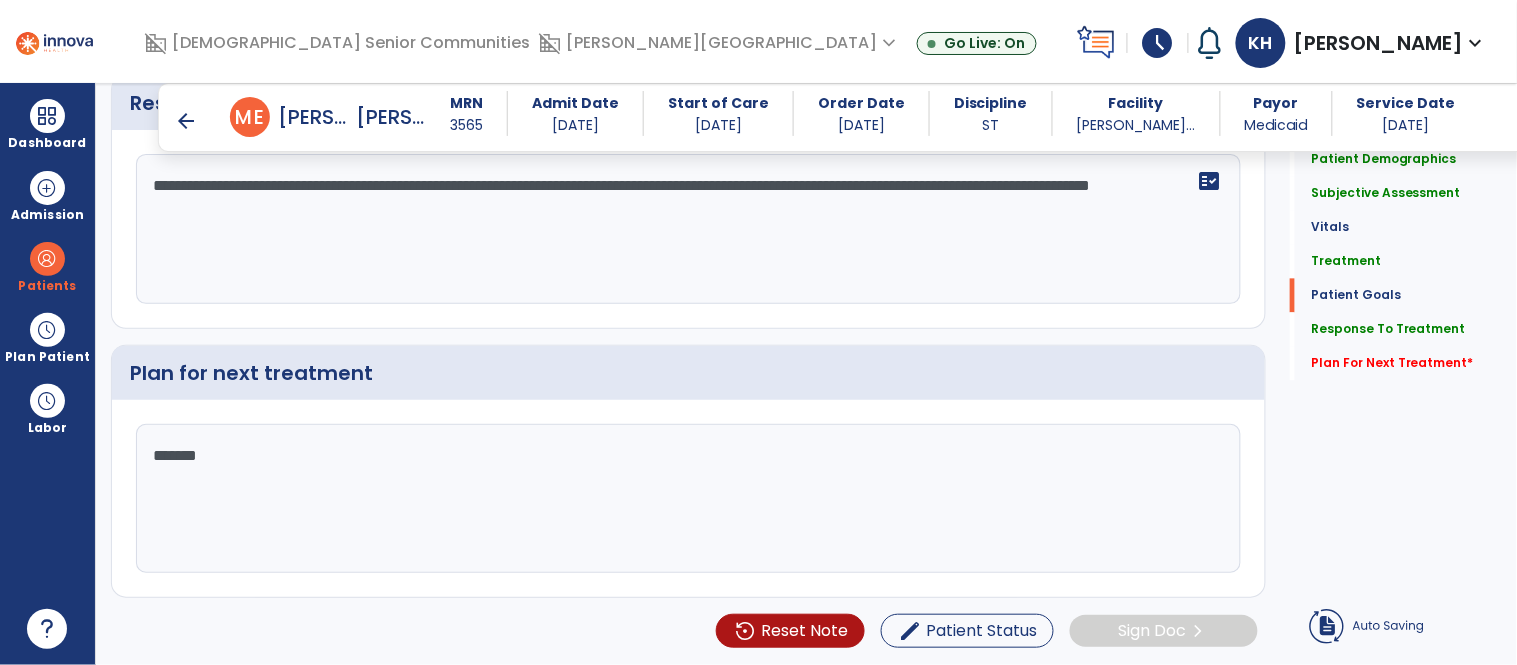 type on "********" 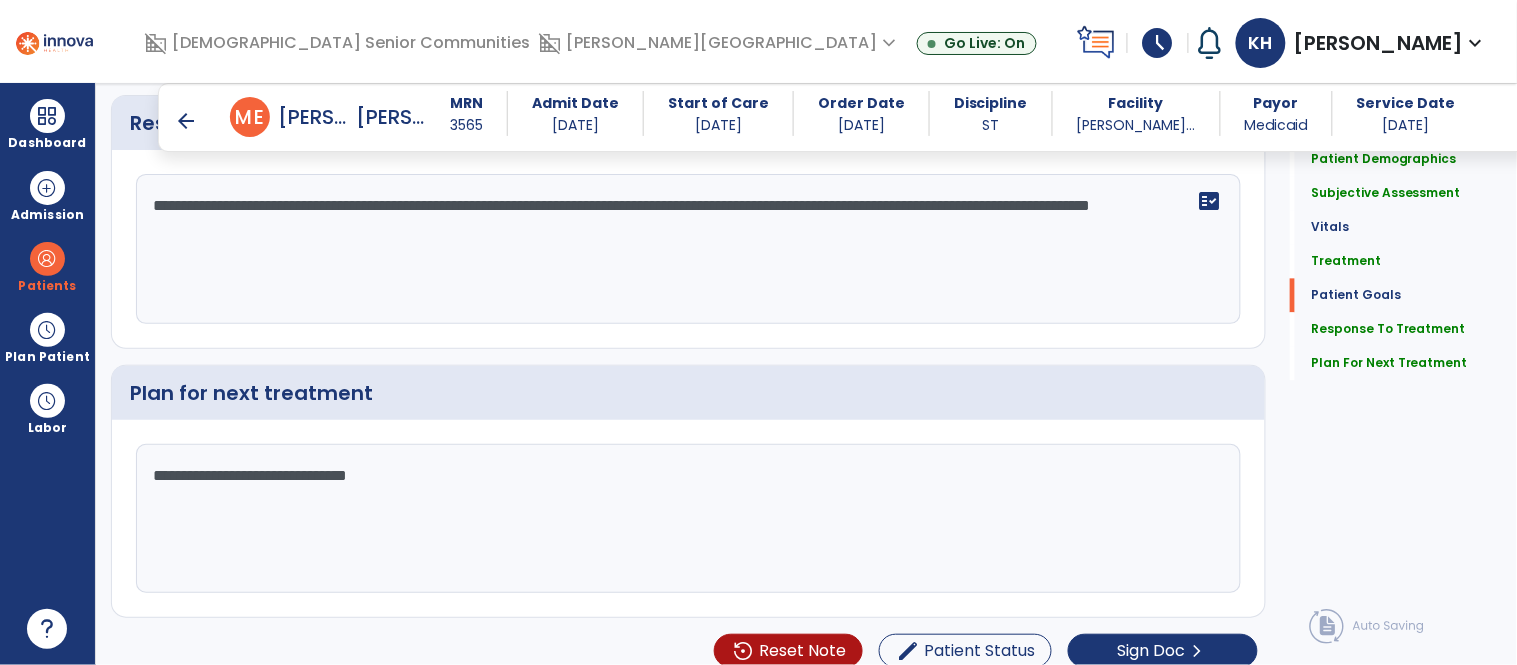 scroll, scrollTop: 3030, scrollLeft: 0, axis: vertical 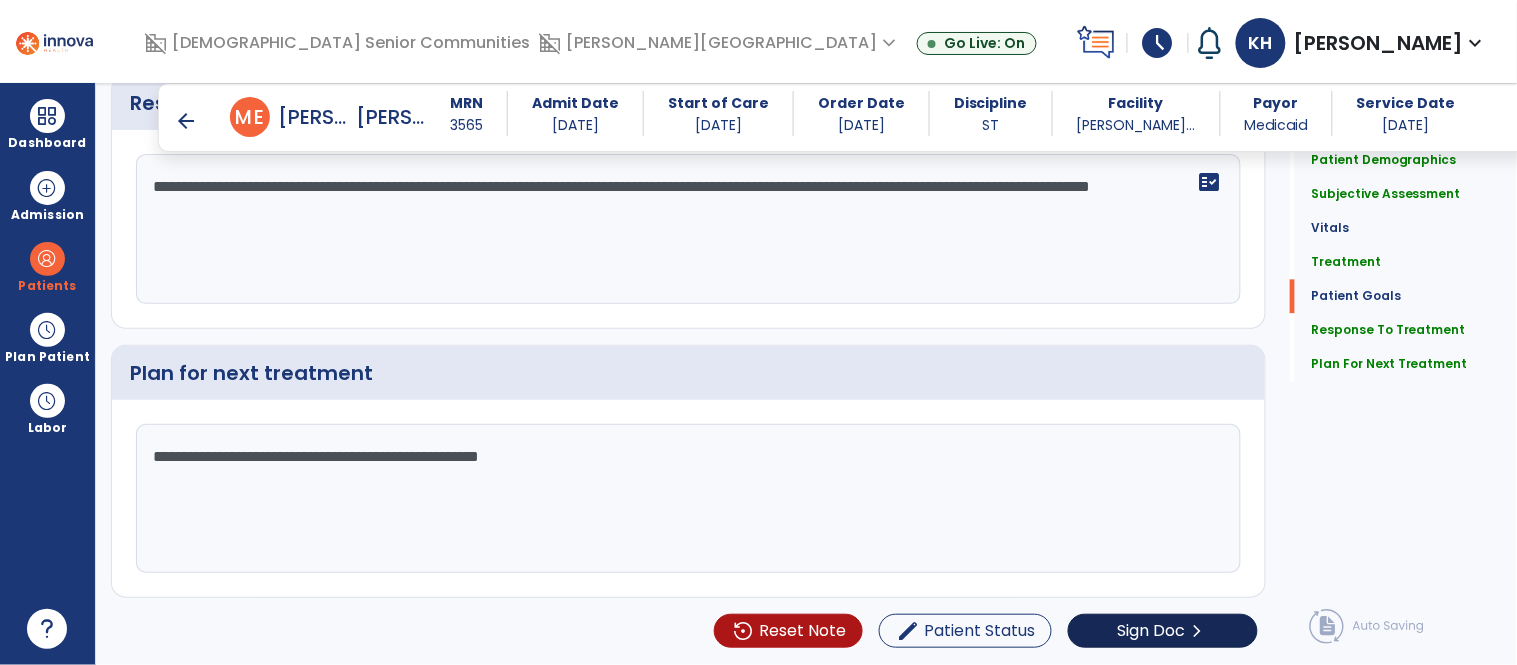 type on "**********" 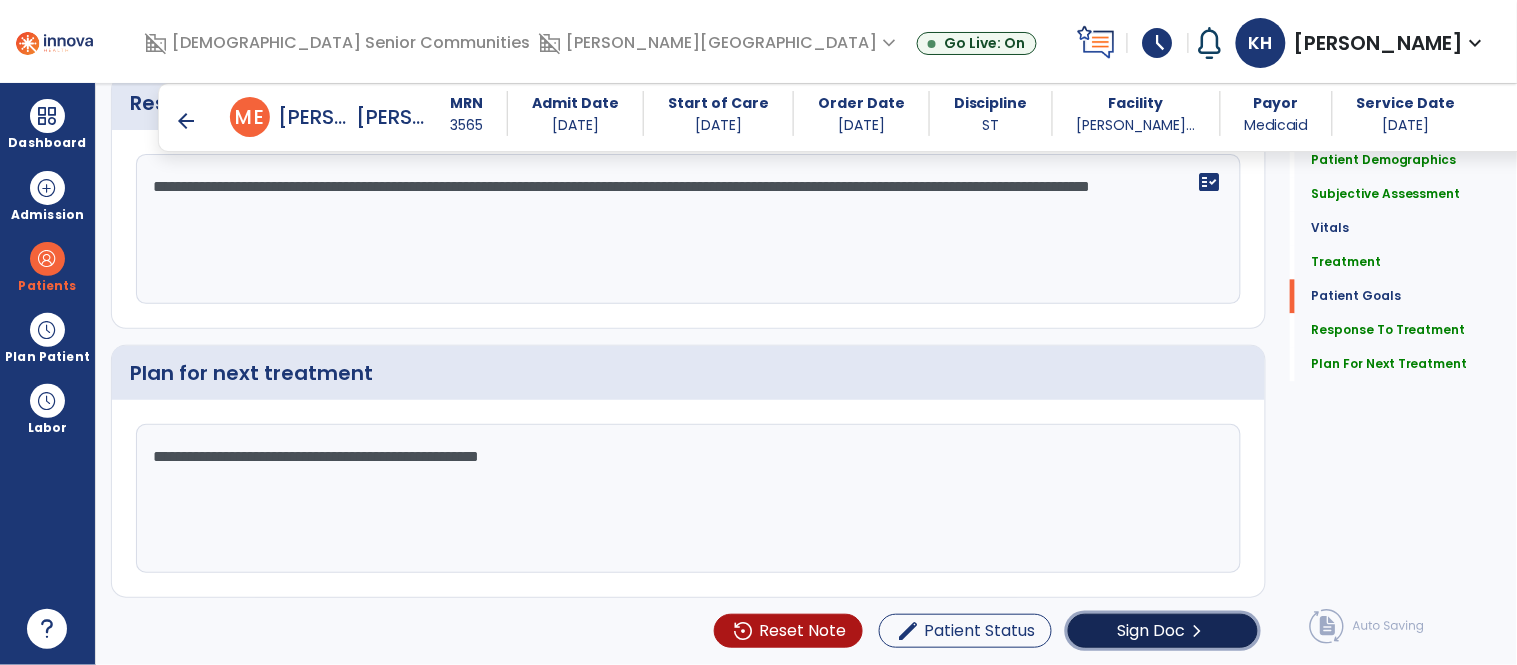 click on "Sign Doc" 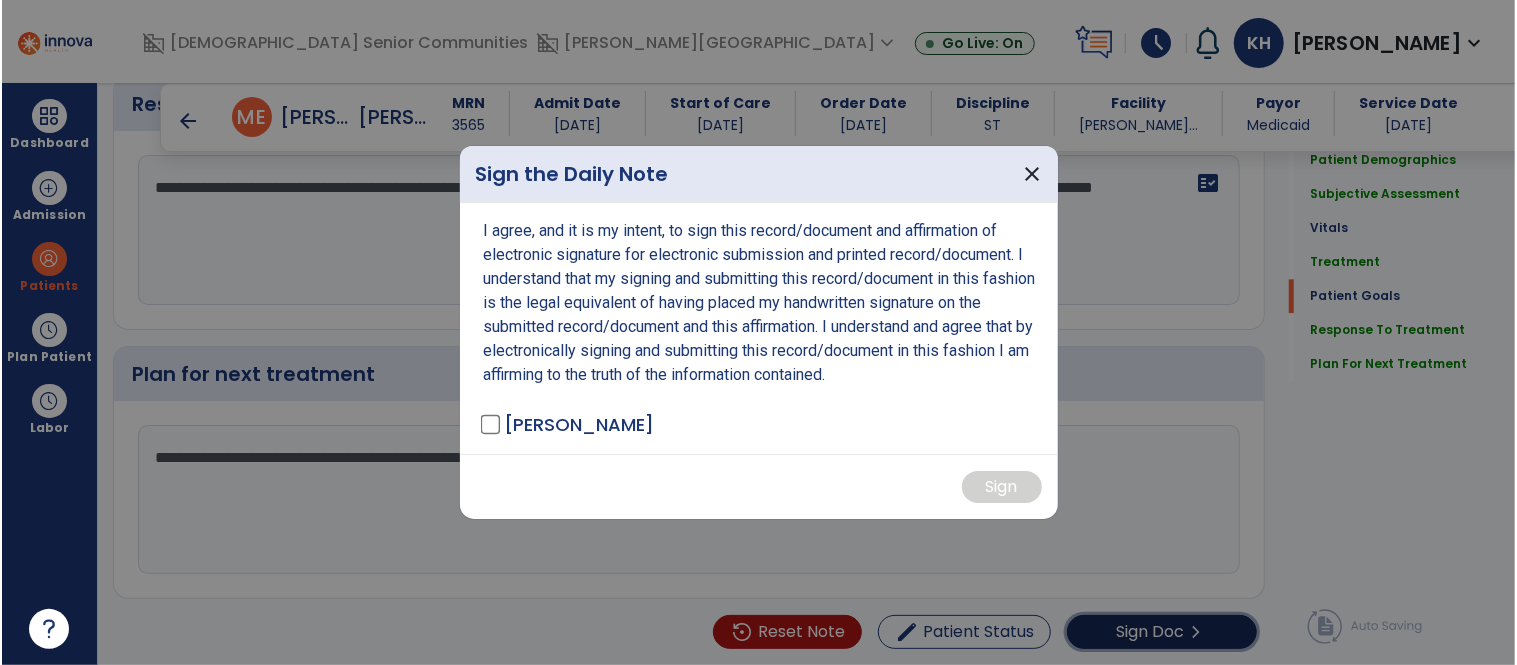 scroll, scrollTop: 3030, scrollLeft: 0, axis: vertical 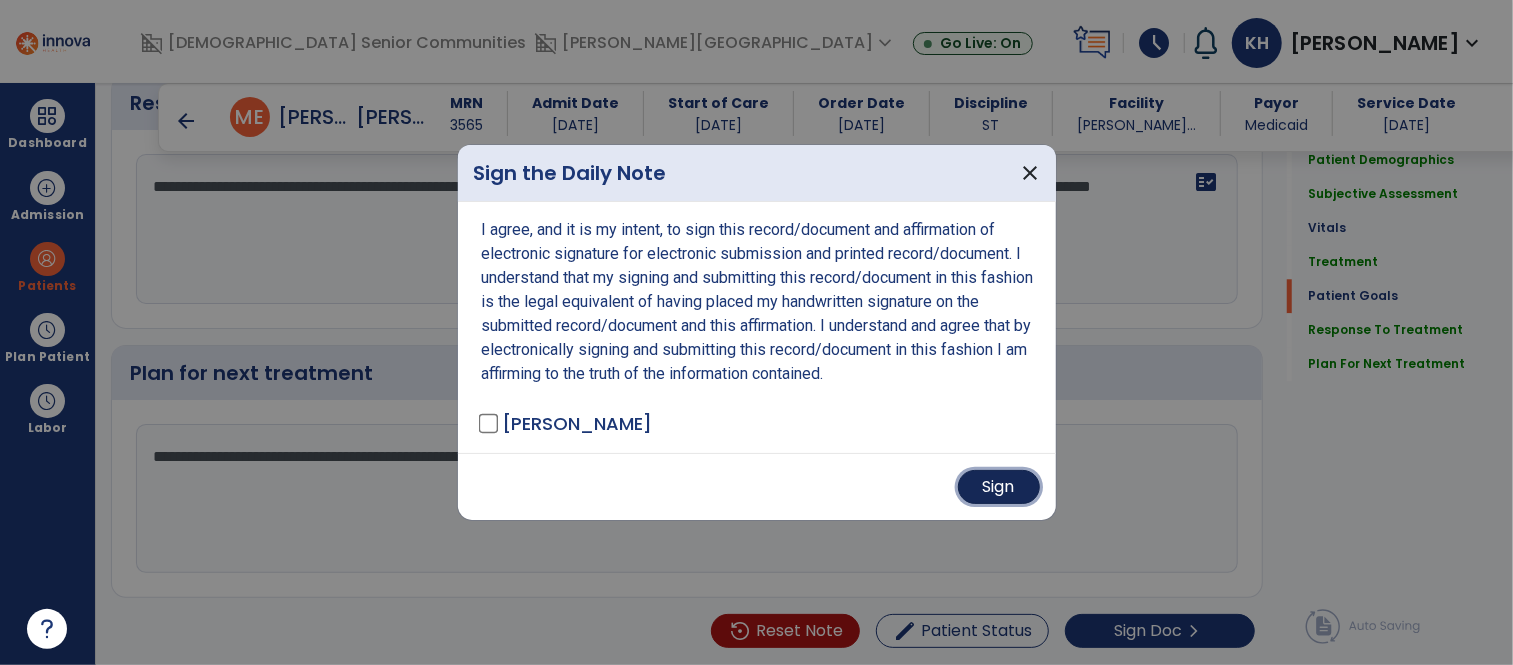 click on "Sign" at bounding box center [999, 487] 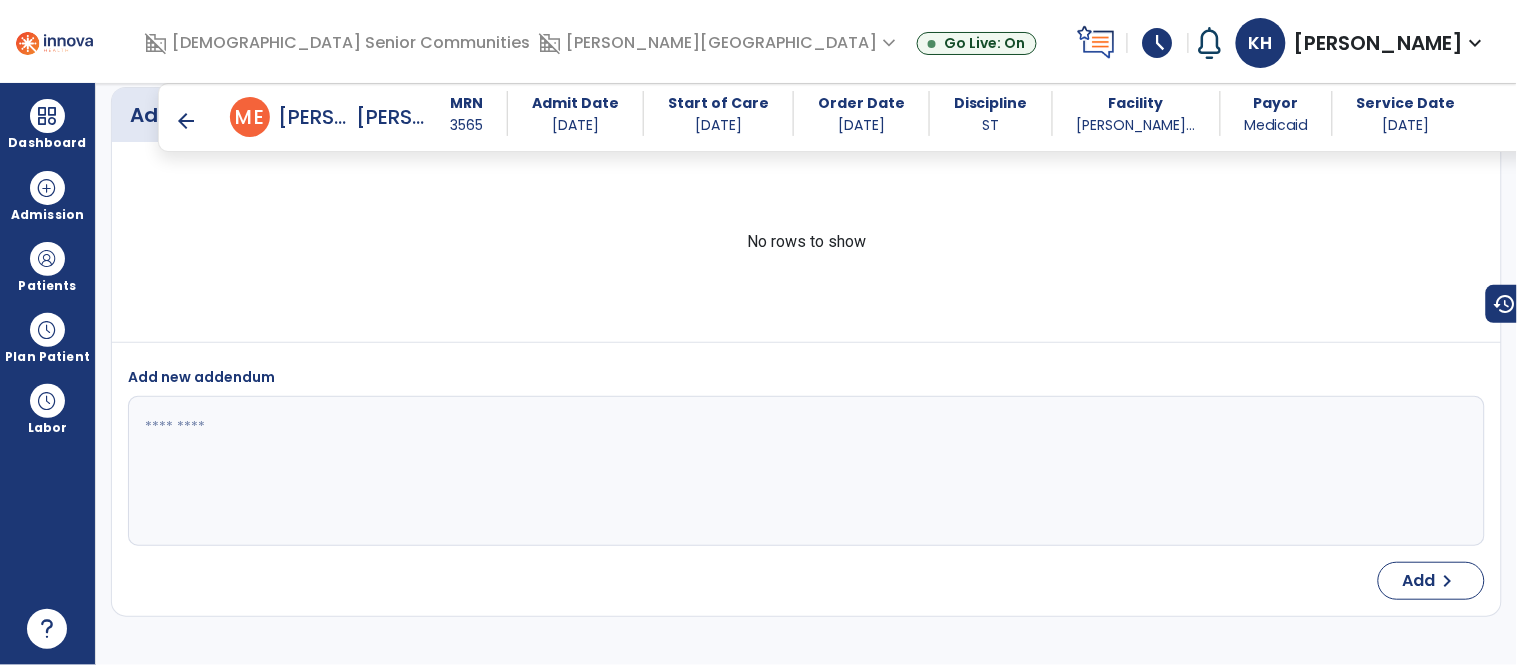 scroll, scrollTop: 4585, scrollLeft: 0, axis: vertical 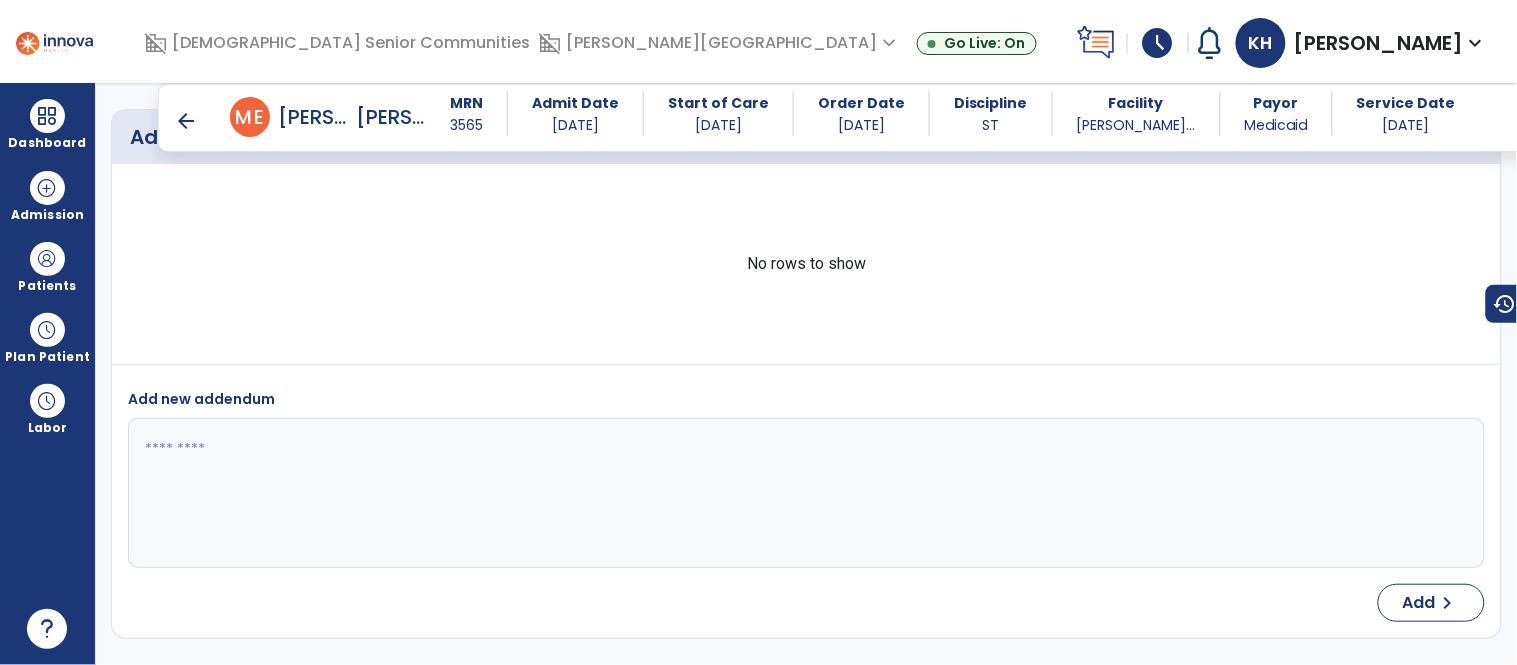 click on "arrow_back" at bounding box center [186, 121] 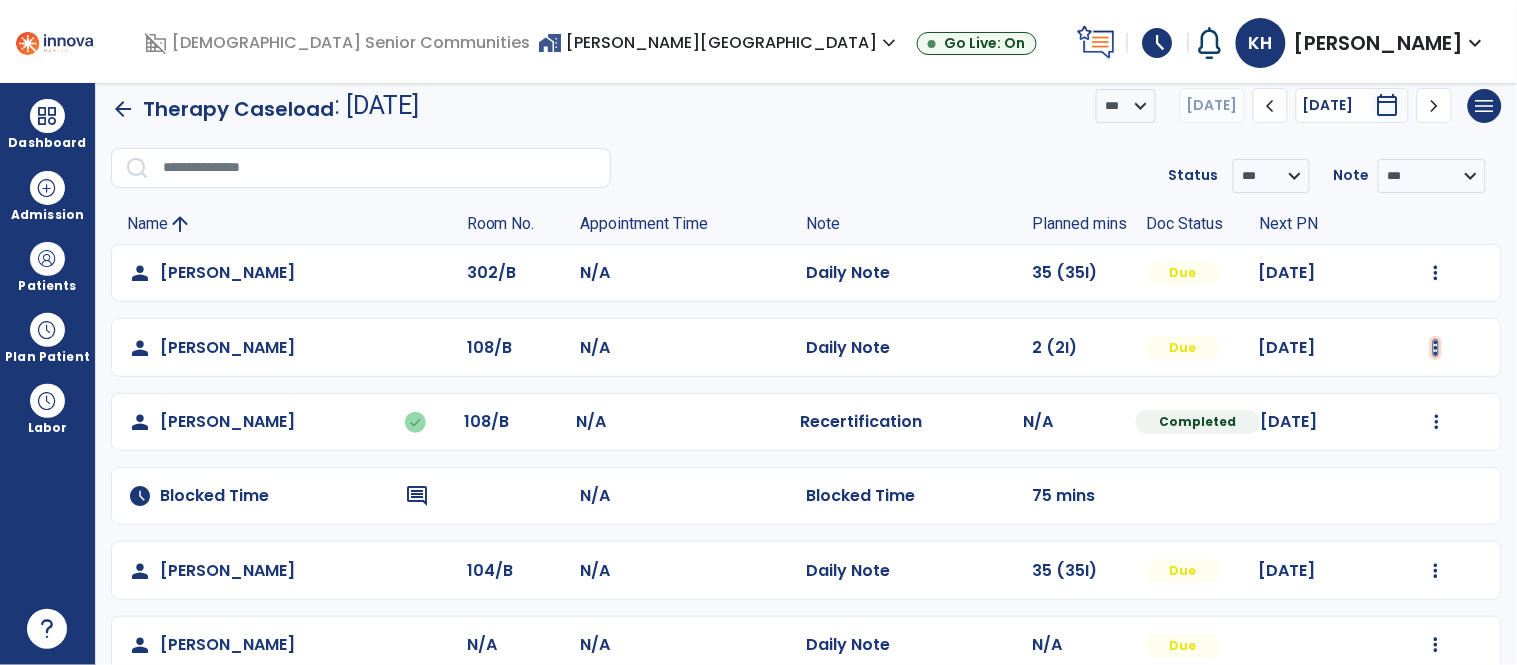 click at bounding box center [1436, 273] 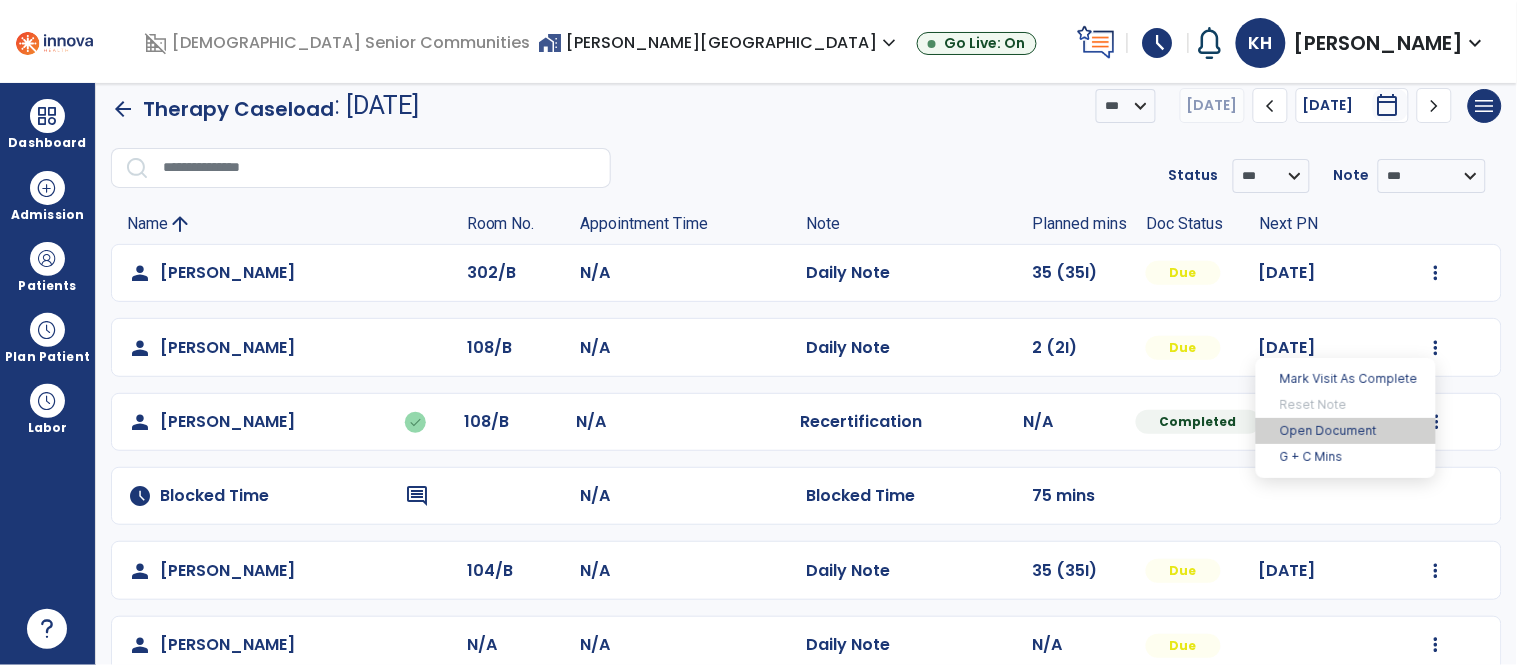 click on "Open Document" at bounding box center [1346, 431] 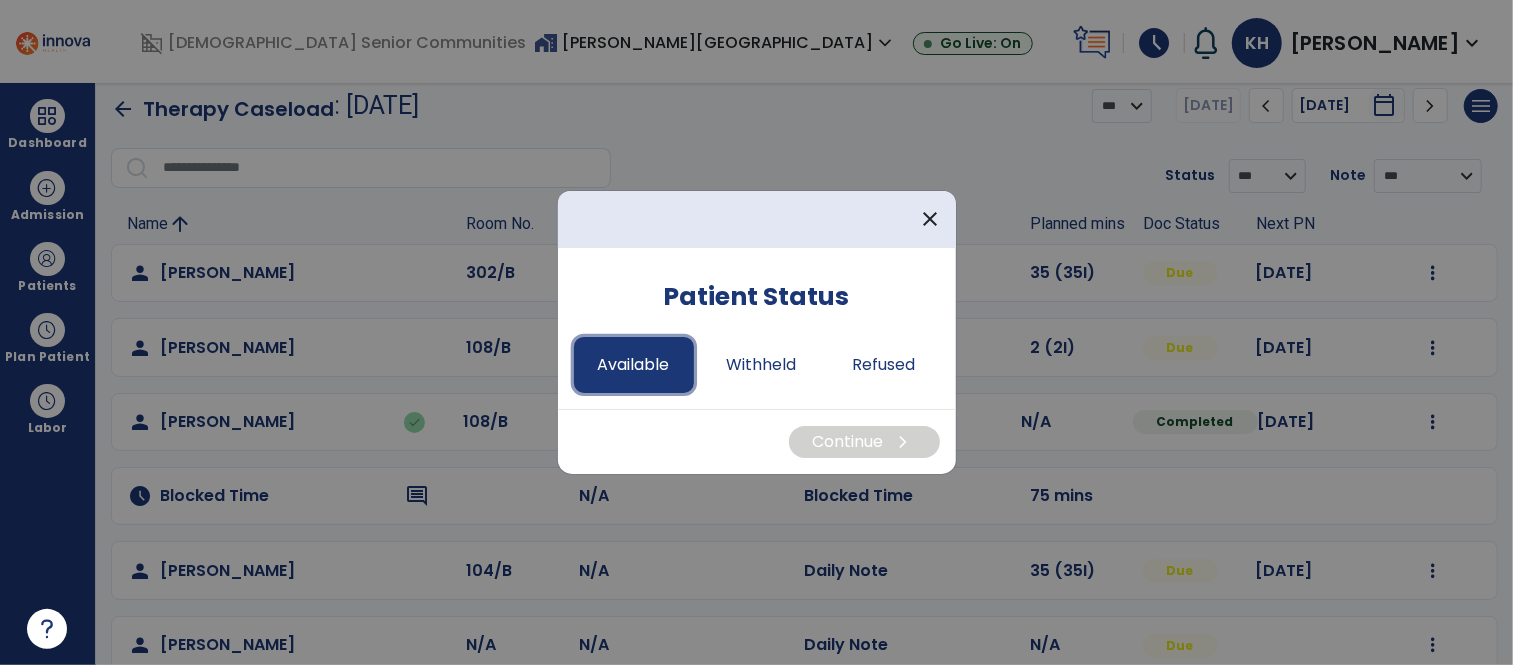 click on "Available" at bounding box center [634, 365] 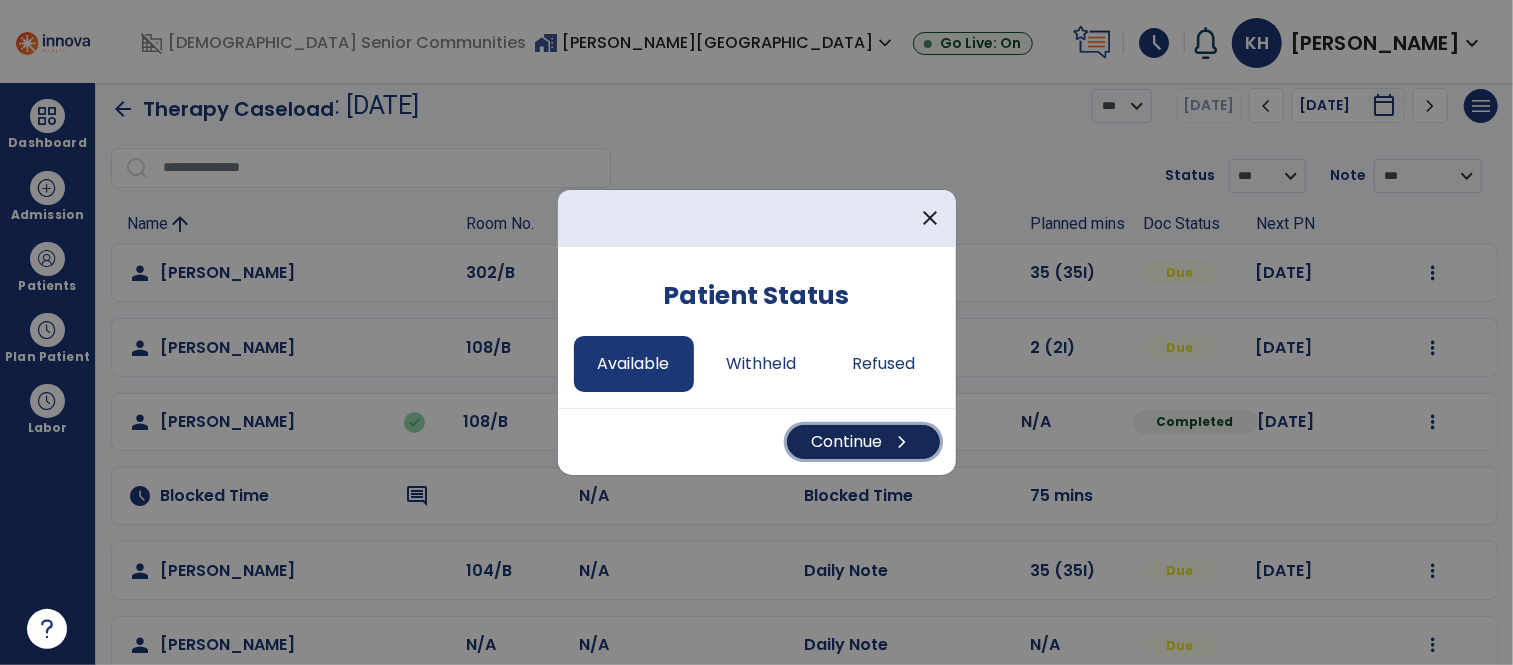 click on "Continue   chevron_right" at bounding box center (863, 442) 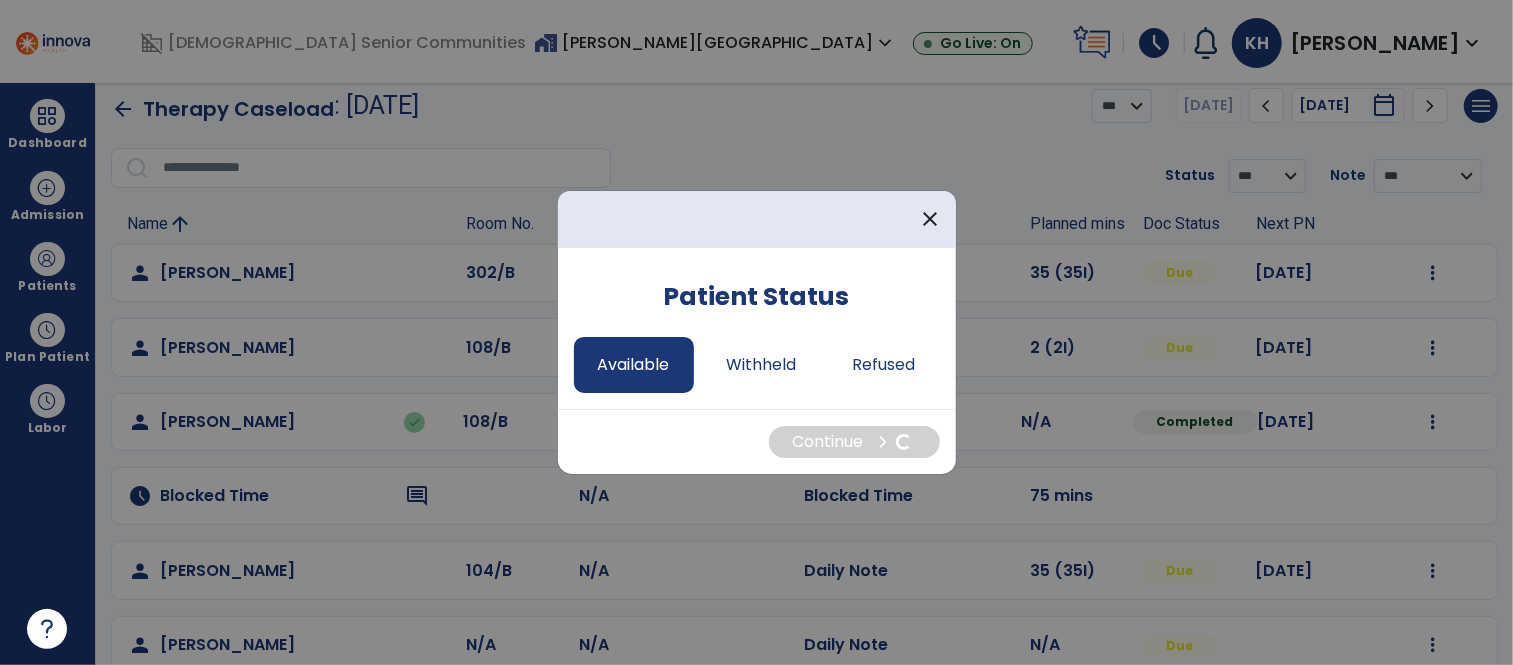 select on "*" 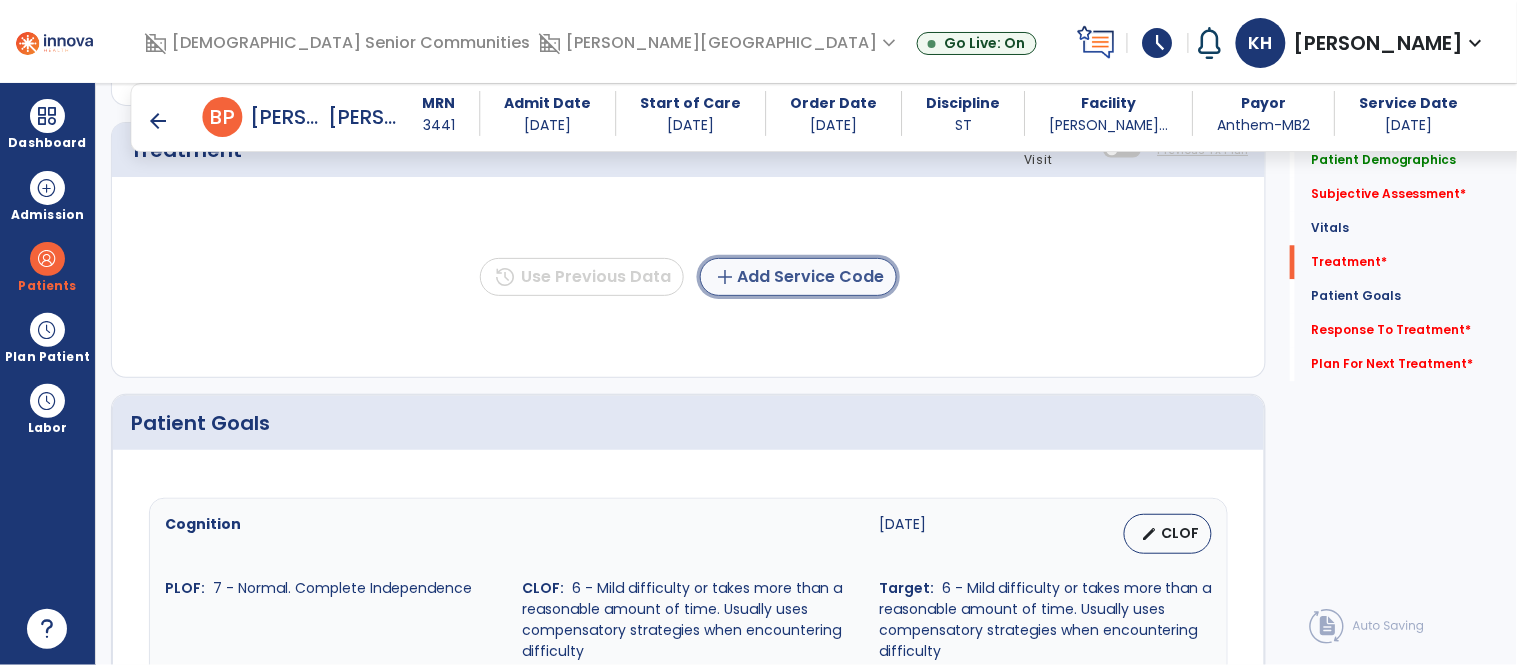 click on "add  Add Service Code" 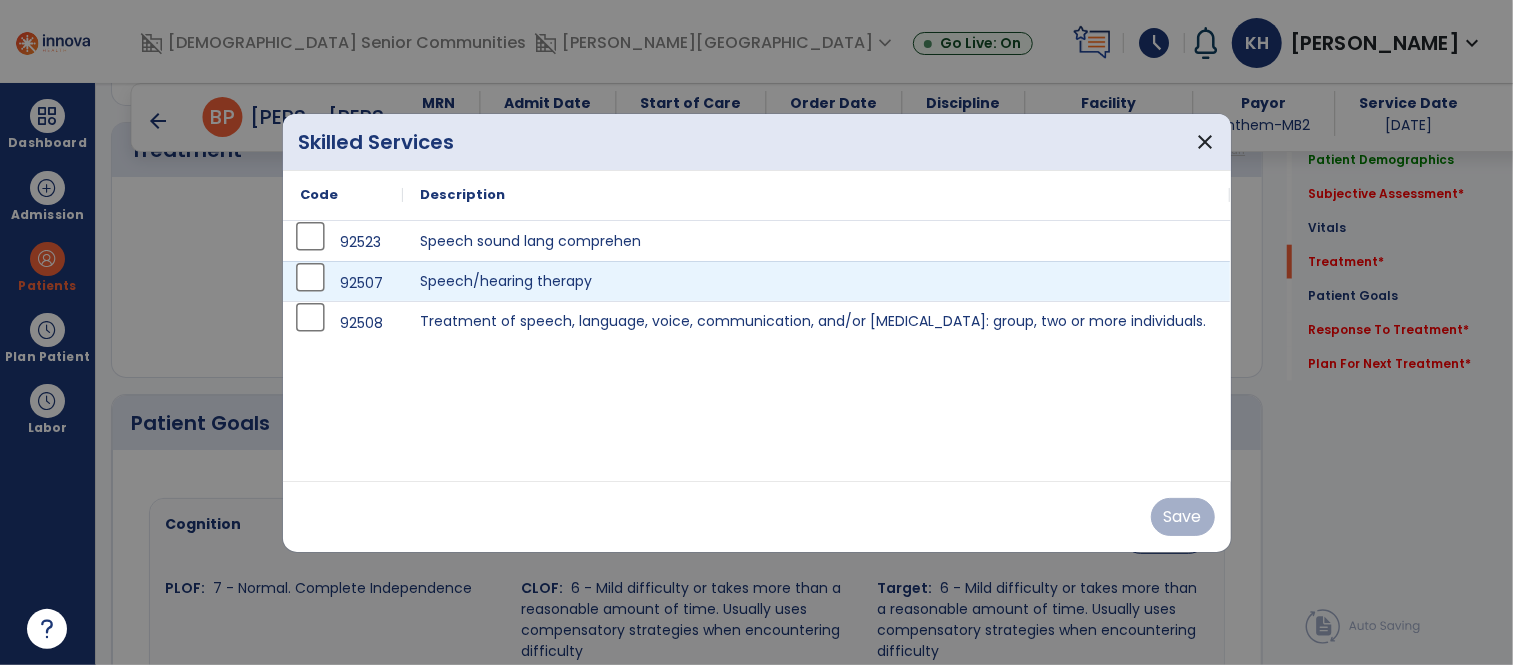 scroll, scrollTop: 1247, scrollLeft: 0, axis: vertical 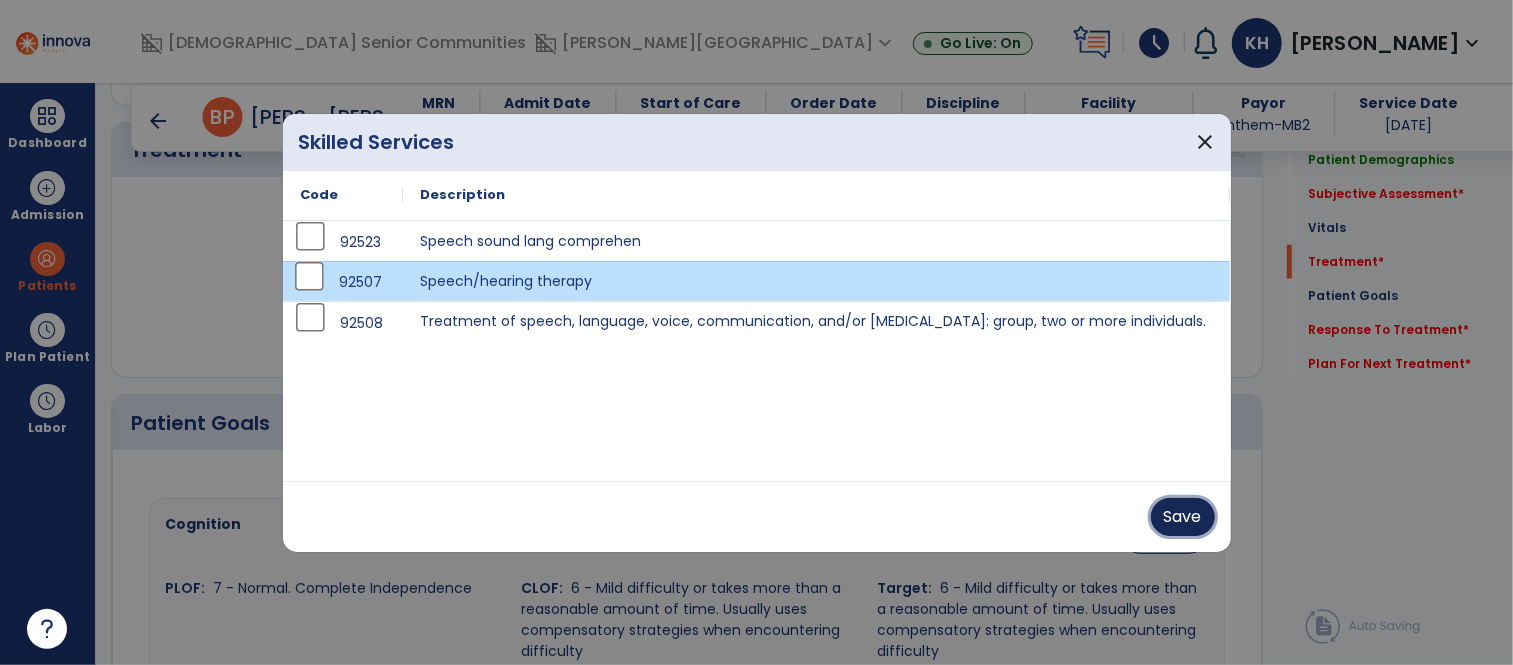 click on "Save" at bounding box center (1183, 517) 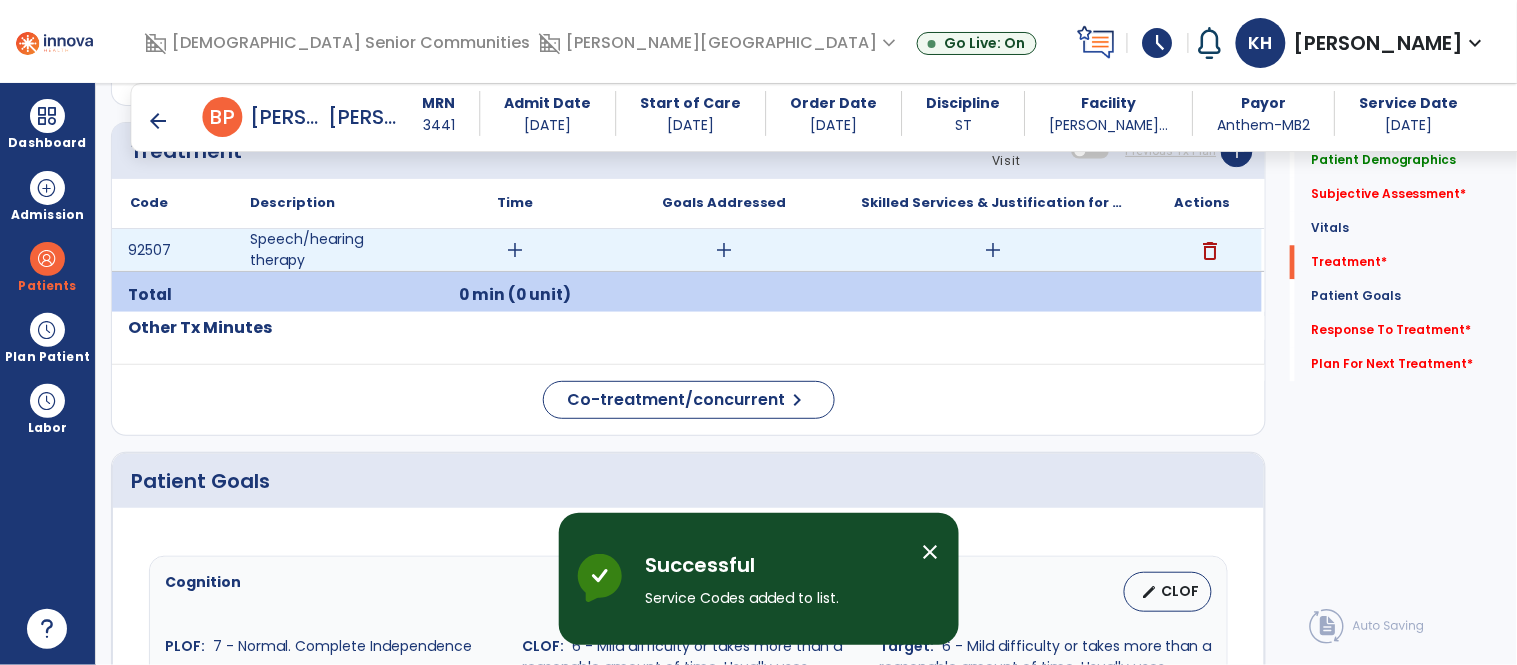 click on "add" at bounding box center [515, 250] 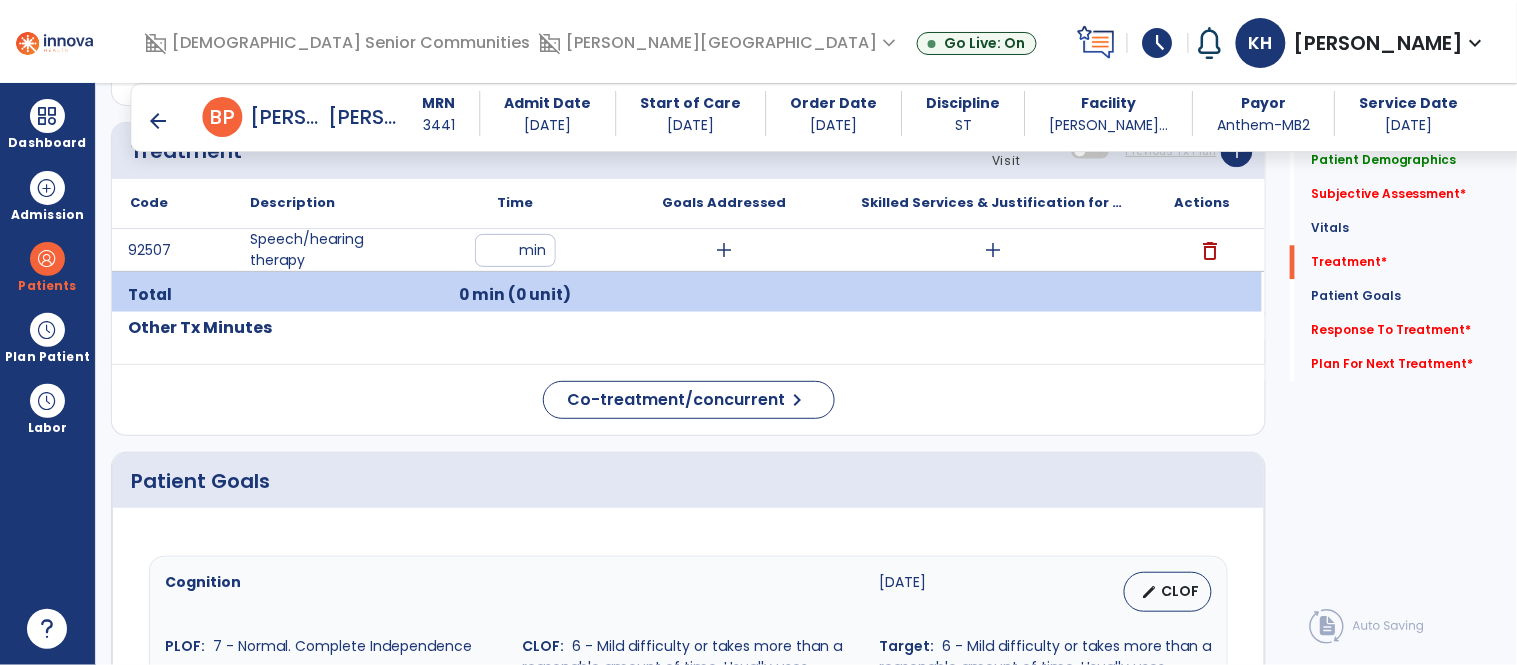 type on "**" 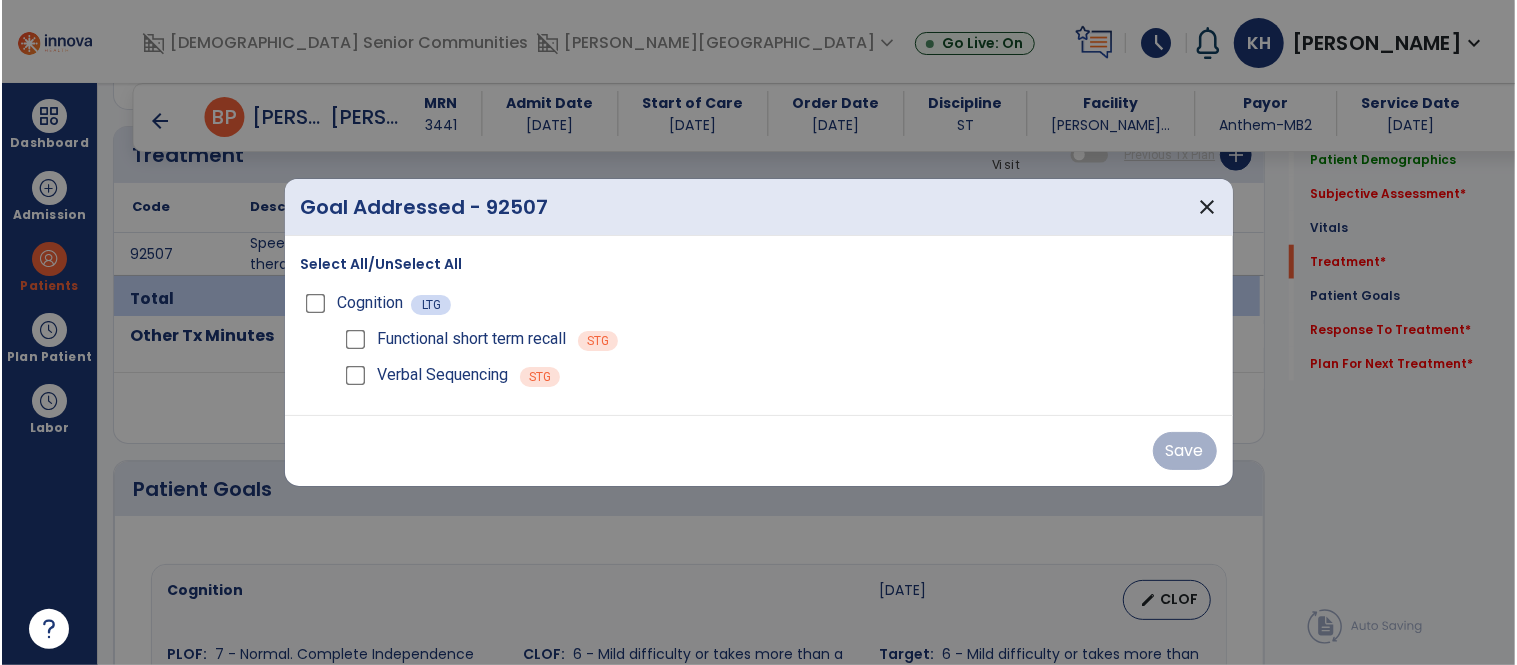 scroll, scrollTop: 1247, scrollLeft: 0, axis: vertical 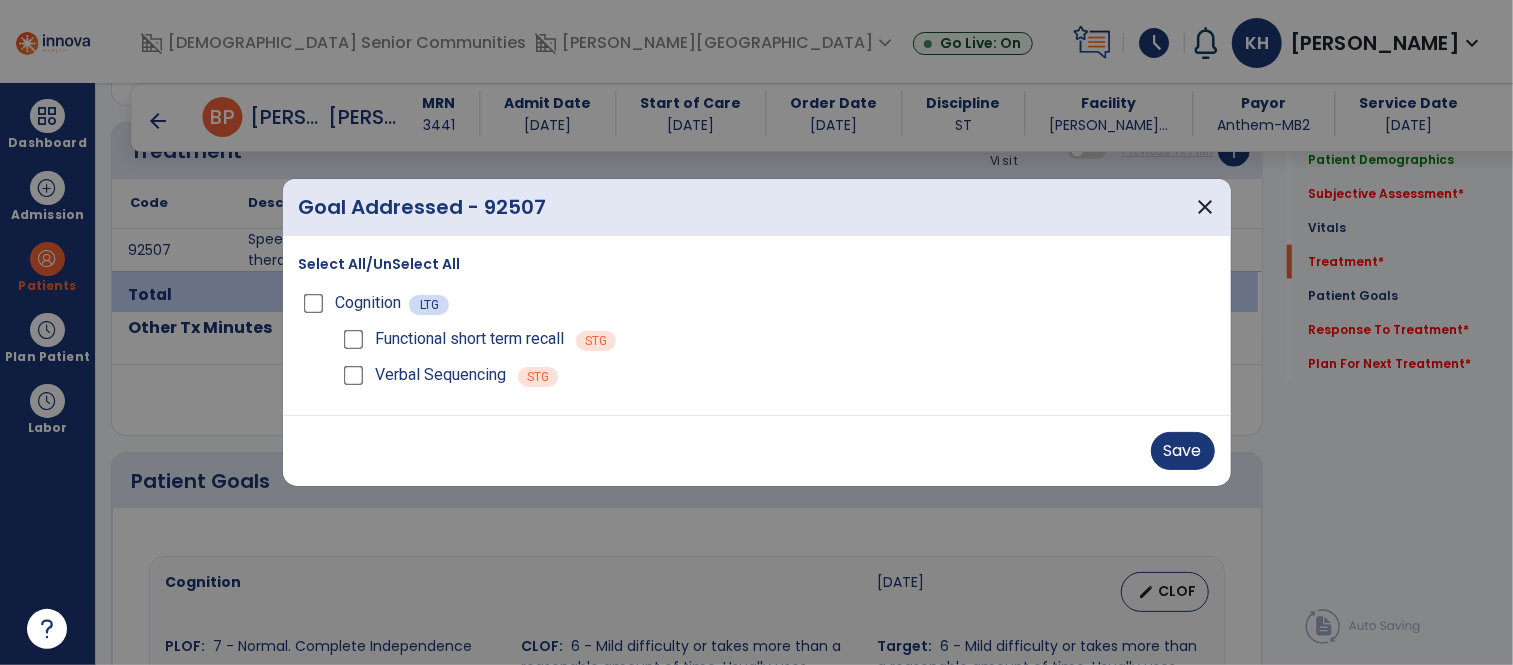 drag, startPoint x: 654, startPoint y: 284, endPoint x: 452, endPoint y: 387, distance: 226.74435 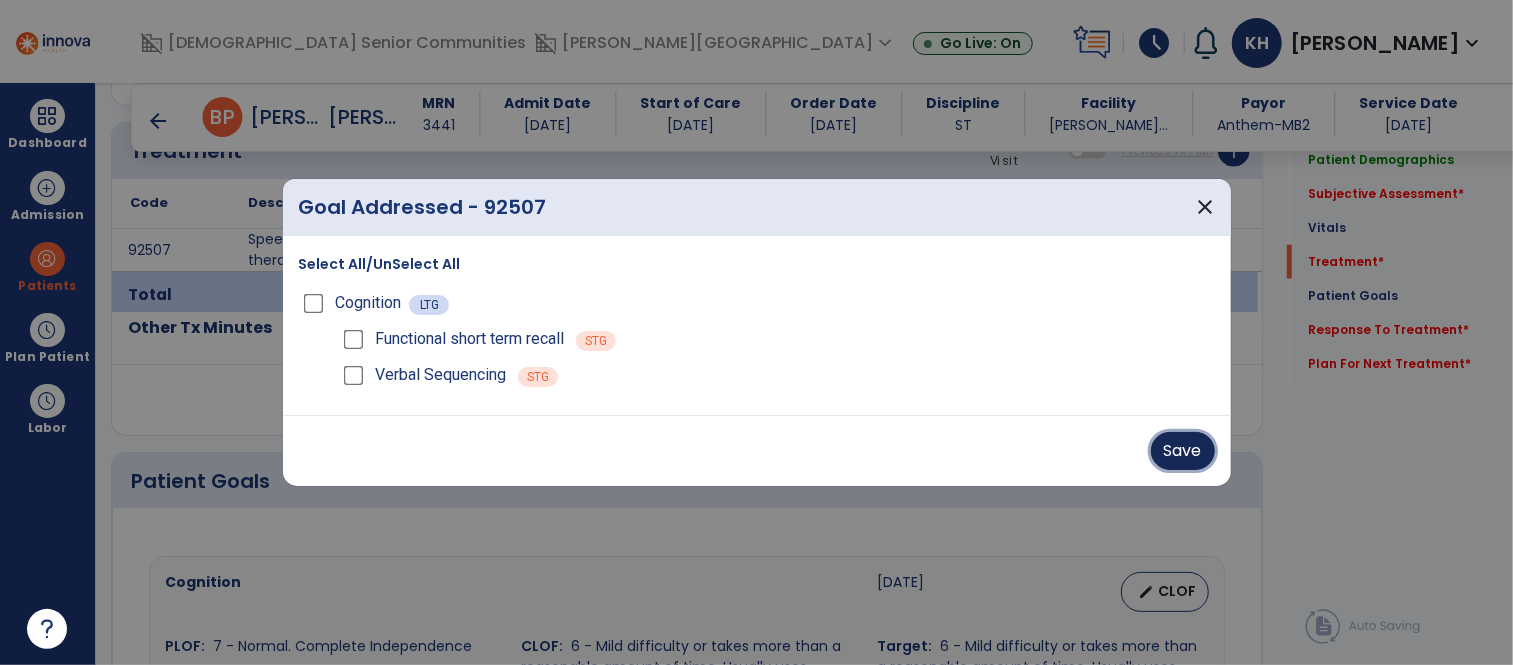 click on "Save" at bounding box center (1183, 451) 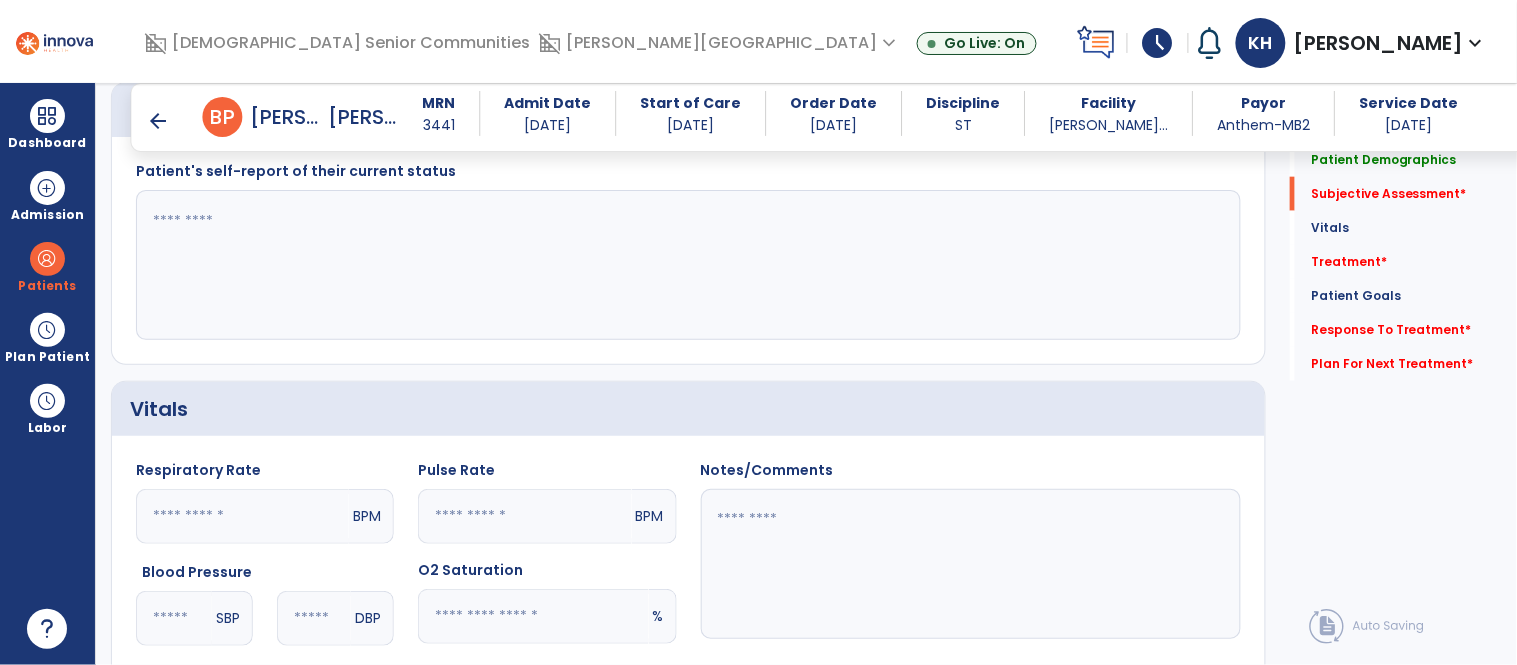 scroll, scrollTop: 490, scrollLeft: 0, axis: vertical 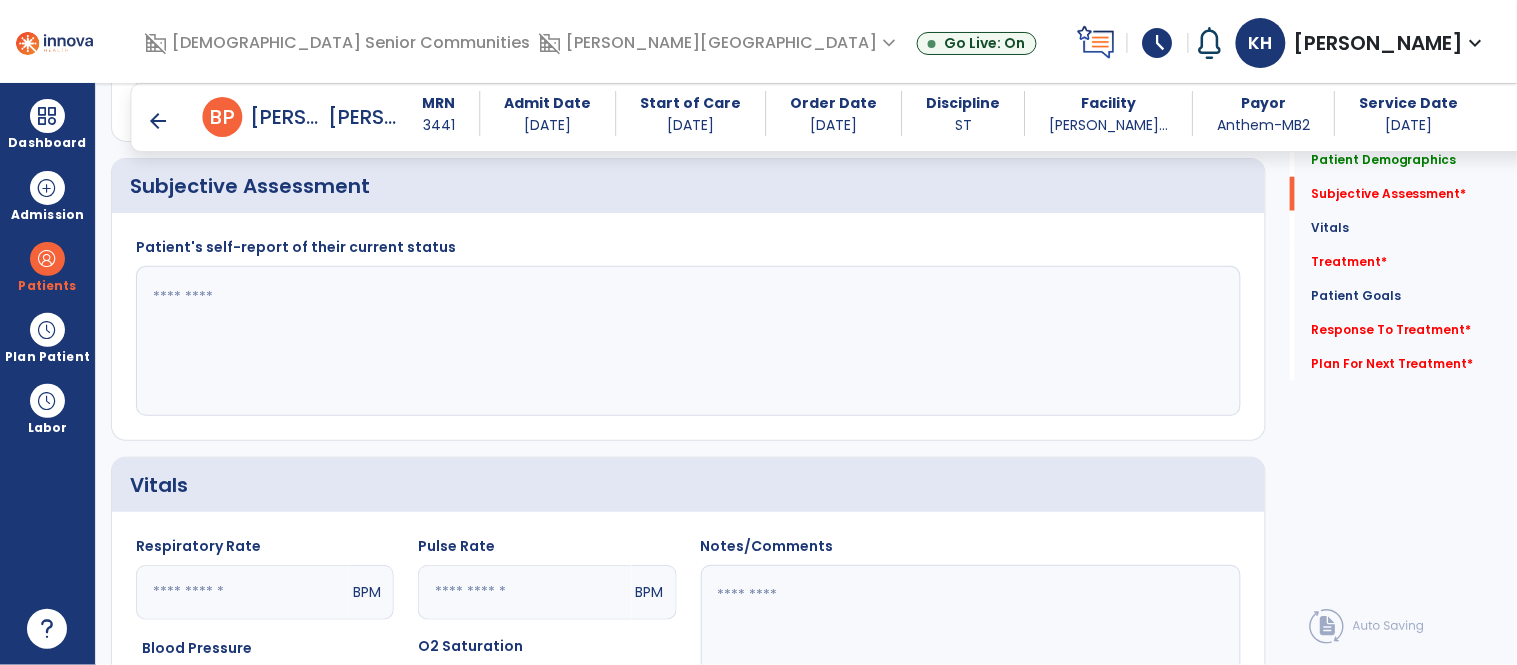 click 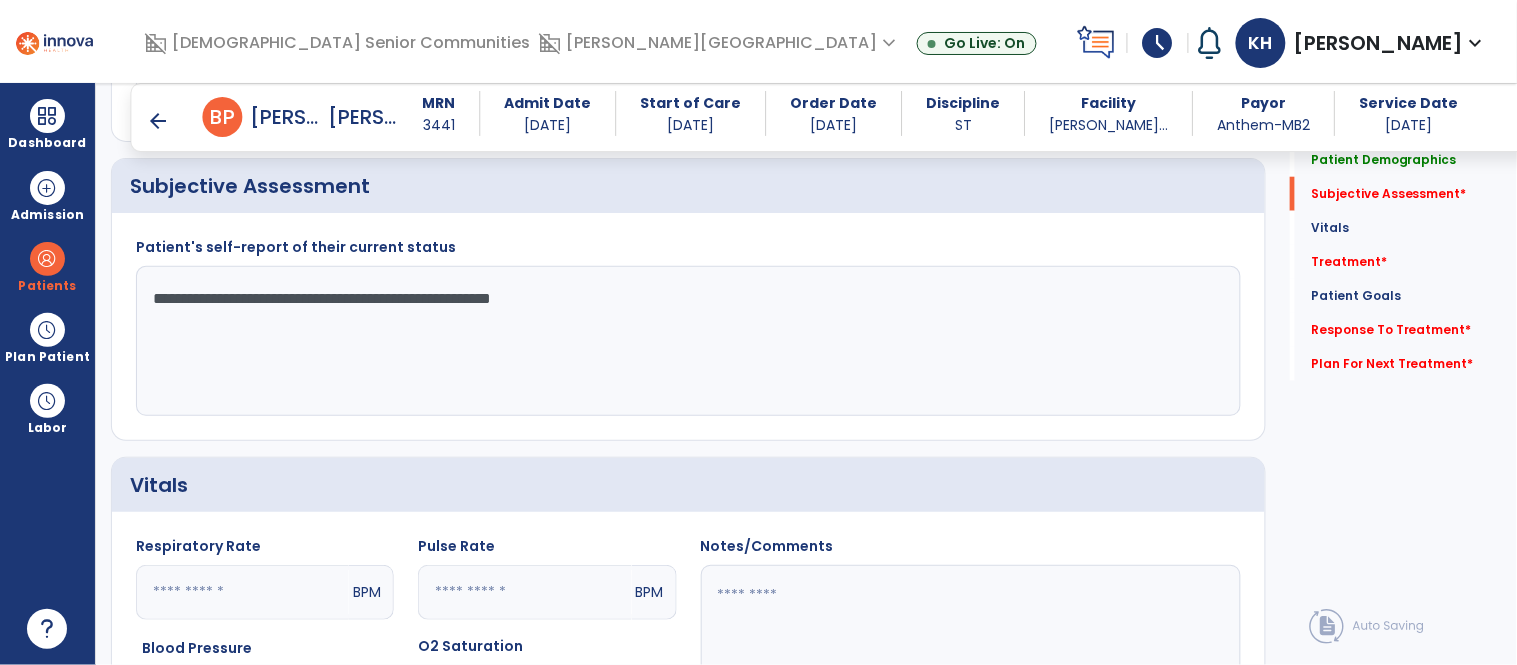 type on "**********" 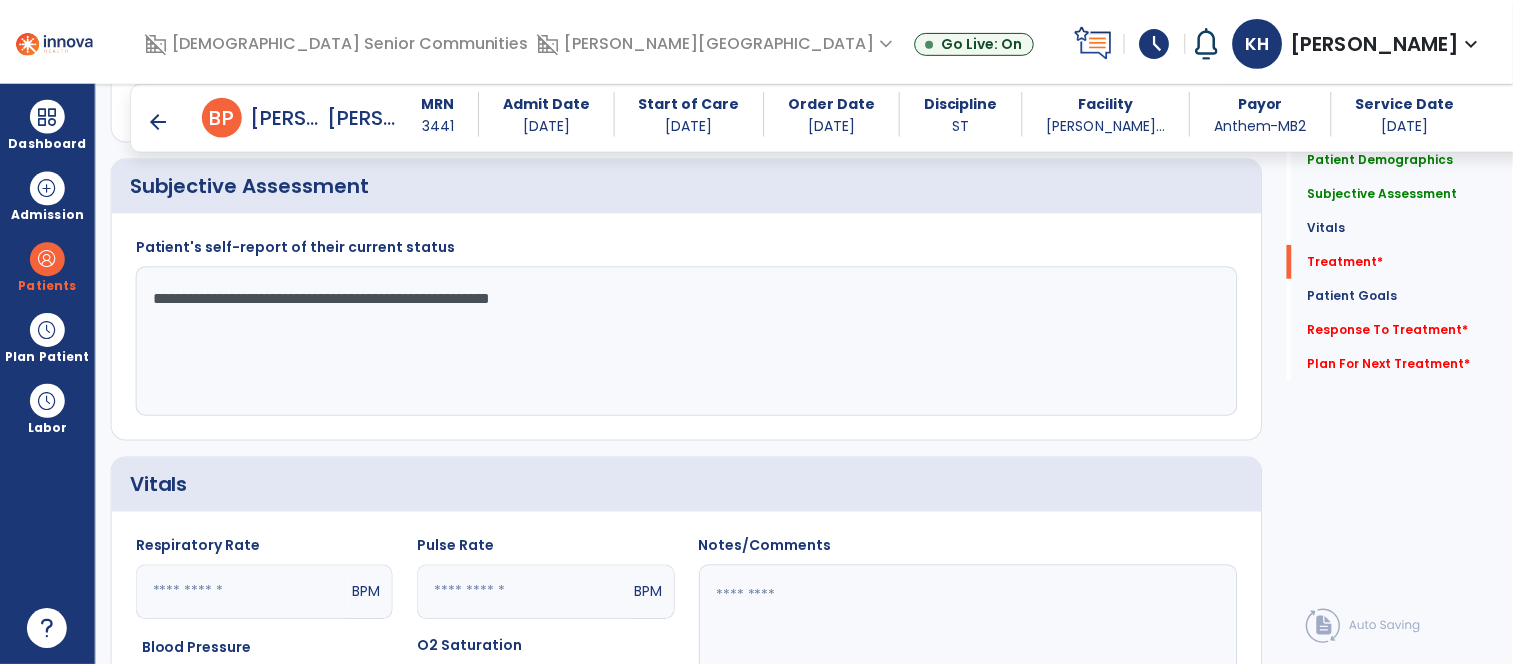 scroll, scrollTop: 1038, scrollLeft: 0, axis: vertical 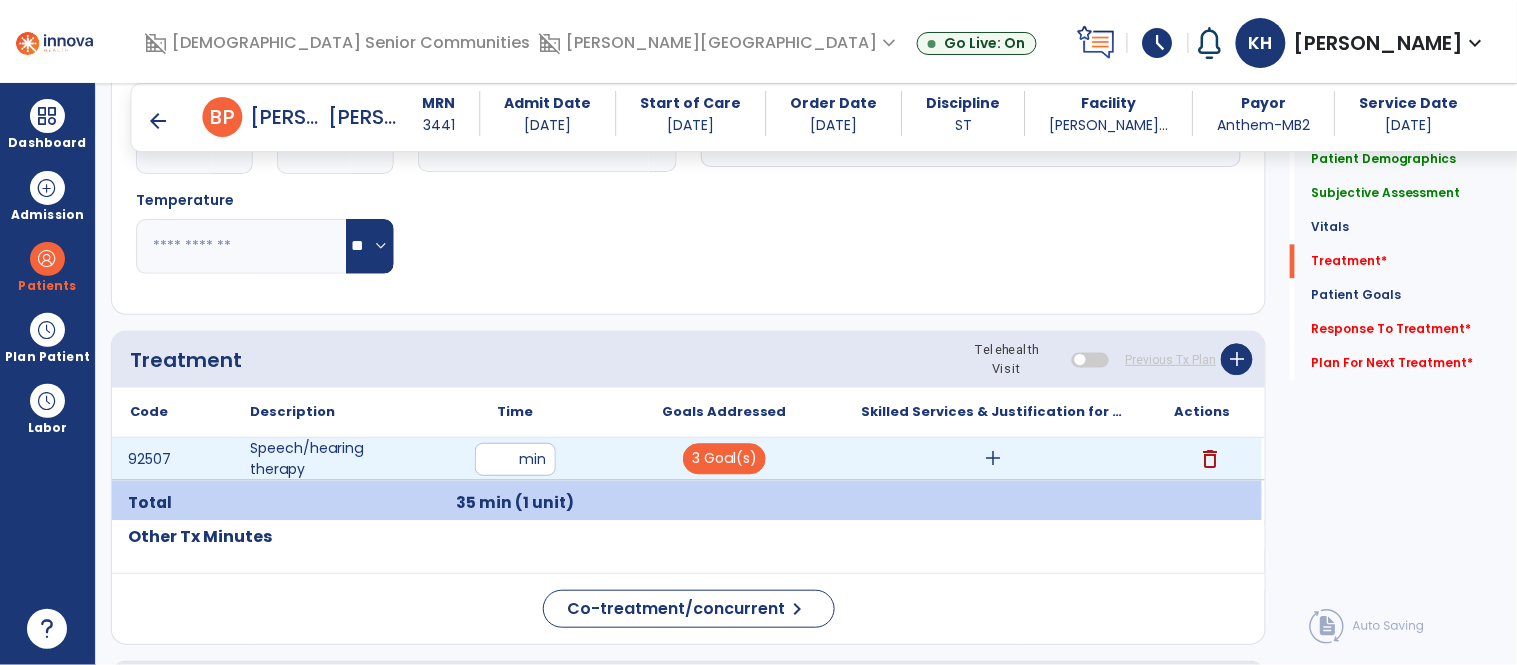 click on "add" at bounding box center (993, 459) 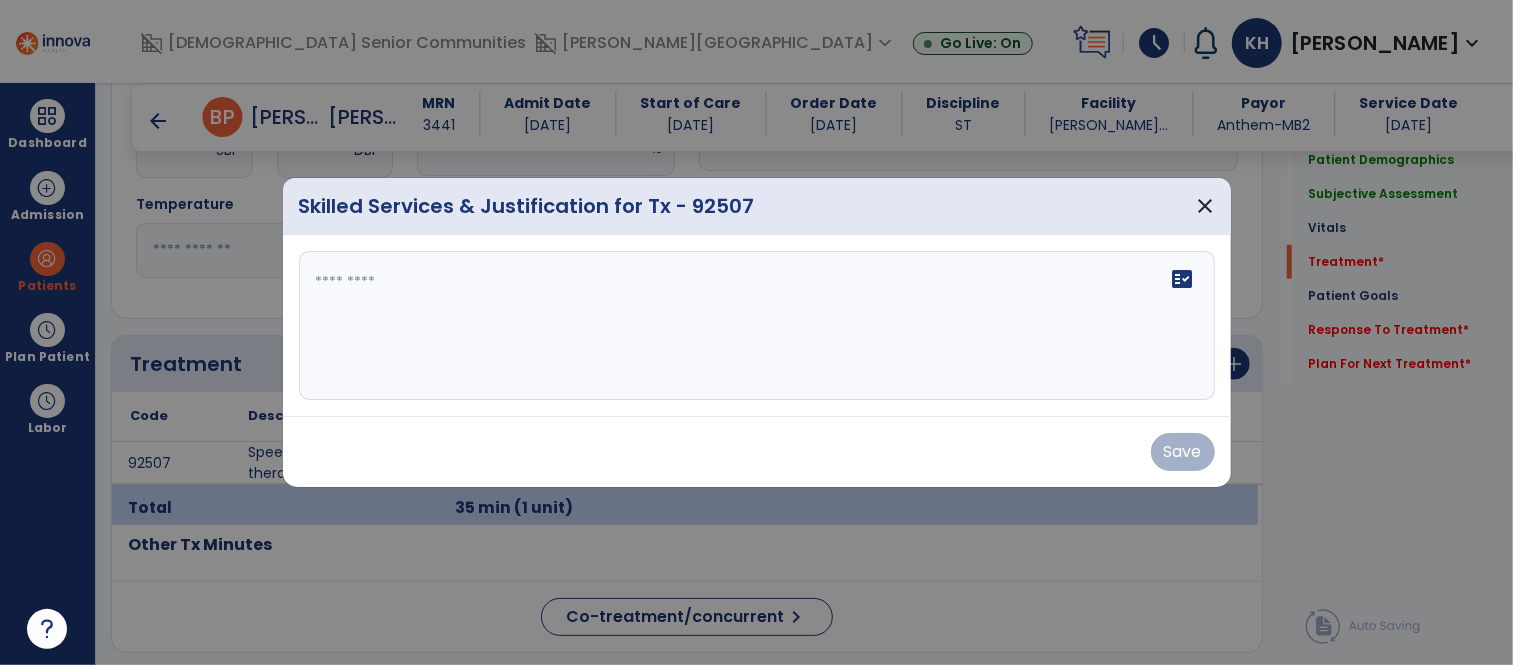 click on "fact_check" at bounding box center [757, 326] 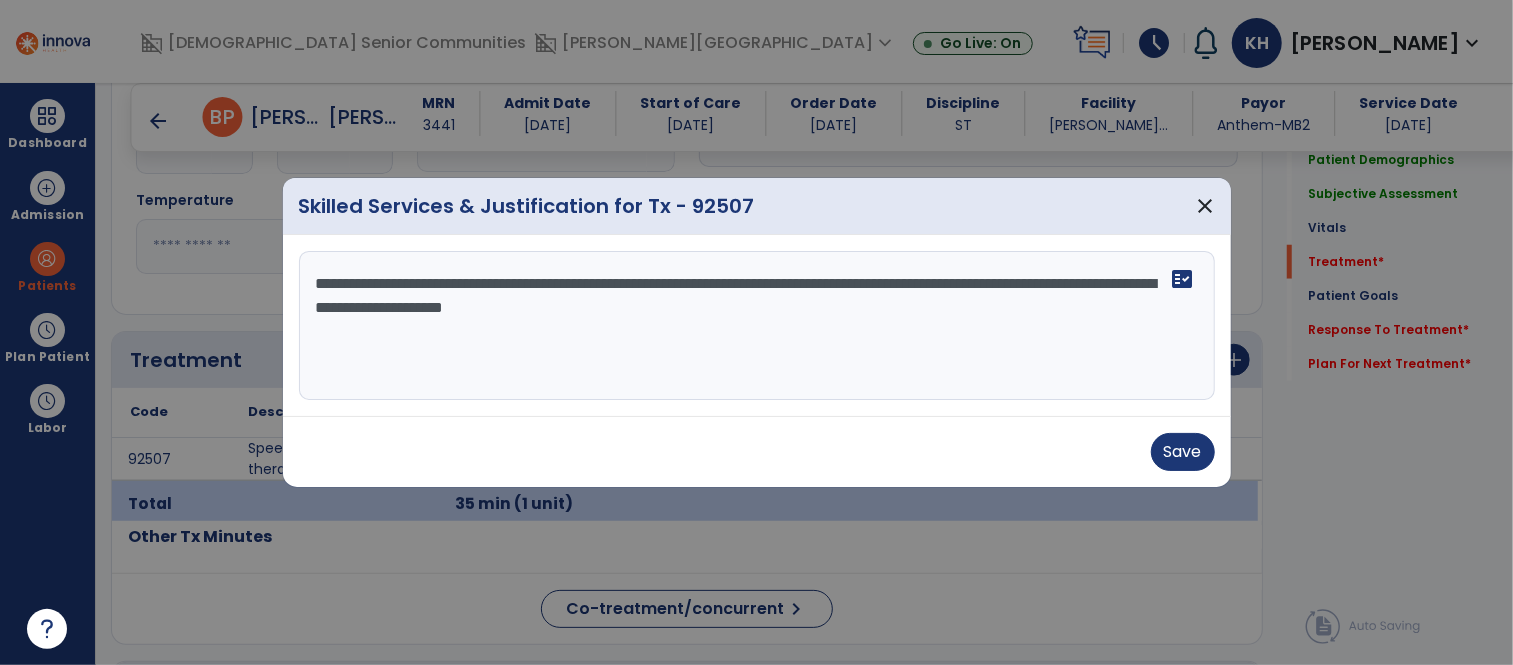 paste on "**********" 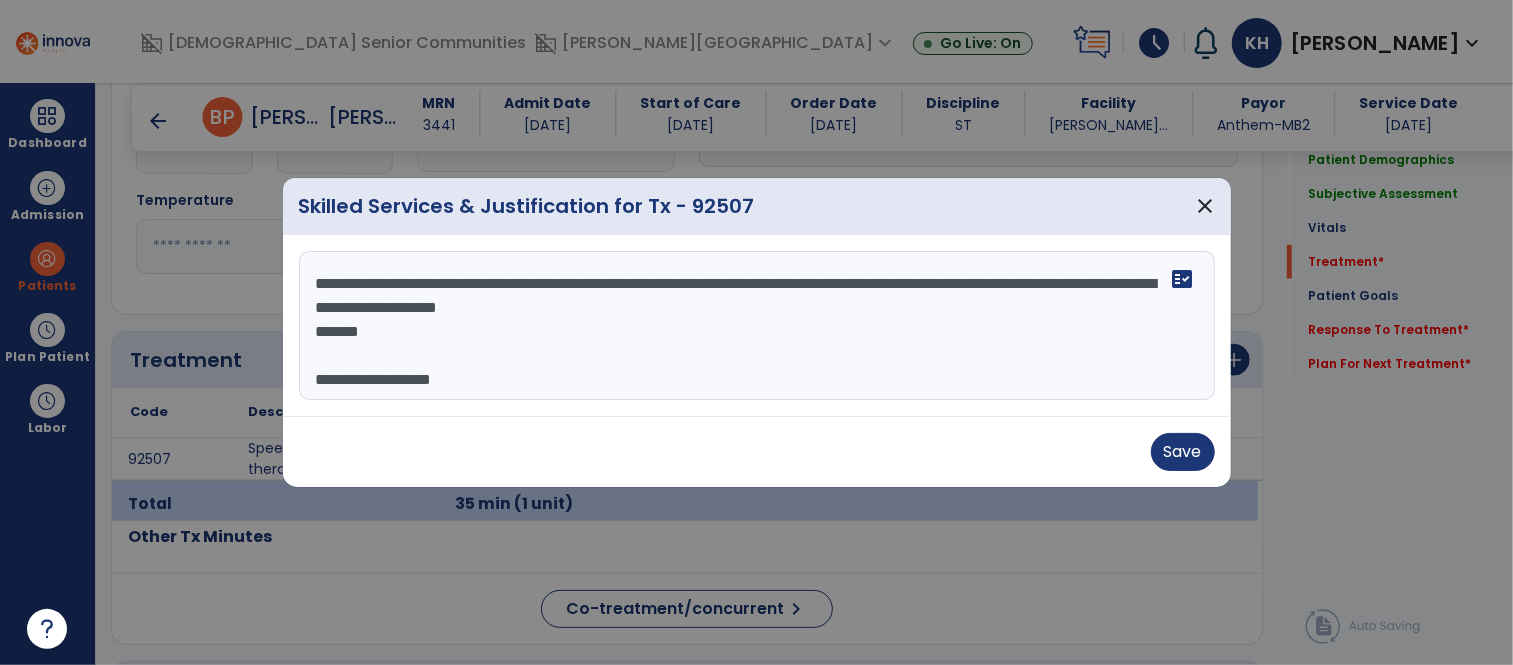 scroll, scrollTop: 134, scrollLeft: 0, axis: vertical 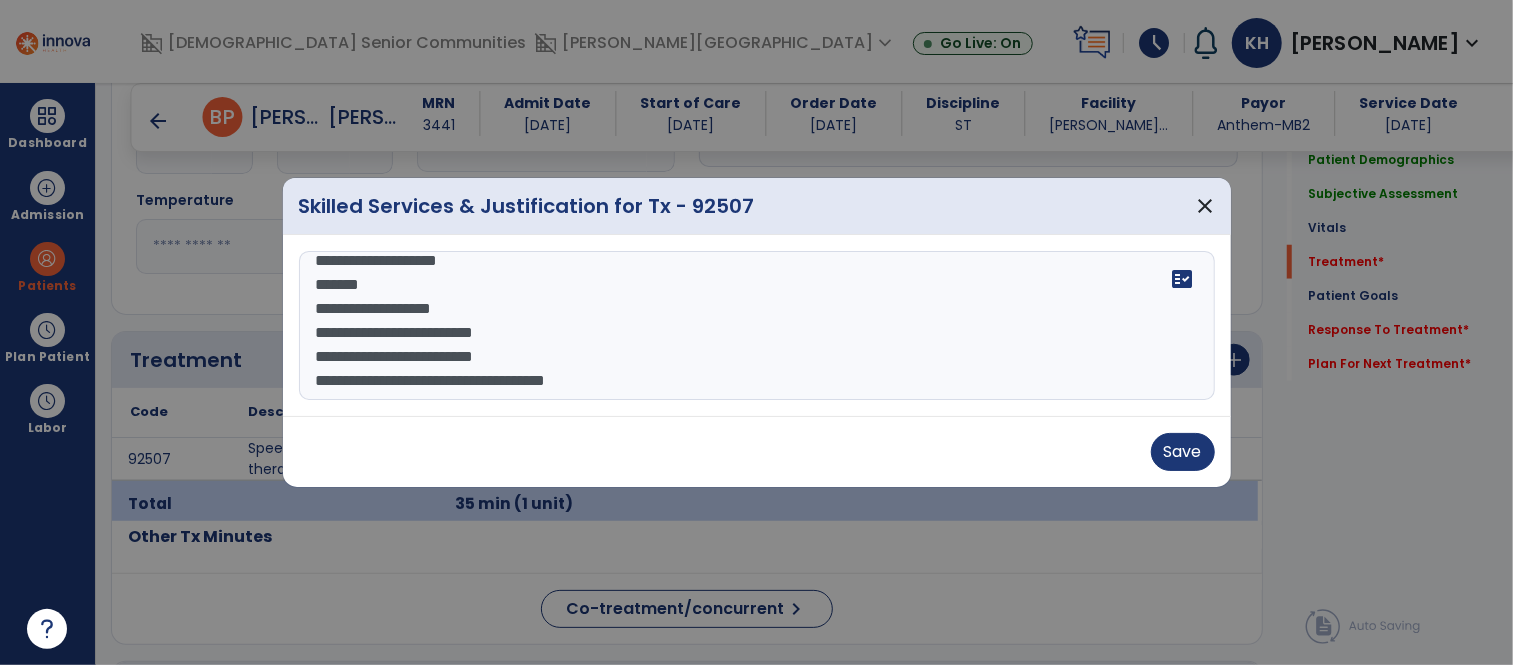 click on "**********" at bounding box center (757, 326) 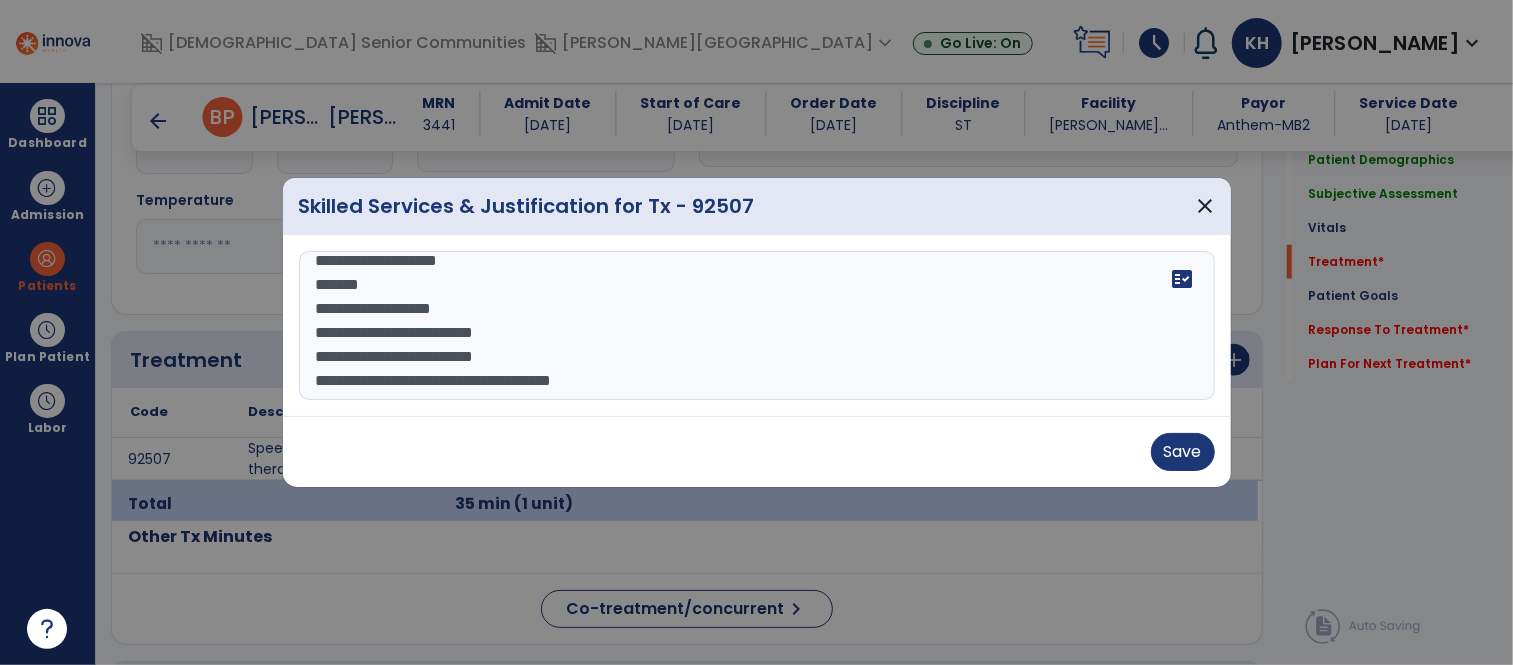 scroll, scrollTop: 72, scrollLeft: 0, axis: vertical 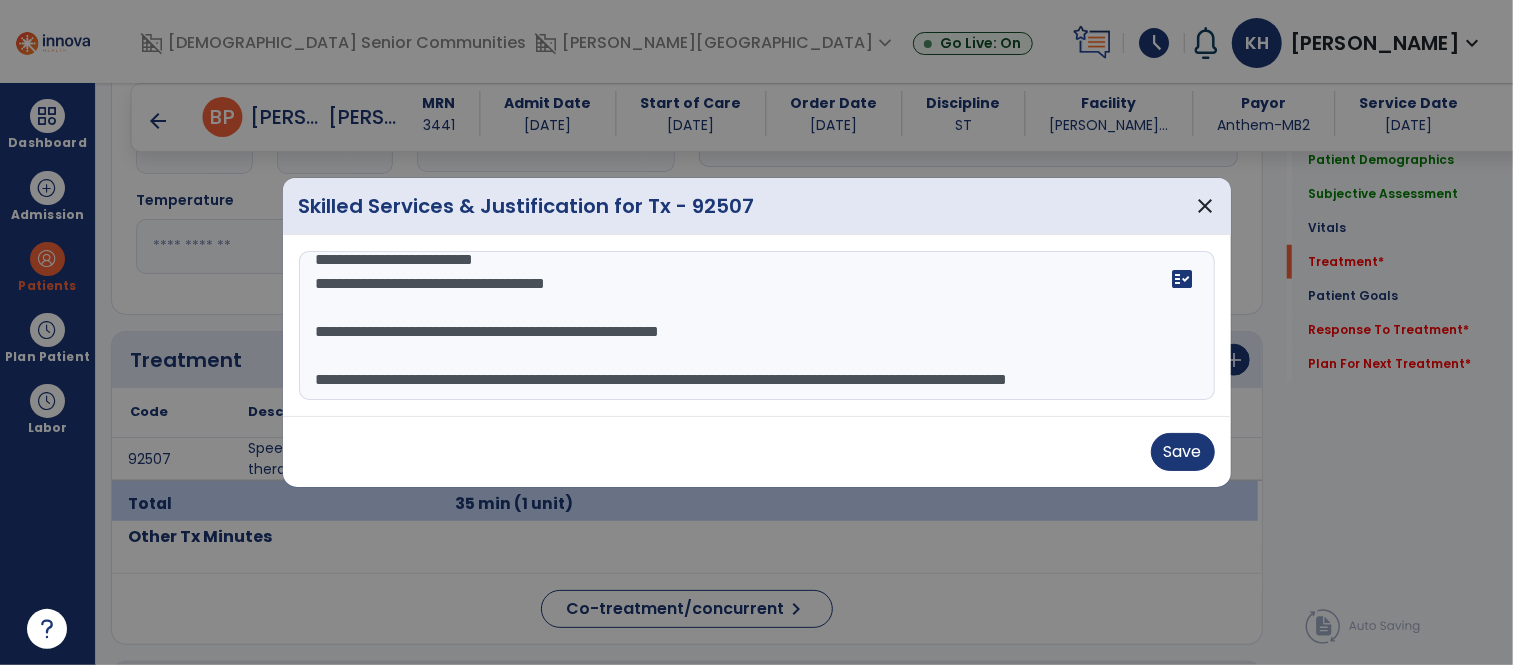 click on "**********" at bounding box center [757, 326] 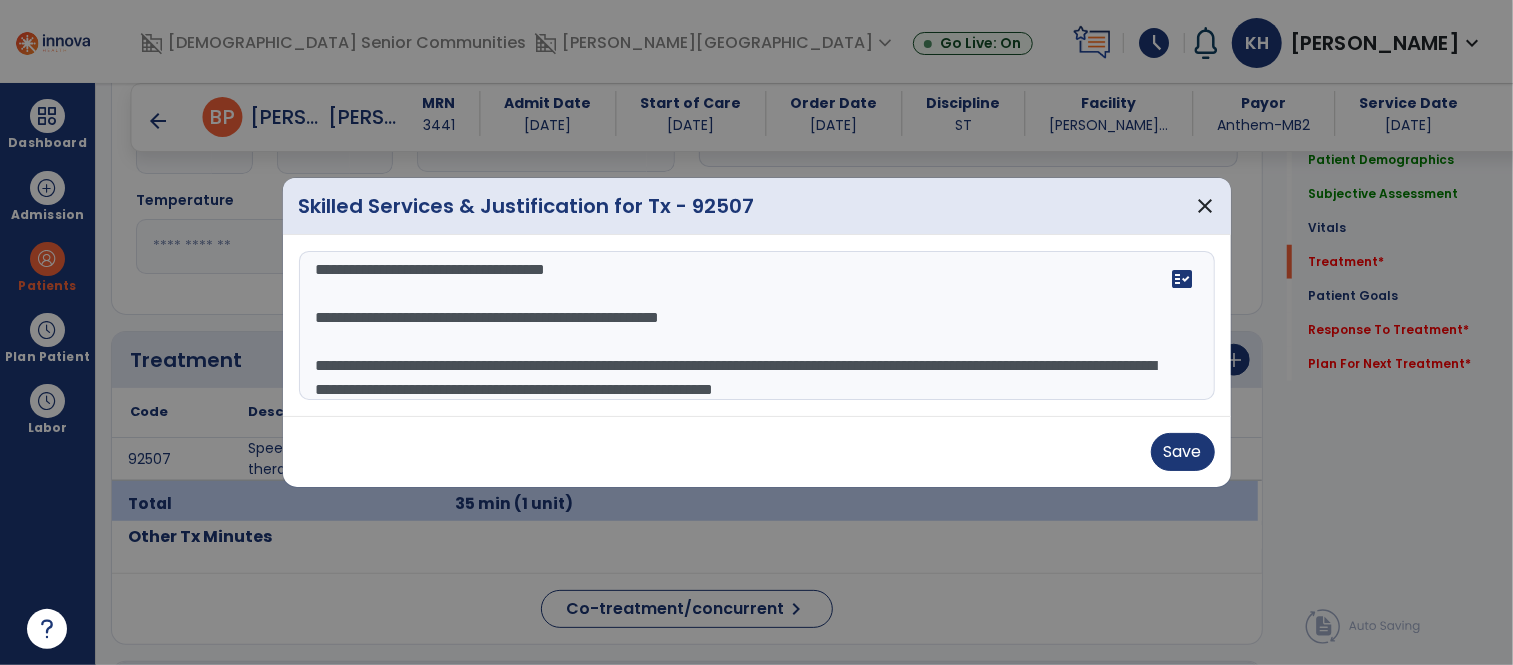 scroll, scrollTop: 182, scrollLeft: 0, axis: vertical 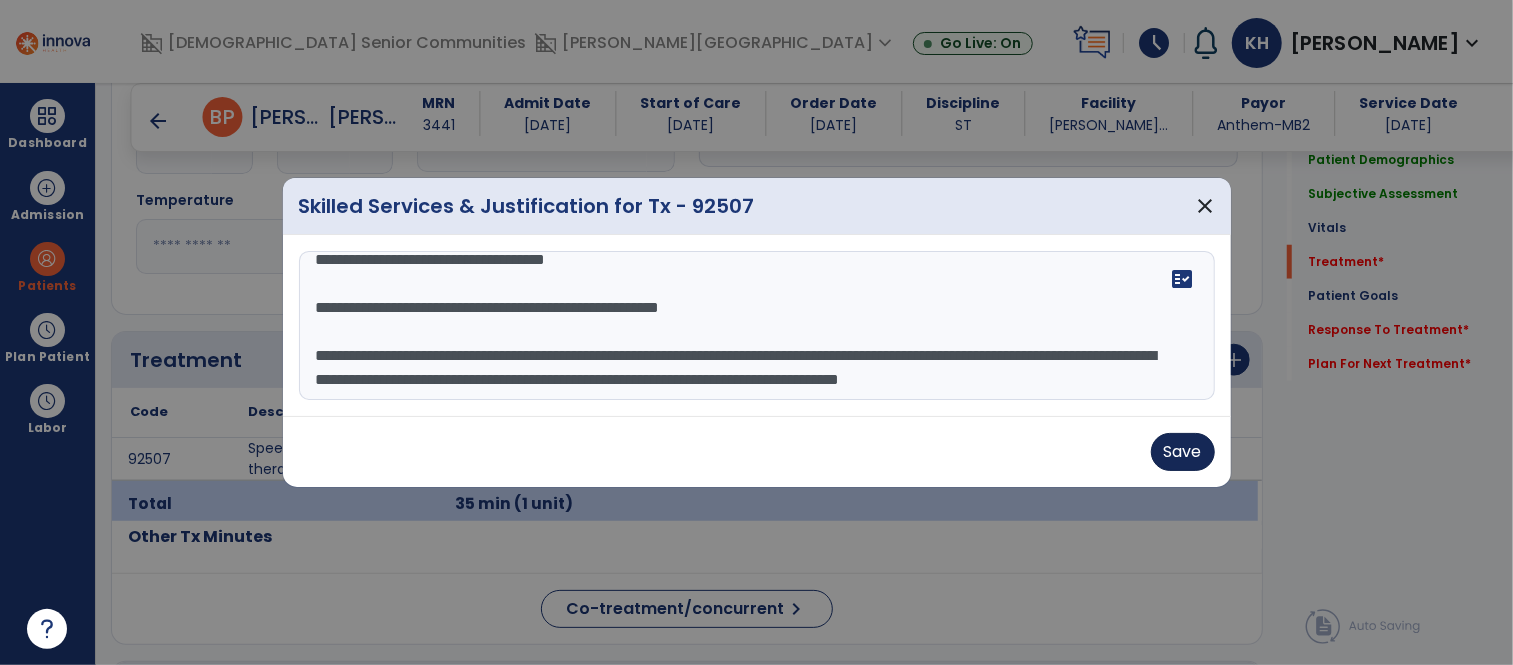 type on "**********" 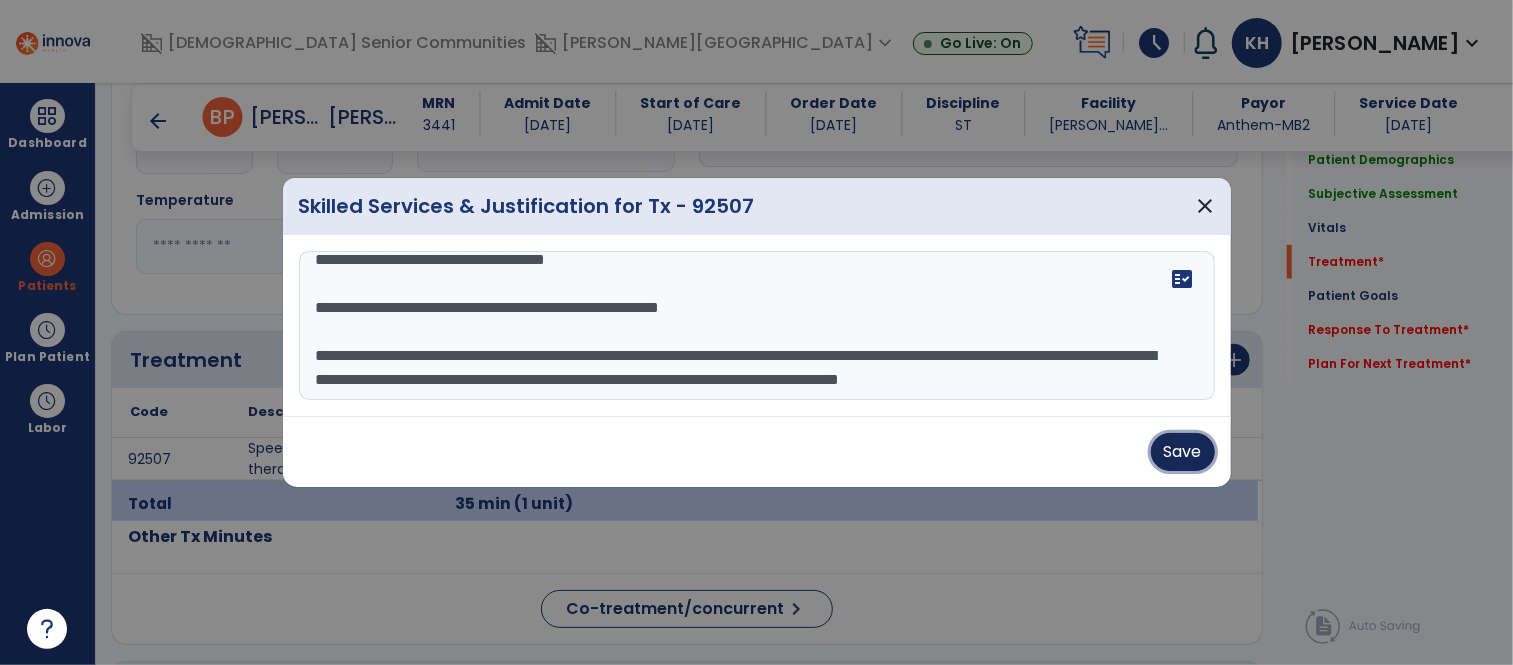 drag, startPoint x: 1155, startPoint y: 448, endPoint x: 1013, endPoint y: 477, distance: 144.93102 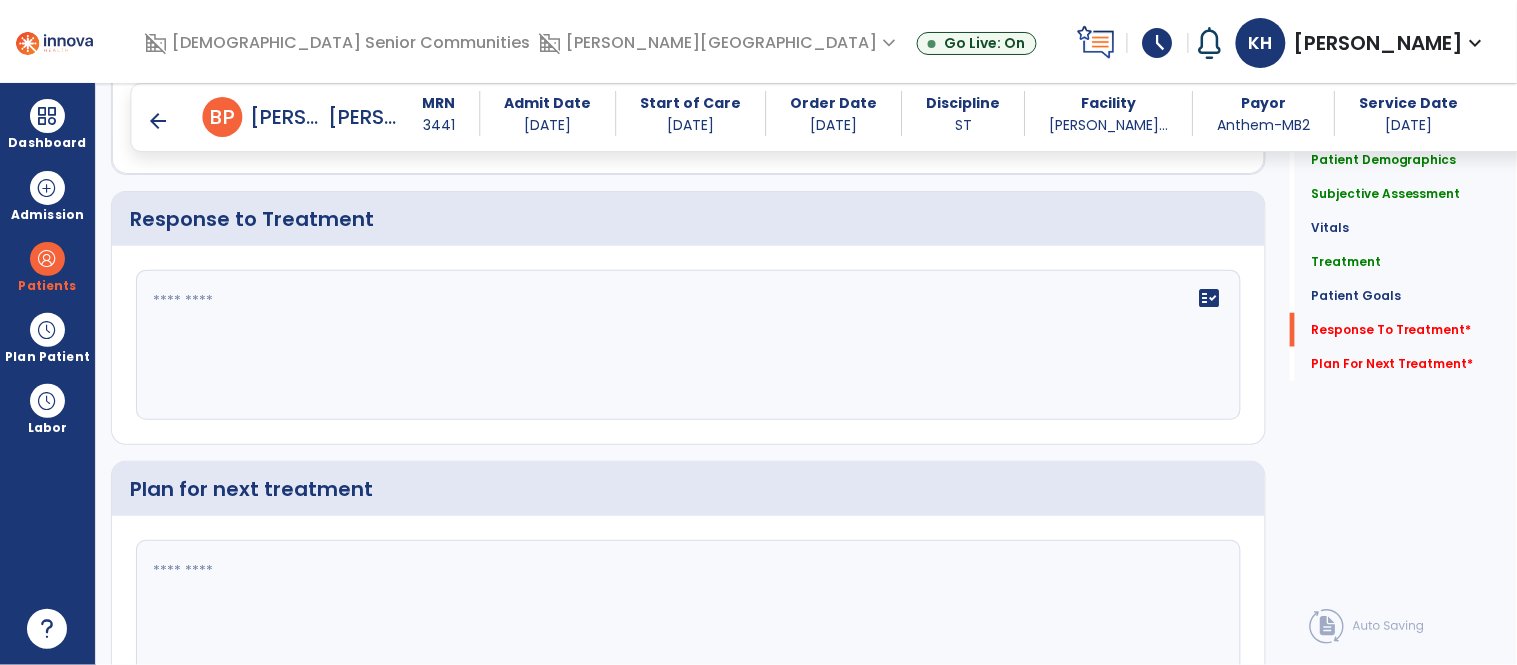 scroll, scrollTop: 2311, scrollLeft: 0, axis: vertical 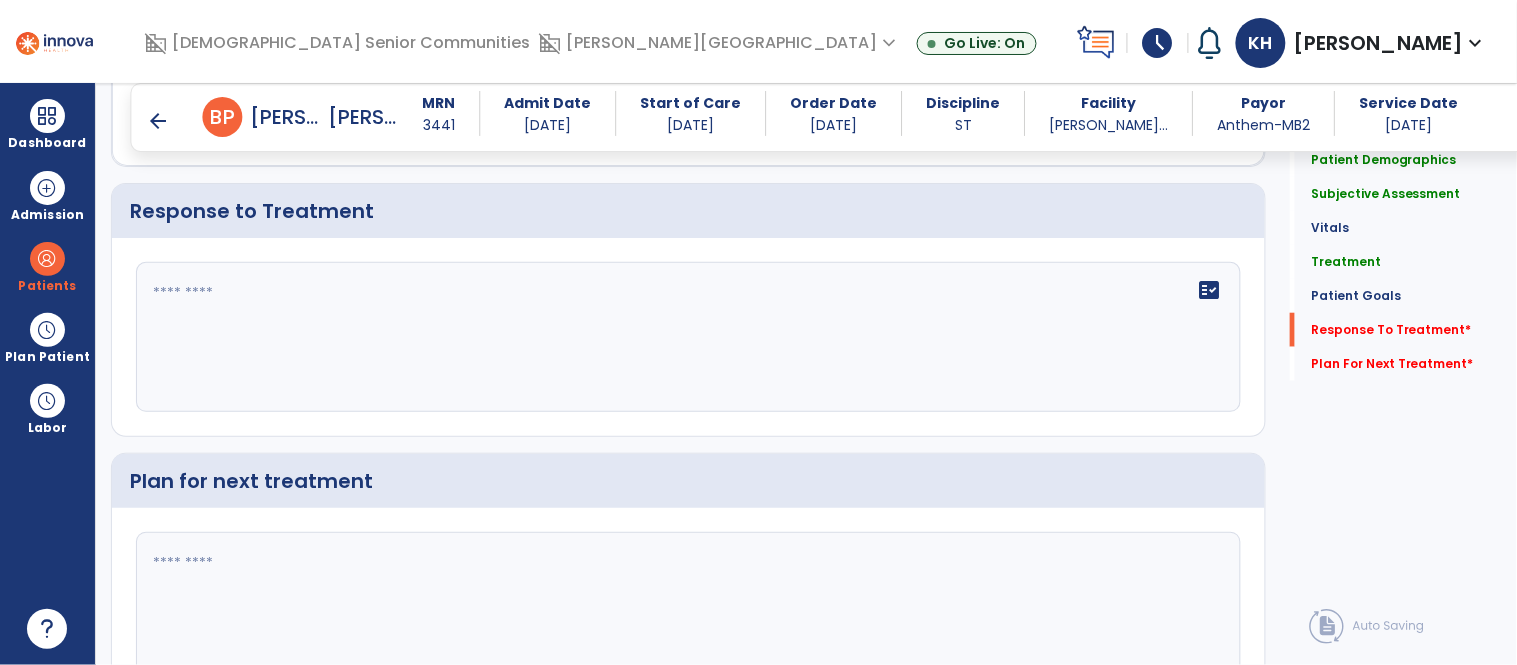 click on "fact_check" 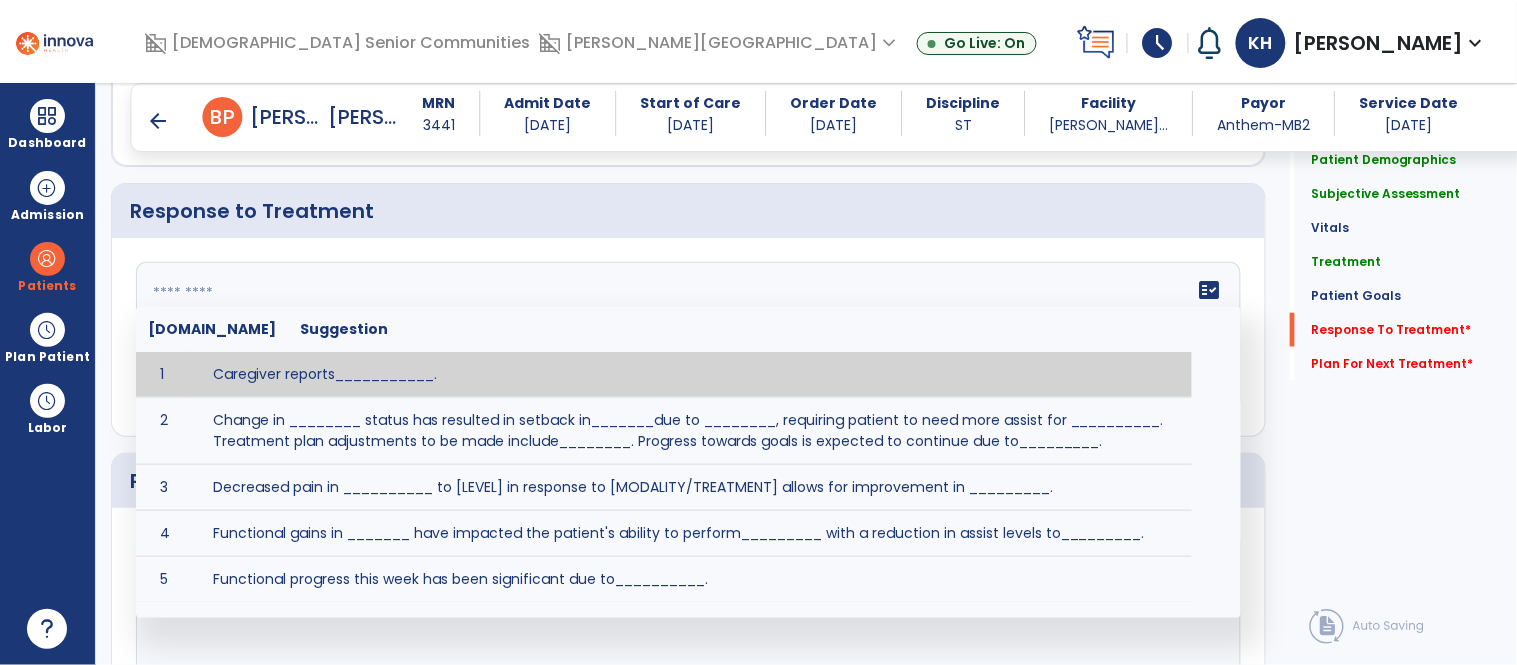 paste on "**********" 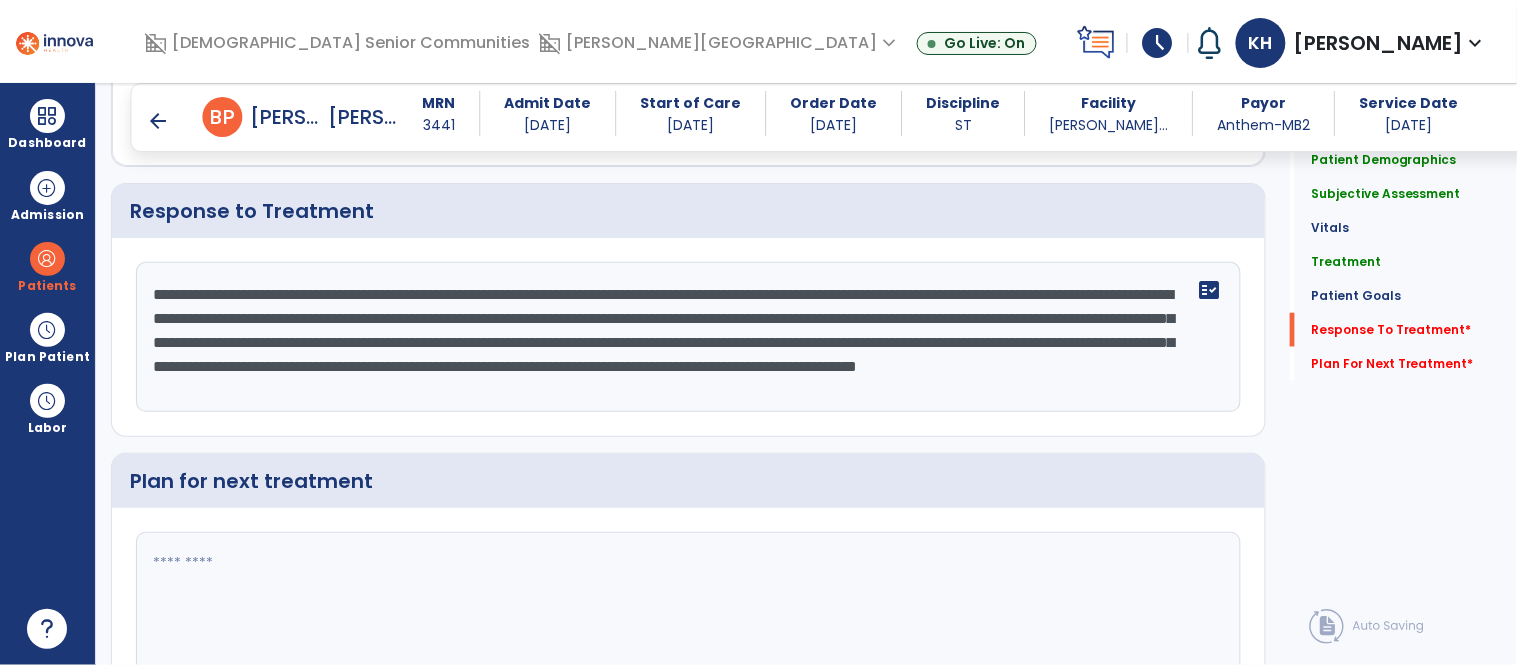 type on "**********" 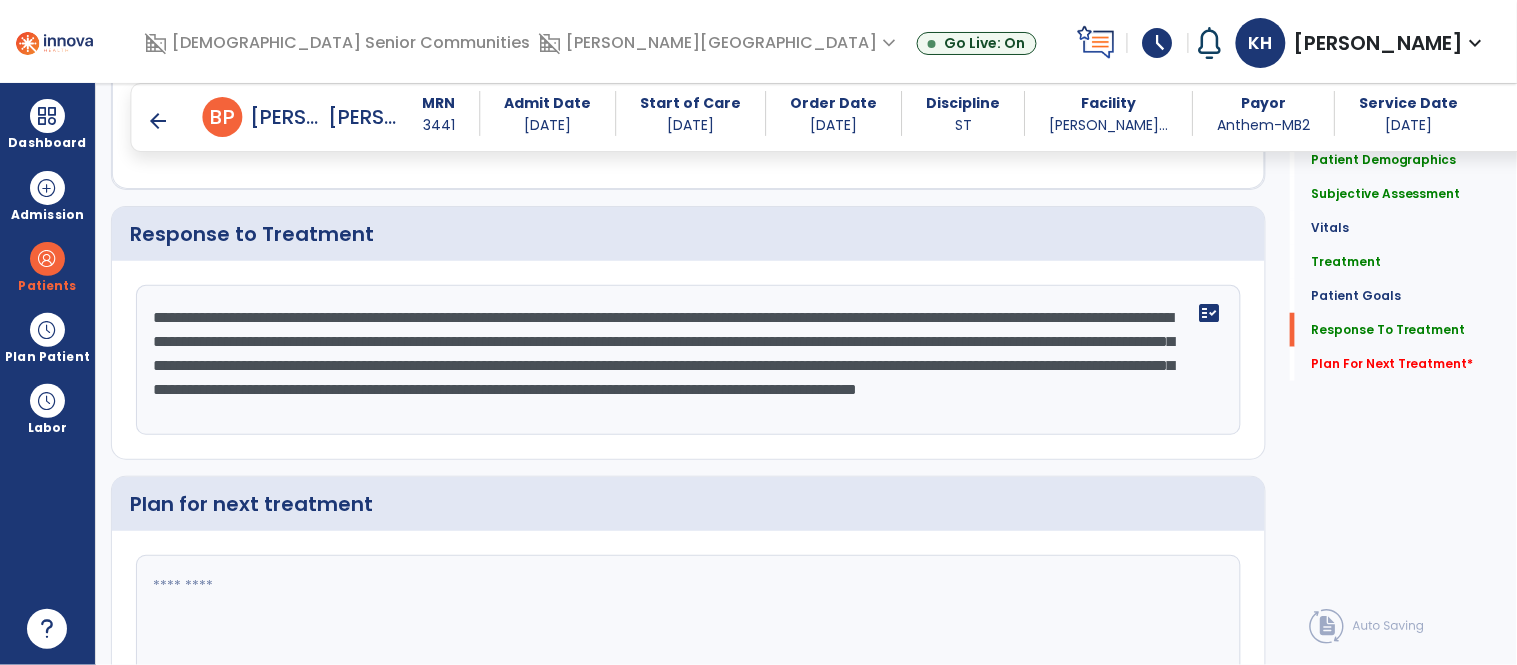 scroll, scrollTop: 2312, scrollLeft: 0, axis: vertical 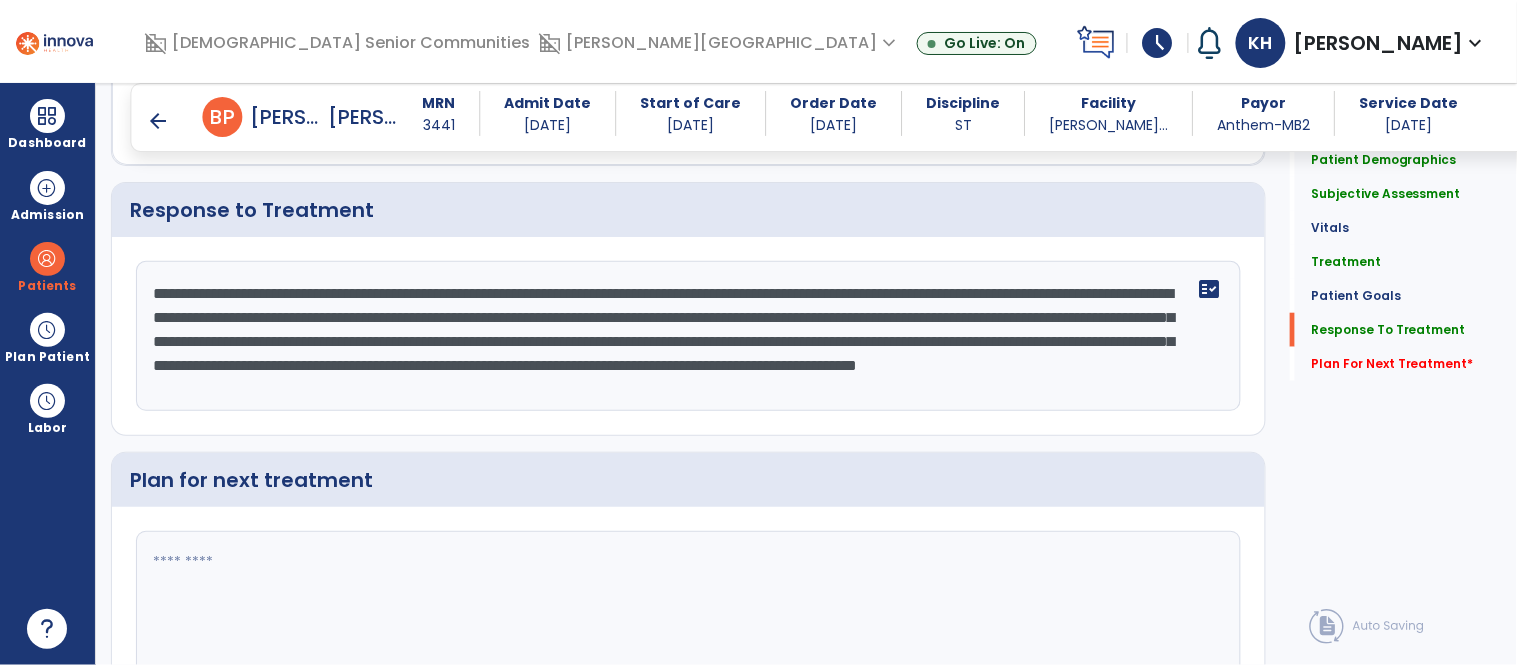 click 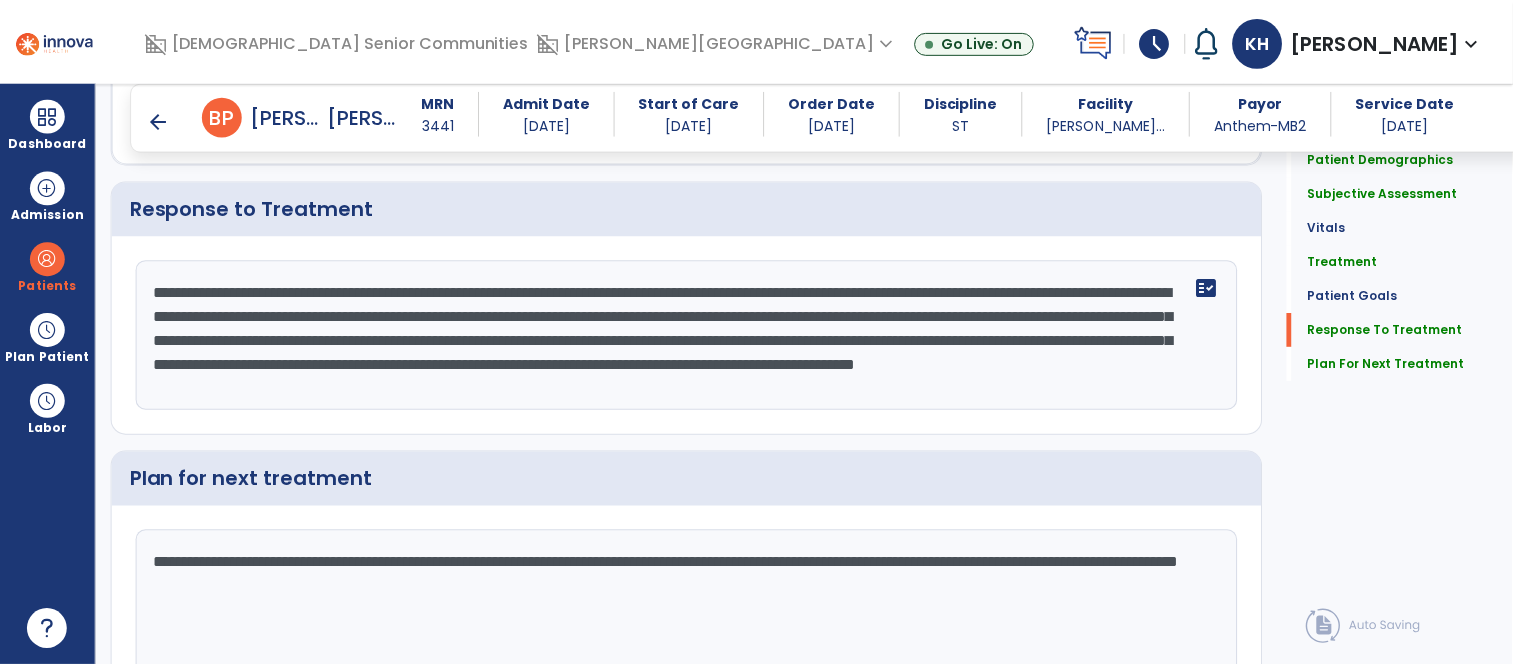 scroll, scrollTop: 2421, scrollLeft: 0, axis: vertical 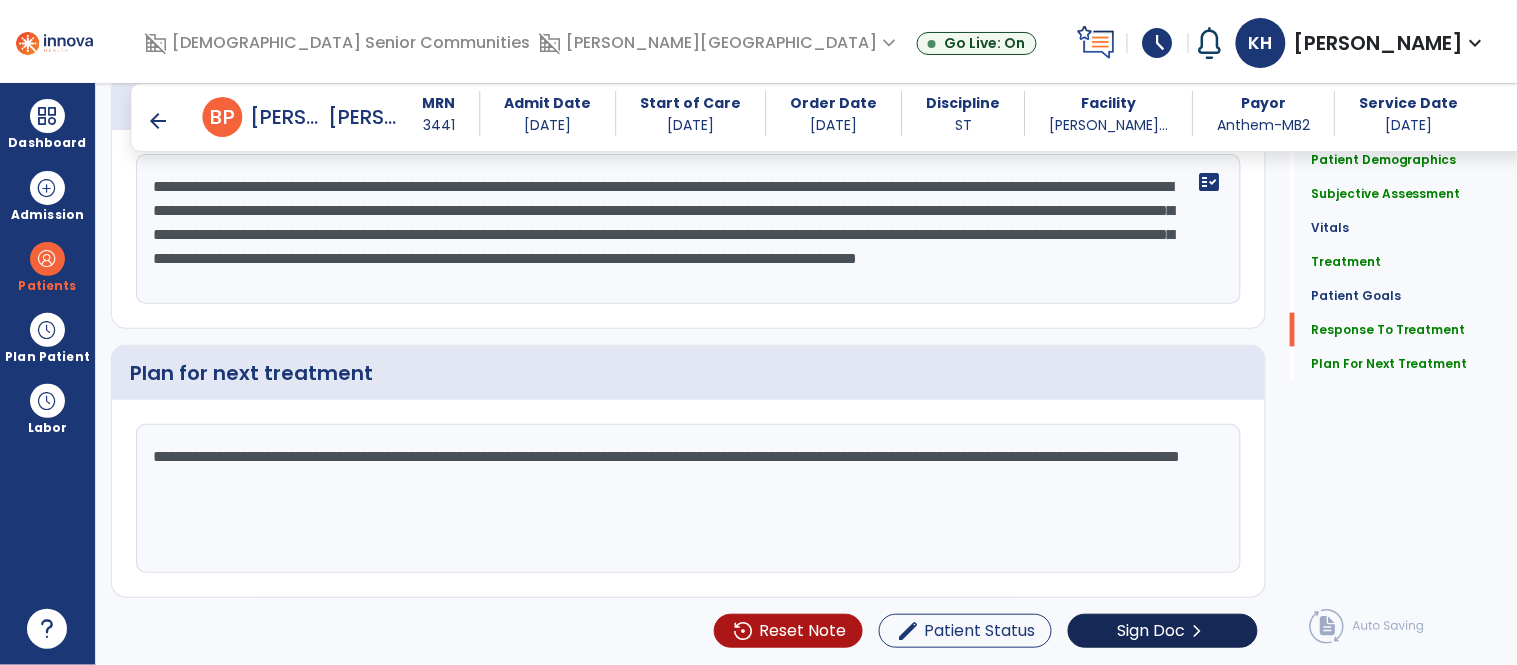 type on "**********" 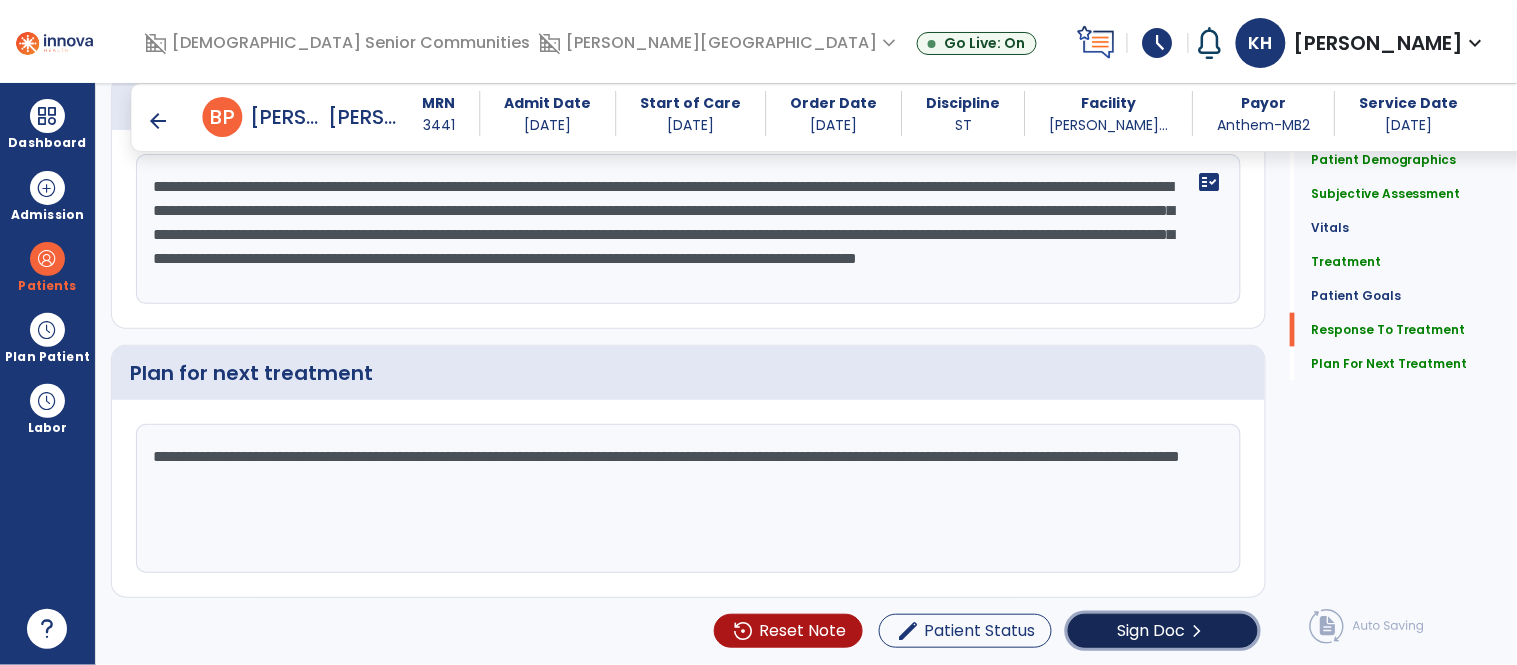 click on "Sign Doc" 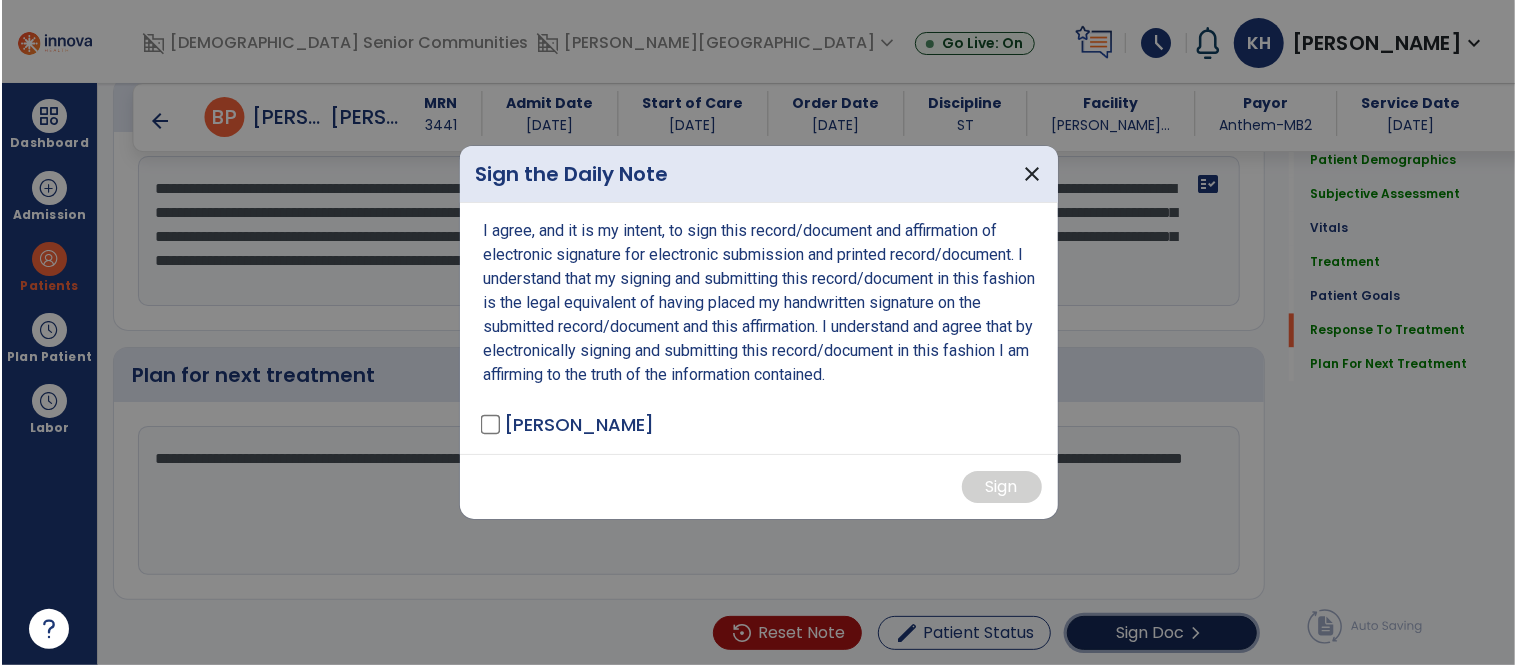 scroll, scrollTop: 2421, scrollLeft: 0, axis: vertical 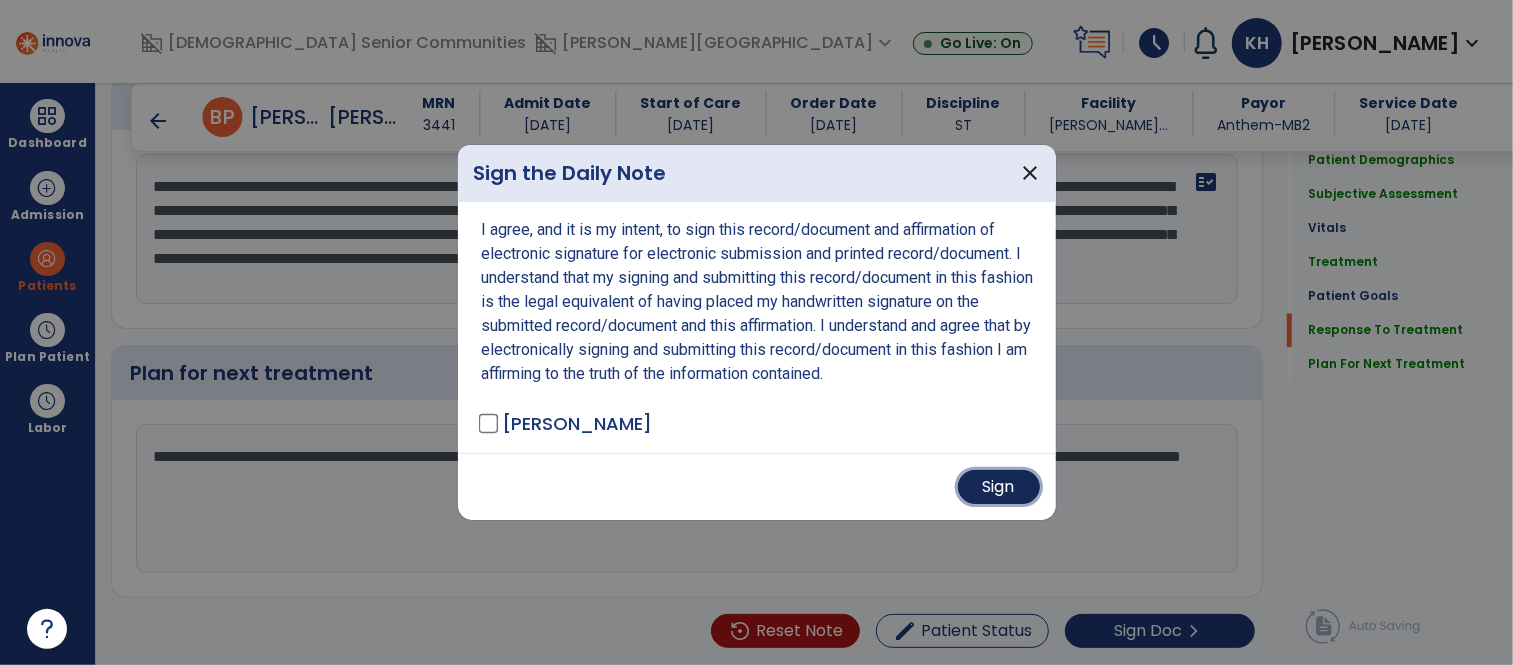 click on "Sign" at bounding box center [999, 487] 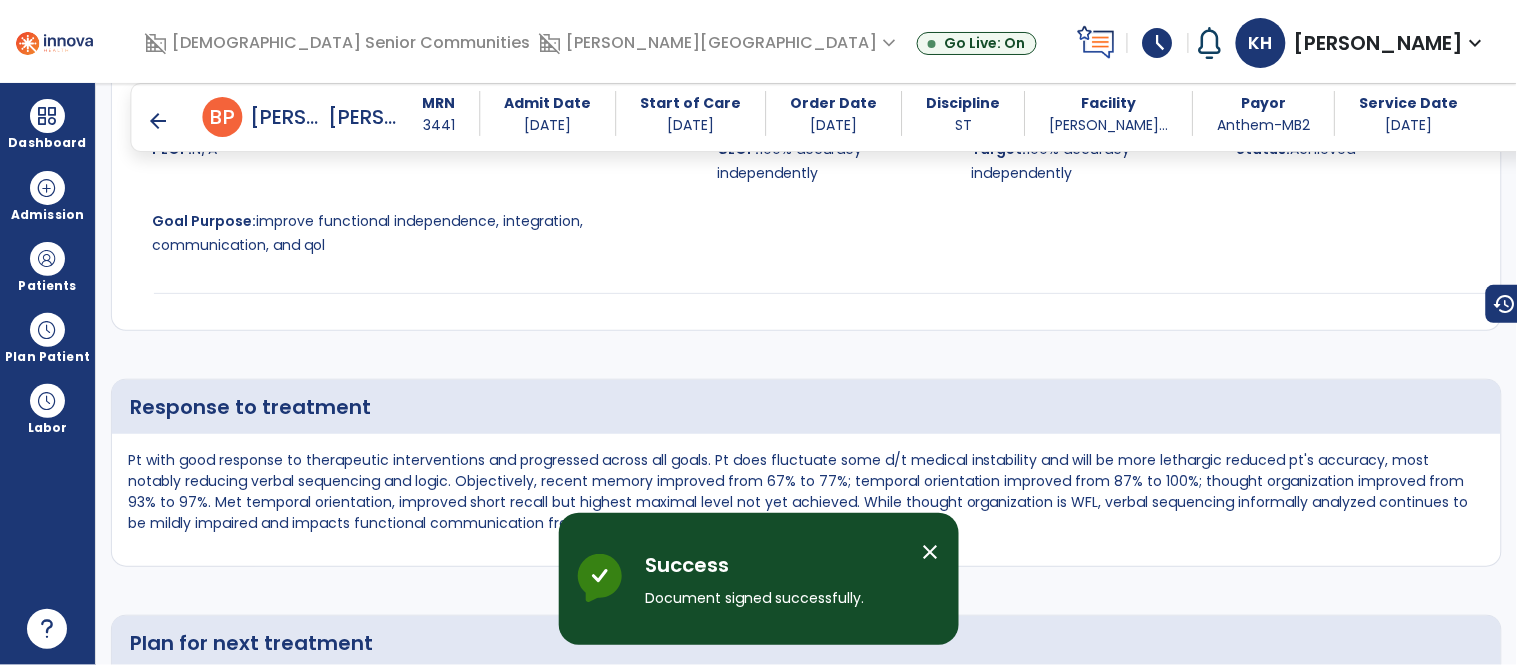 scroll, scrollTop: 3786, scrollLeft: 0, axis: vertical 